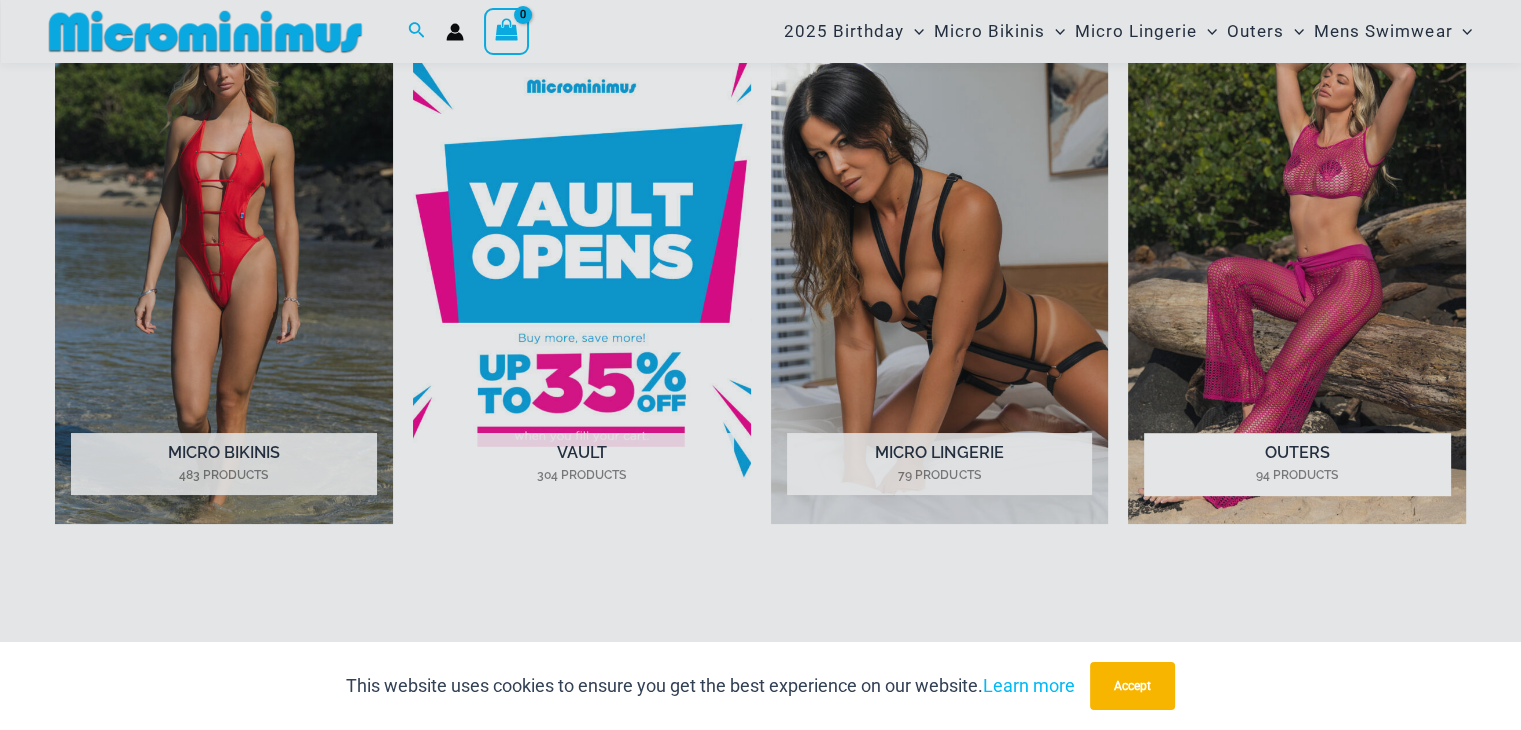 scroll, scrollTop: 983, scrollLeft: 0, axis: vertical 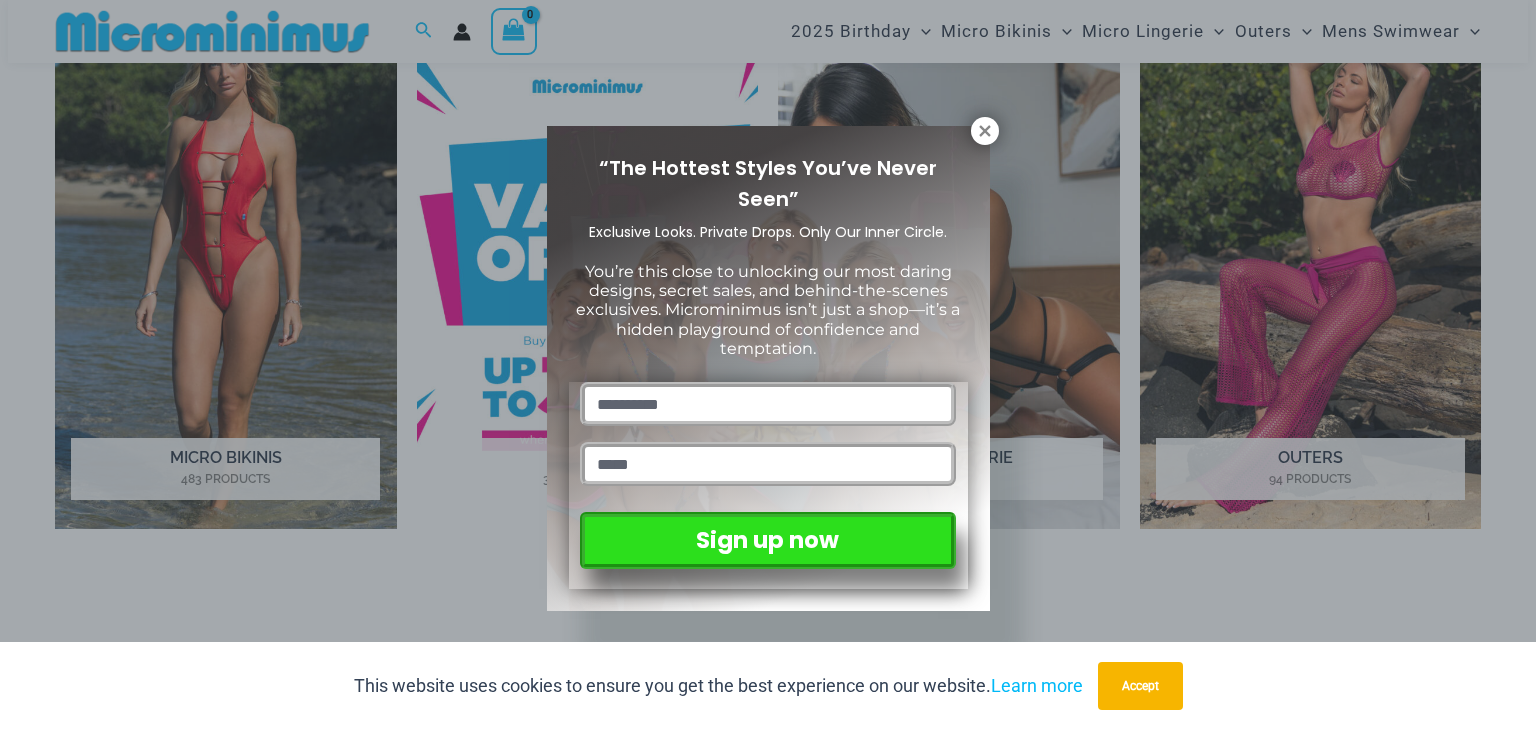 click on "“The Hottest Styles You’ve Never Seen” Exclusive Looks. Private Drops. Only Our Inner Circle. You’re this close to unlocking our most daring designs, secret sales, and behind-the-scenes exclusives. Microminimus isn’t just a shop—it’s a hidden playground of confidence and temptation. Sign up now" at bounding box center (768, 365) 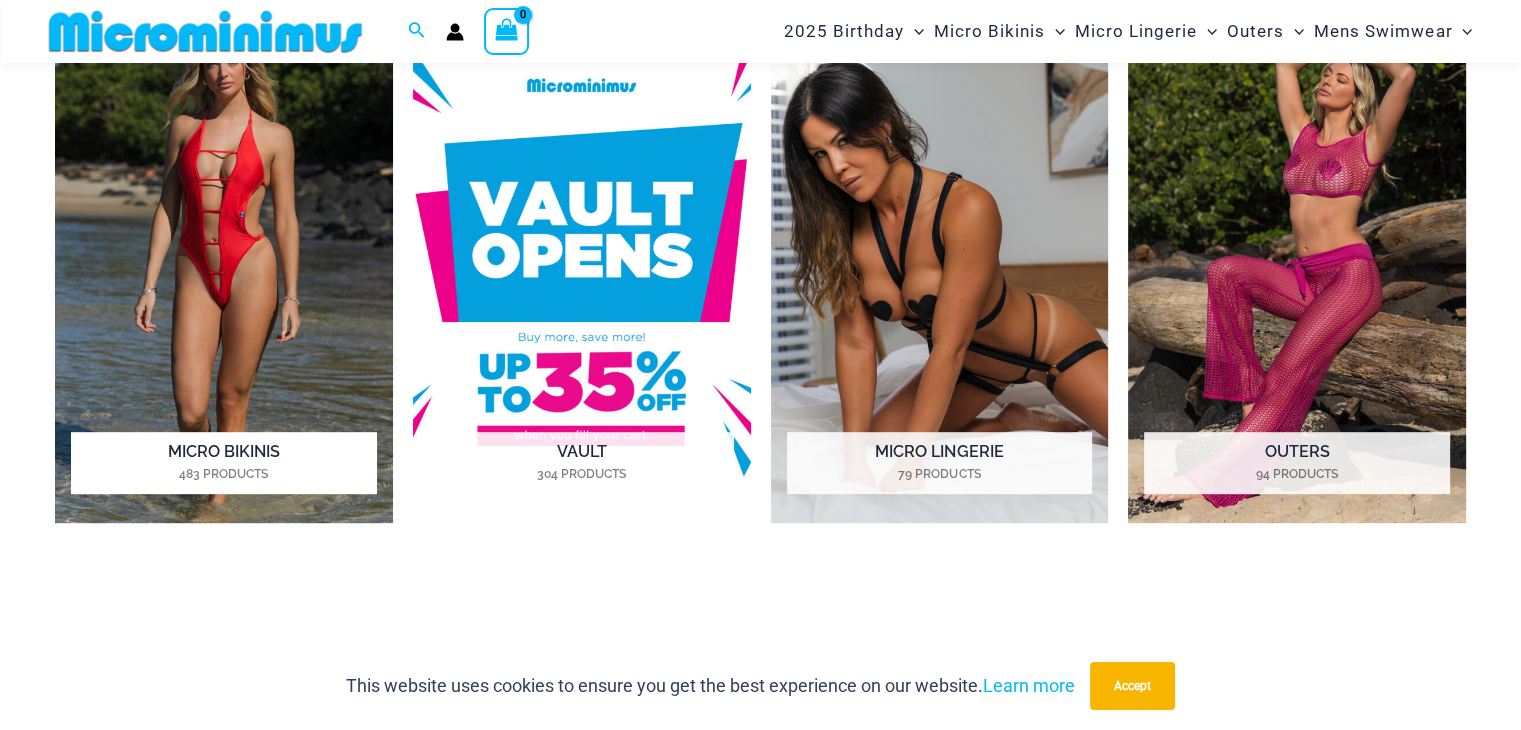 click at bounding box center (224, 262) 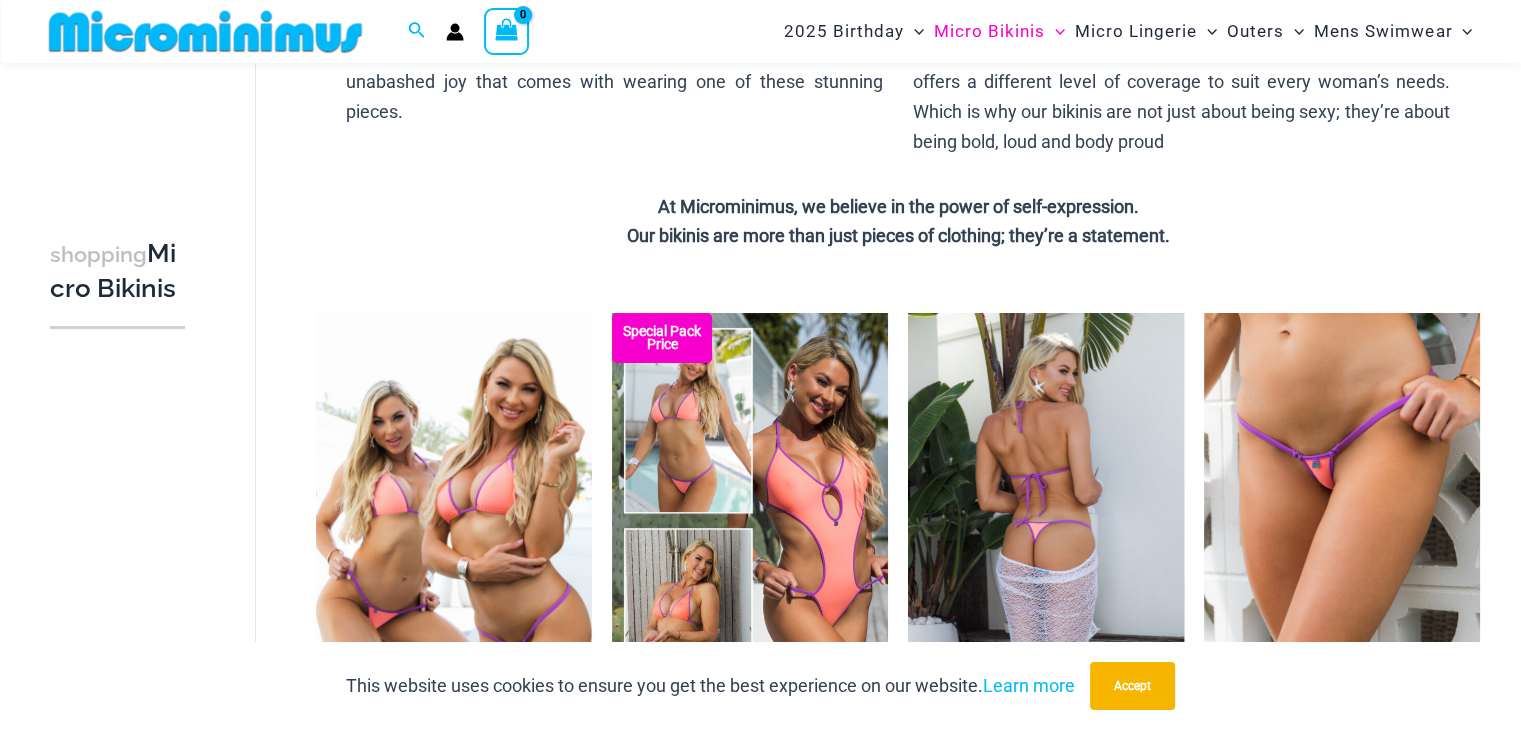 scroll, scrollTop: 384, scrollLeft: 0, axis: vertical 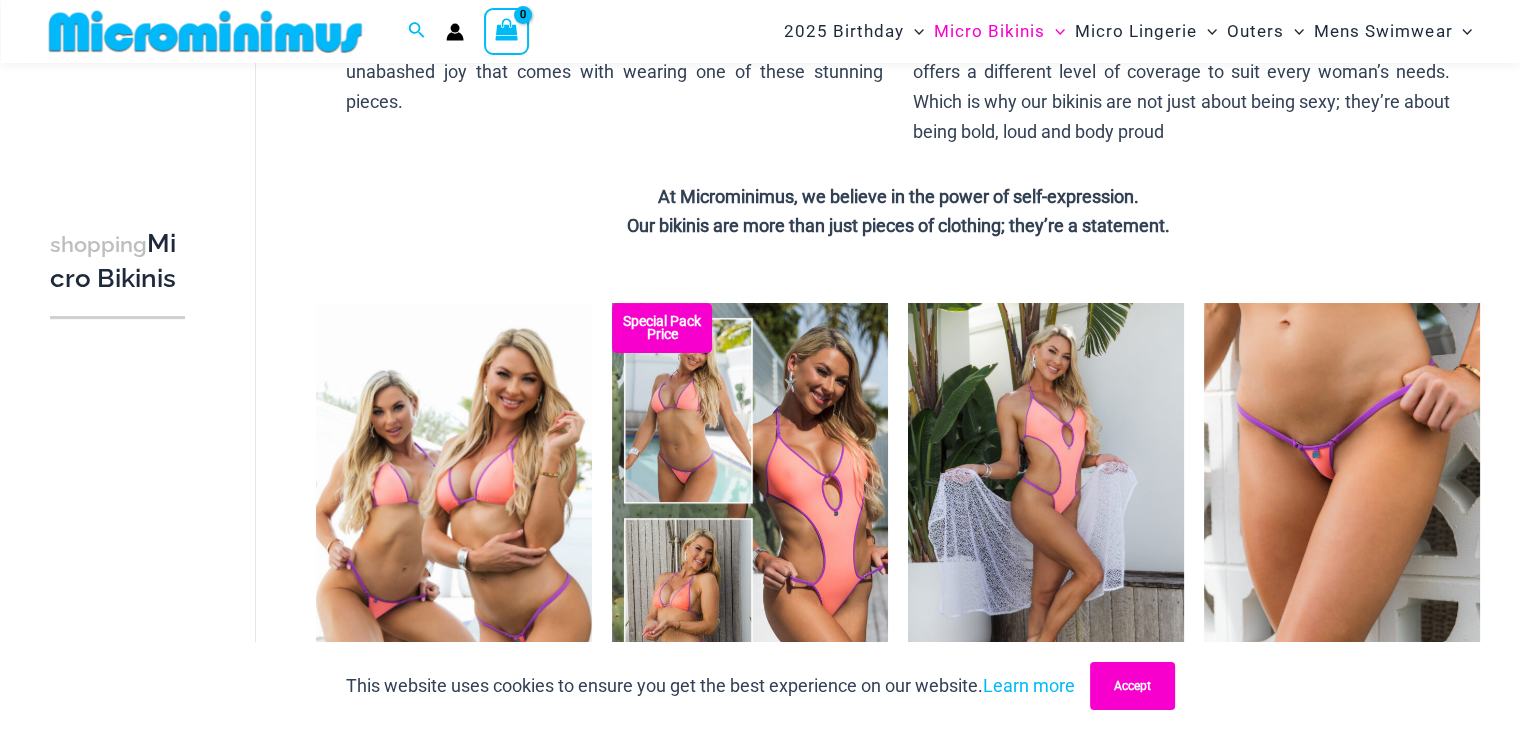 click on "Accept" at bounding box center [1132, 686] 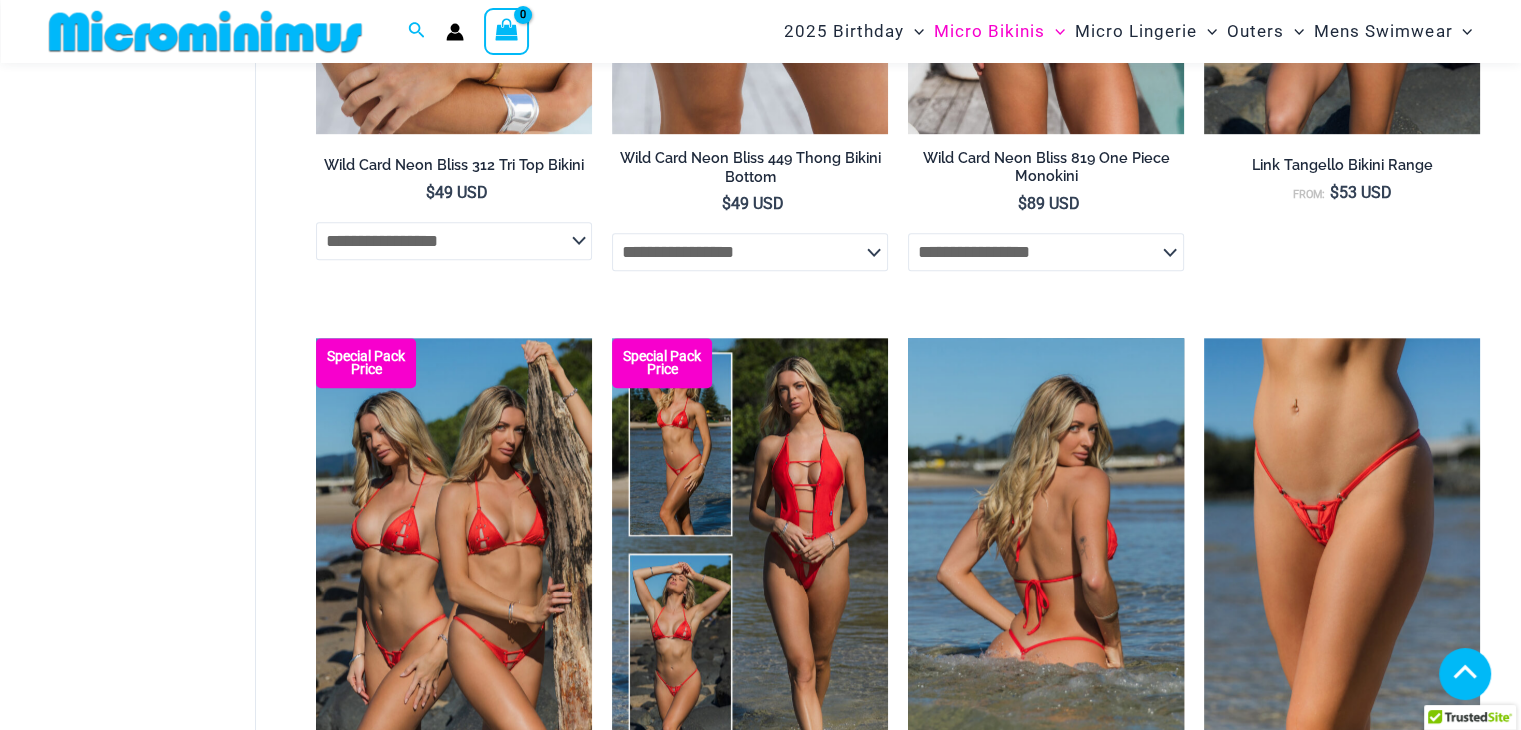 scroll, scrollTop: 1684, scrollLeft: 0, axis: vertical 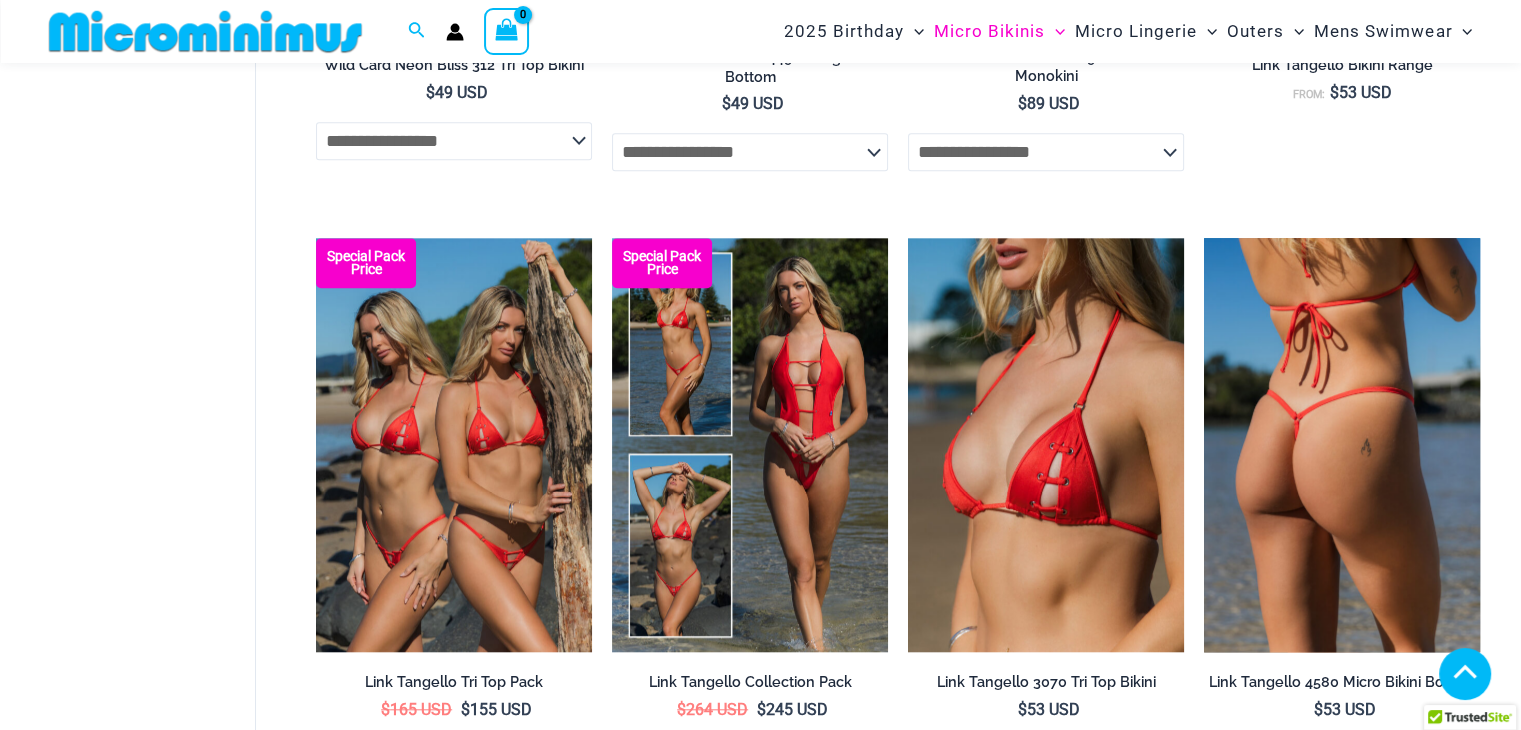 click at bounding box center [1342, 445] 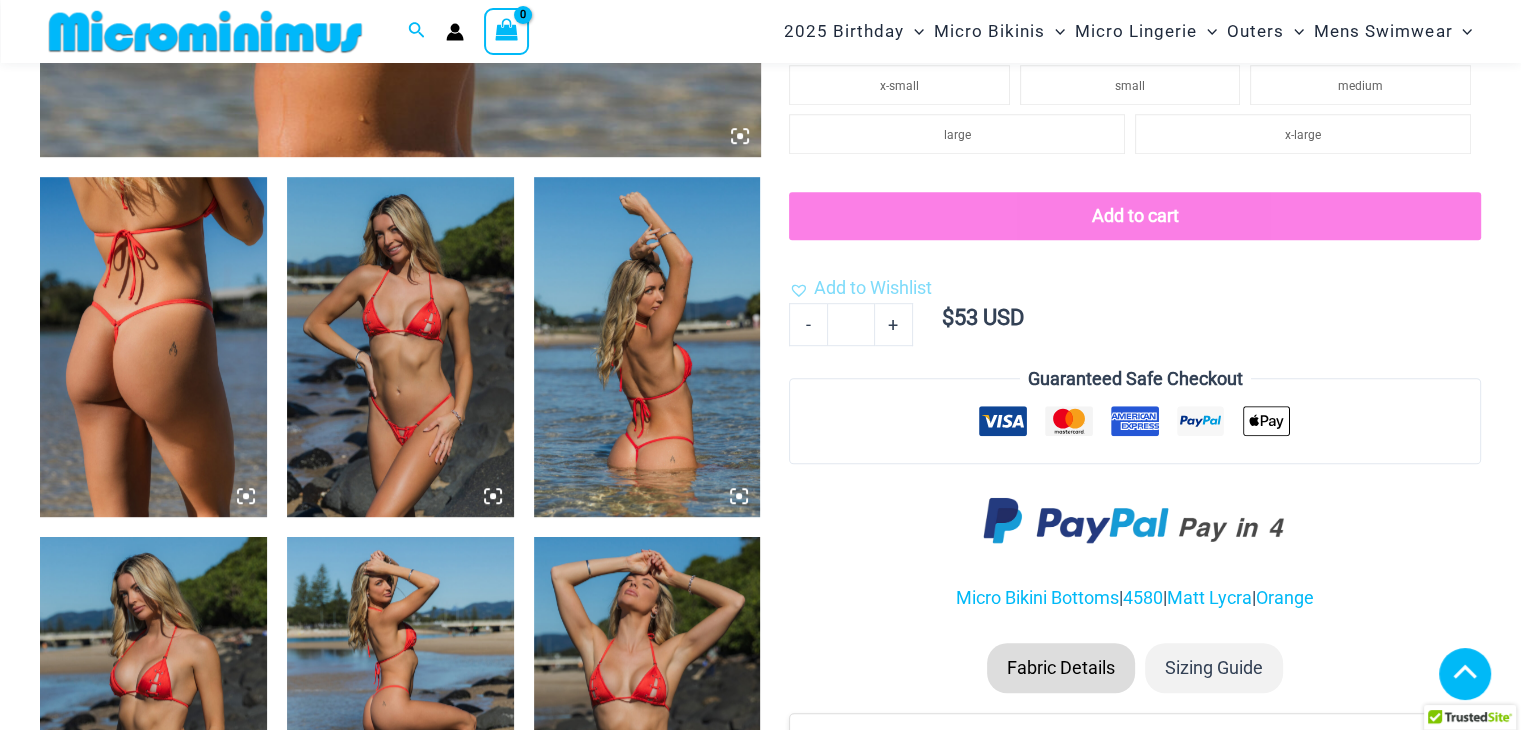scroll, scrollTop: 1200, scrollLeft: 0, axis: vertical 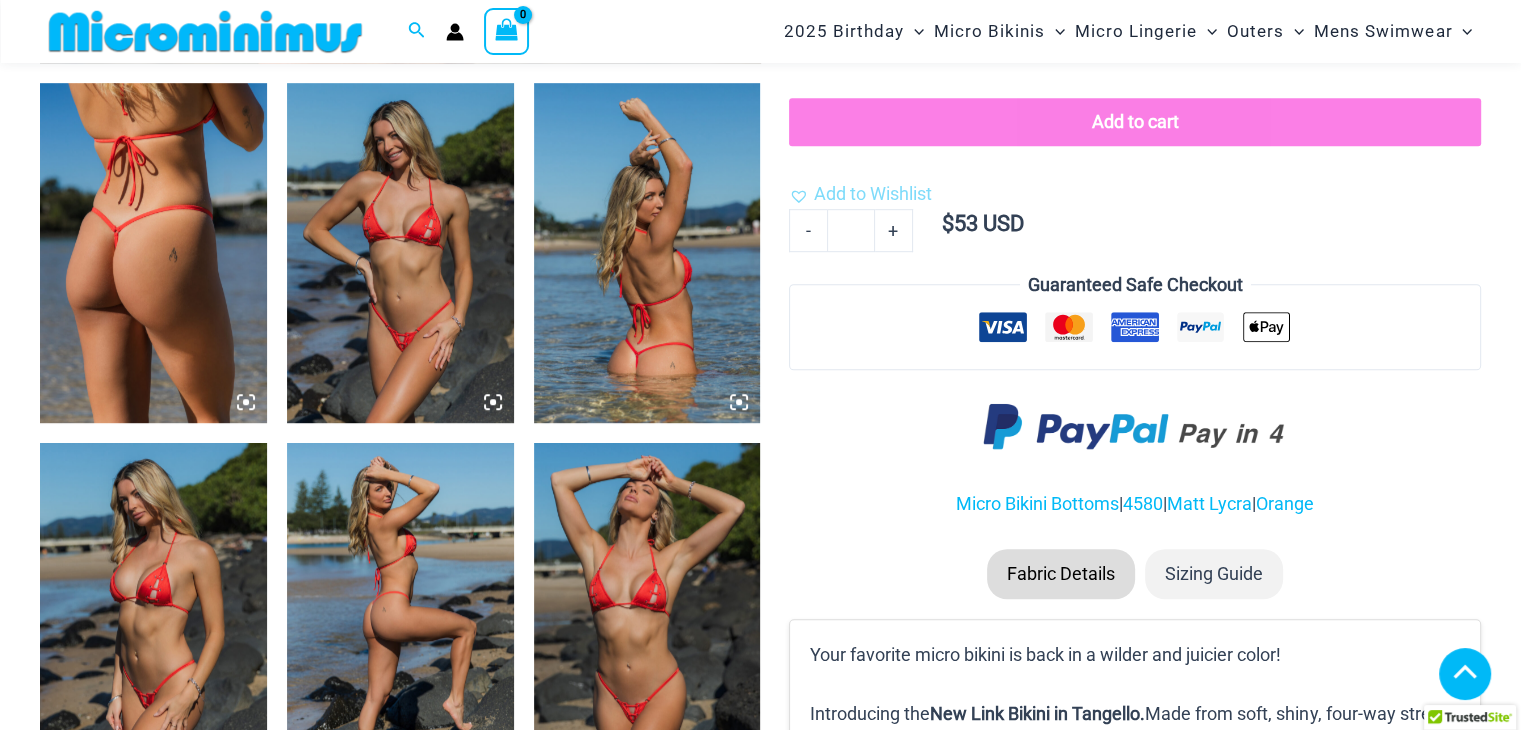 click at bounding box center (153, 253) 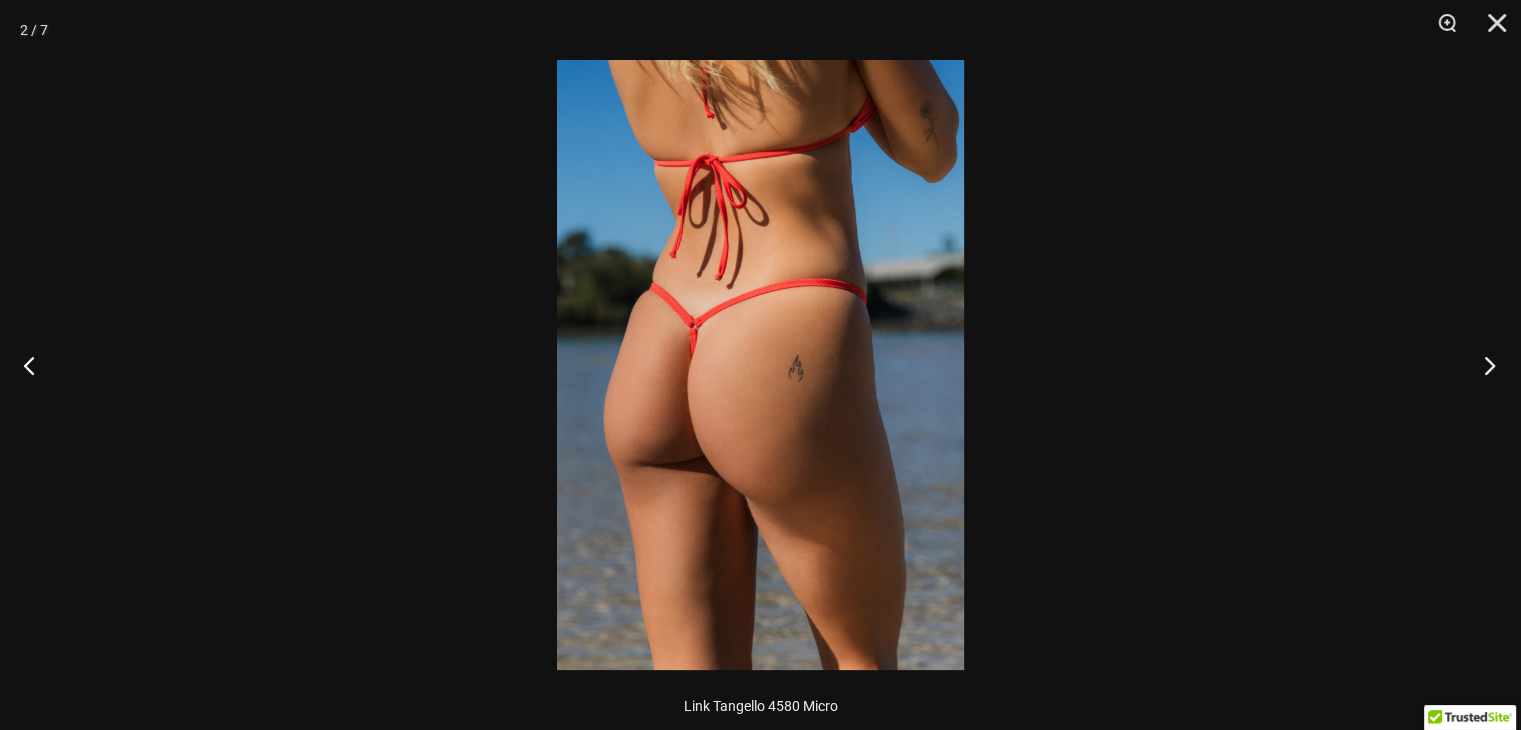 click at bounding box center [1483, 365] 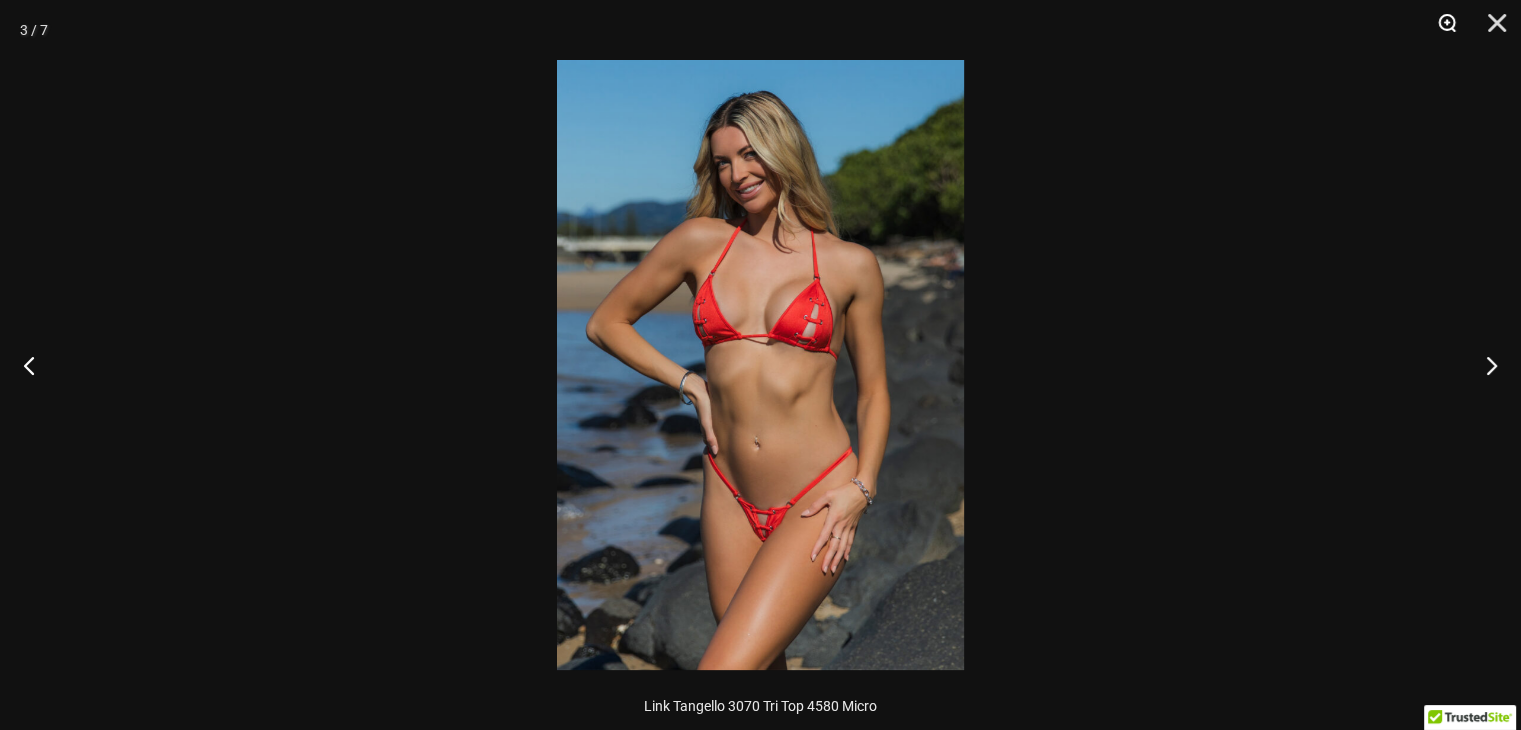 click at bounding box center (1440, 30) 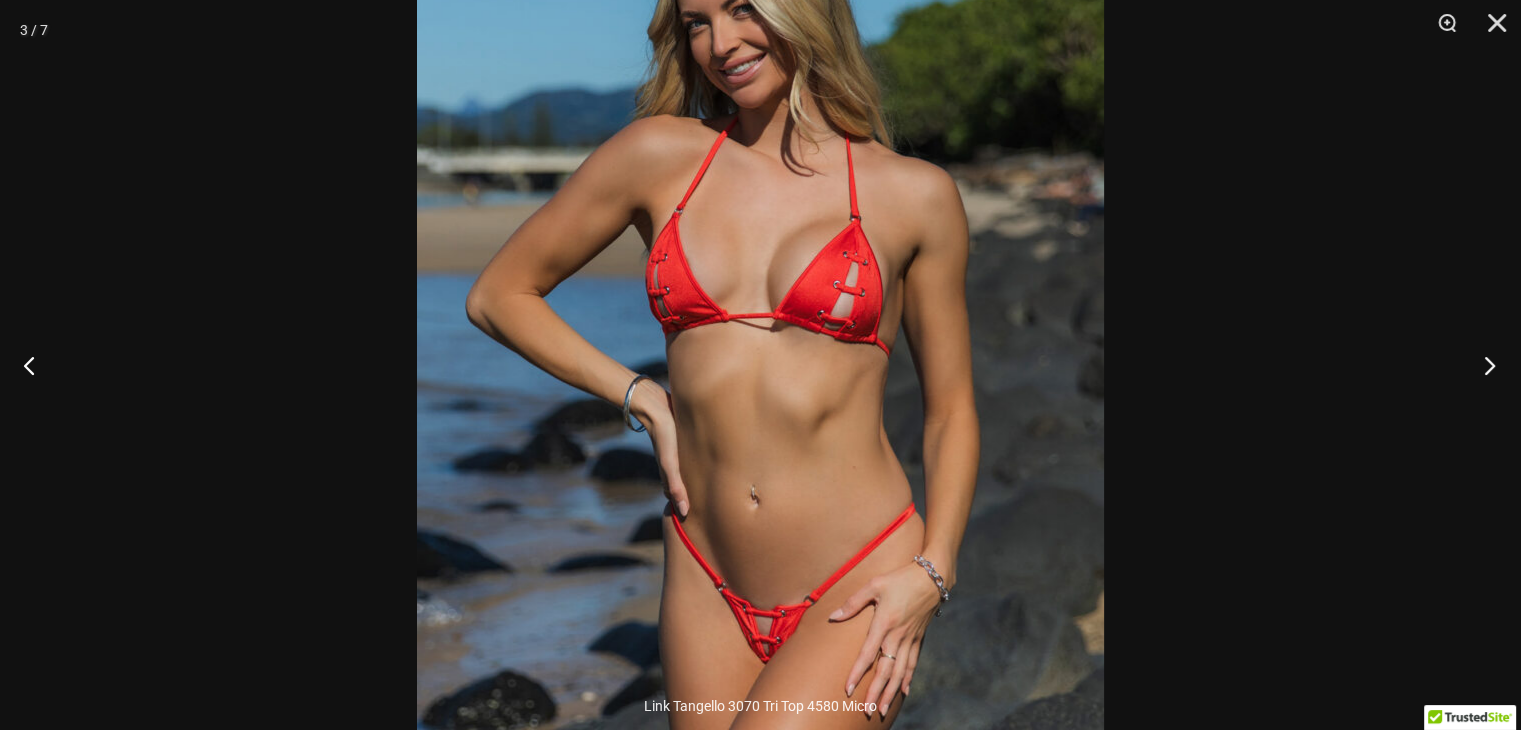 click at bounding box center [1483, 365] 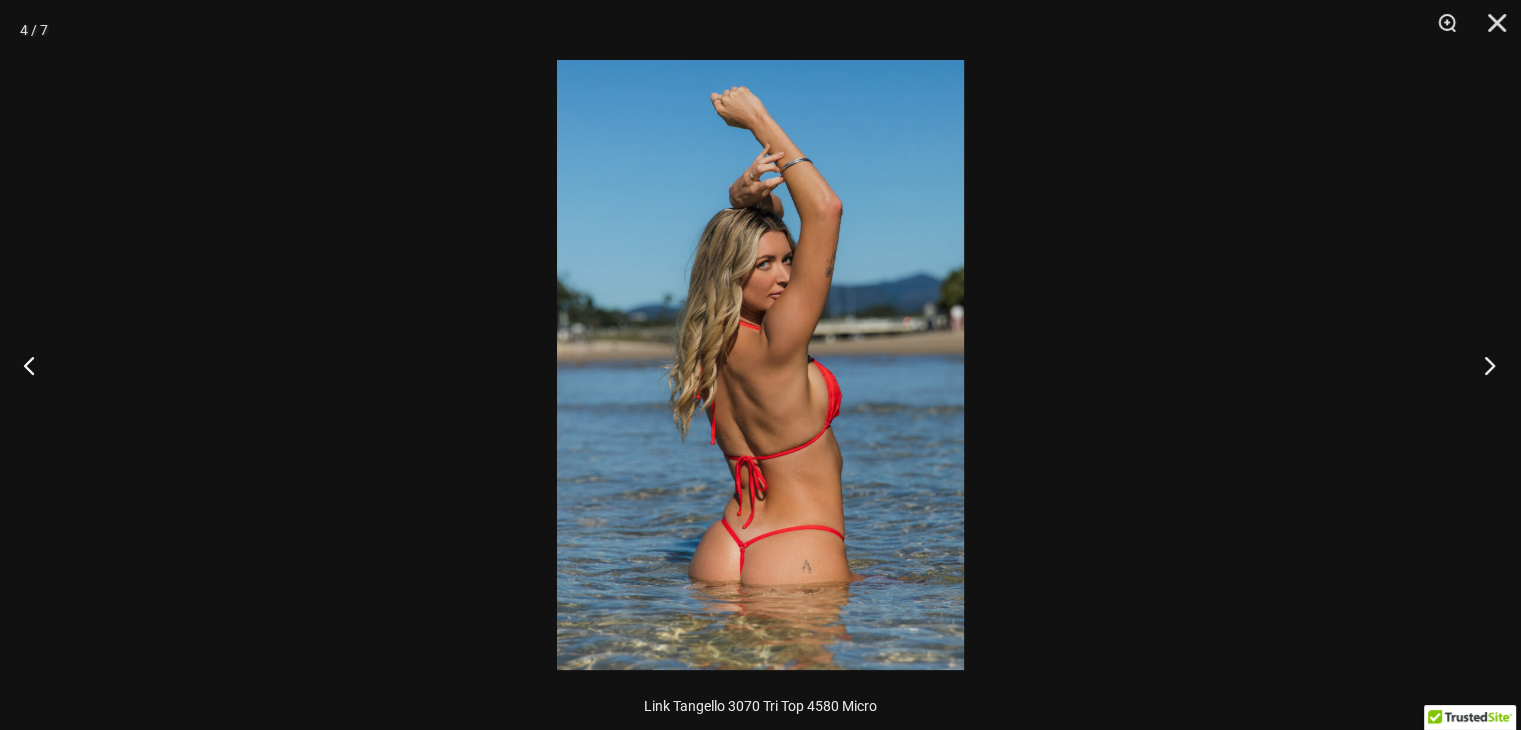 click at bounding box center [1483, 365] 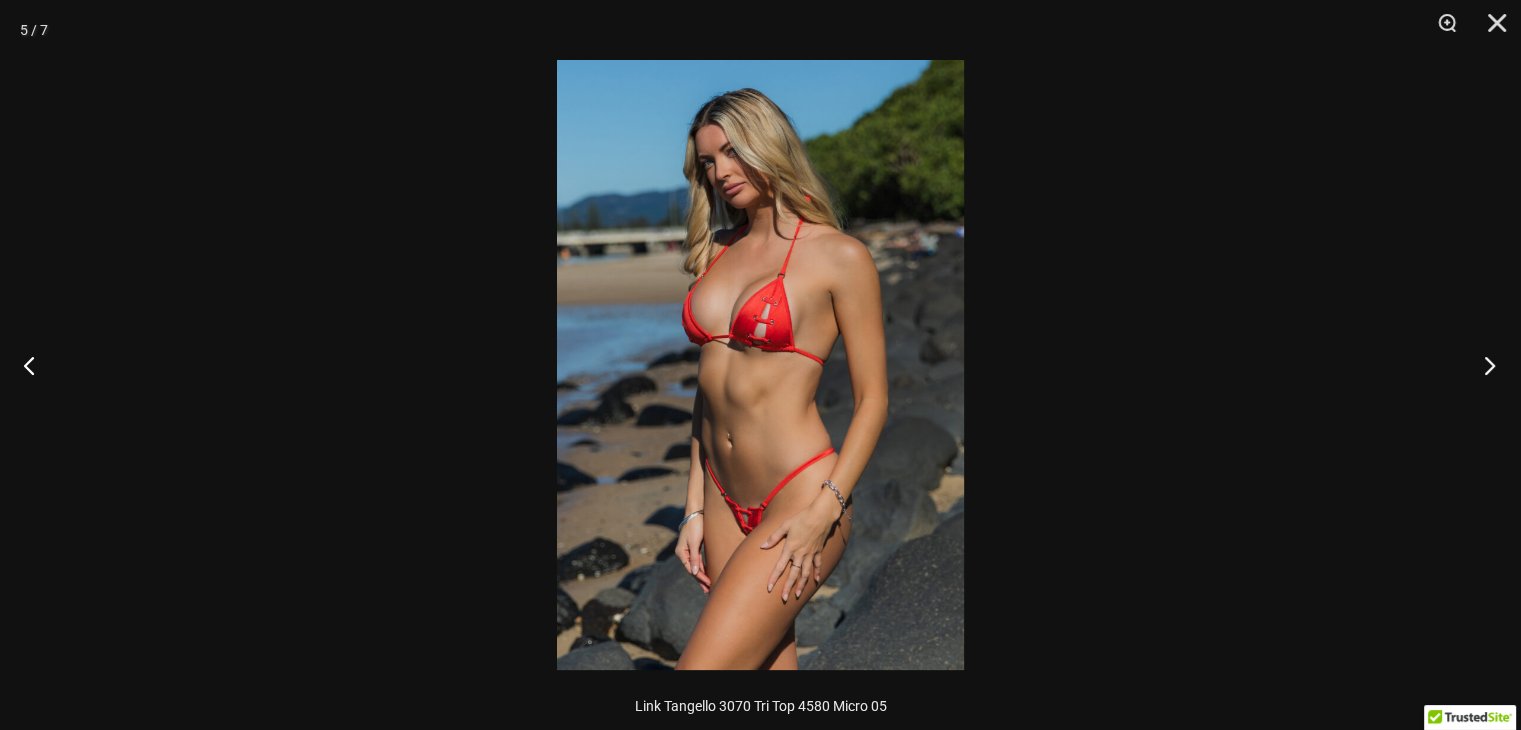 click at bounding box center [1483, 365] 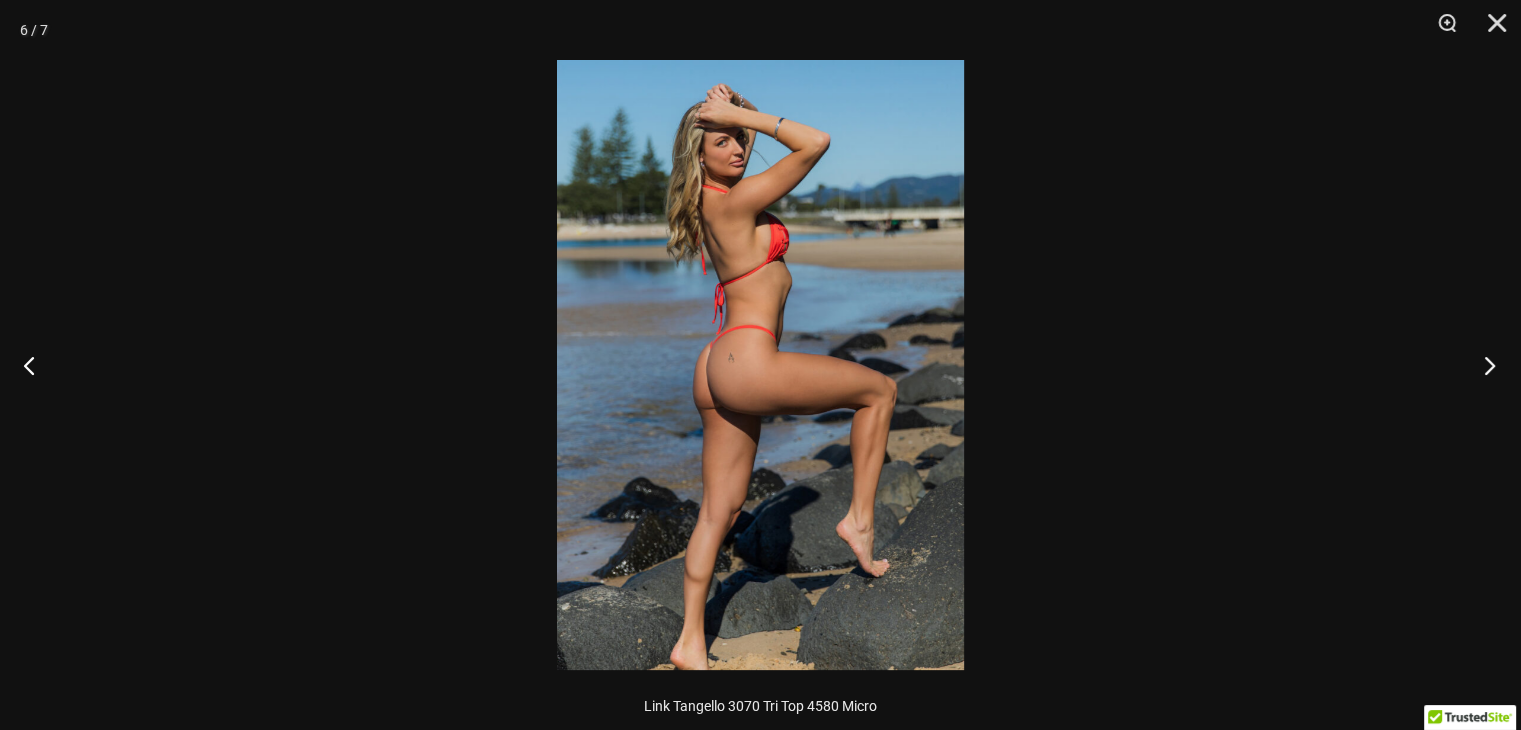 click at bounding box center (1483, 365) 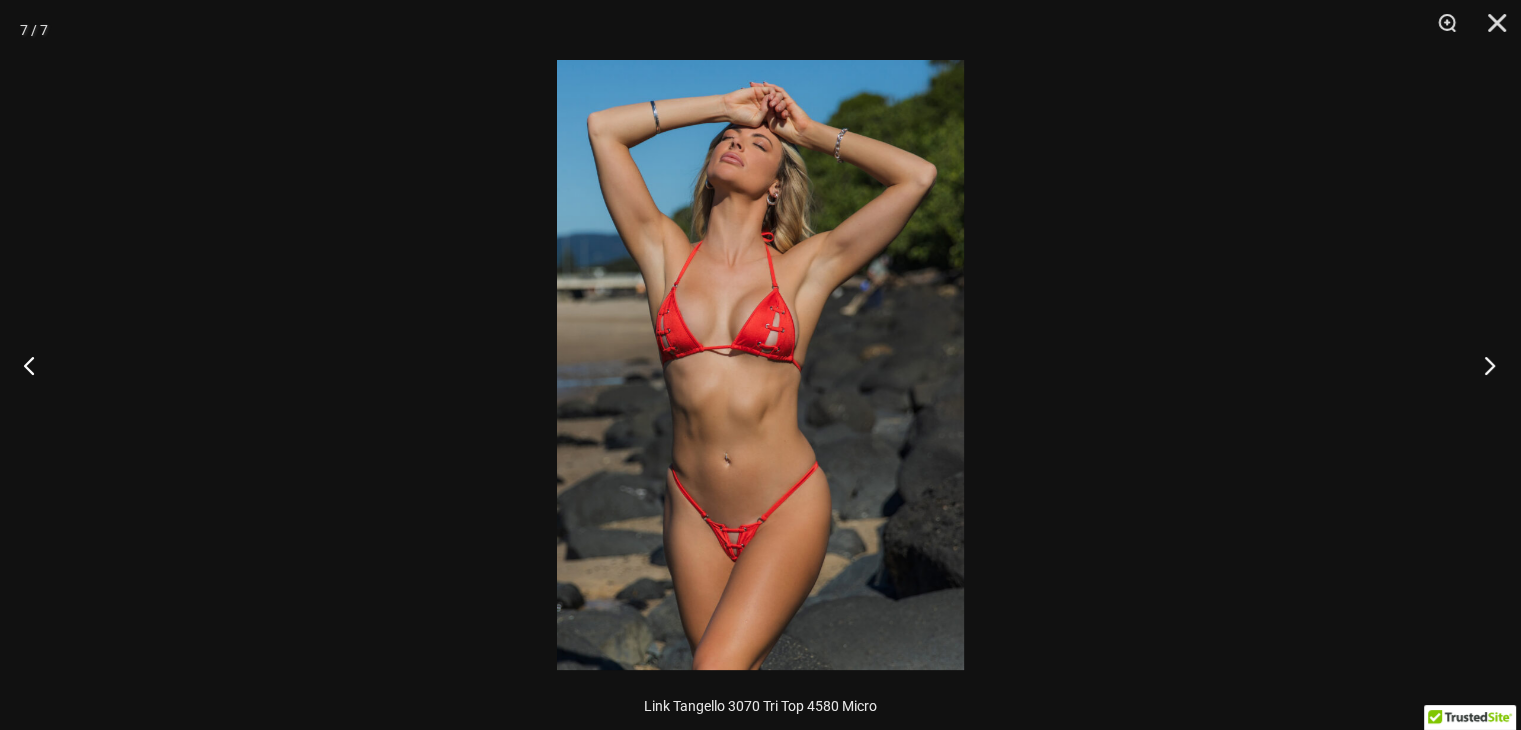 click at bounding box center [1483, 365] 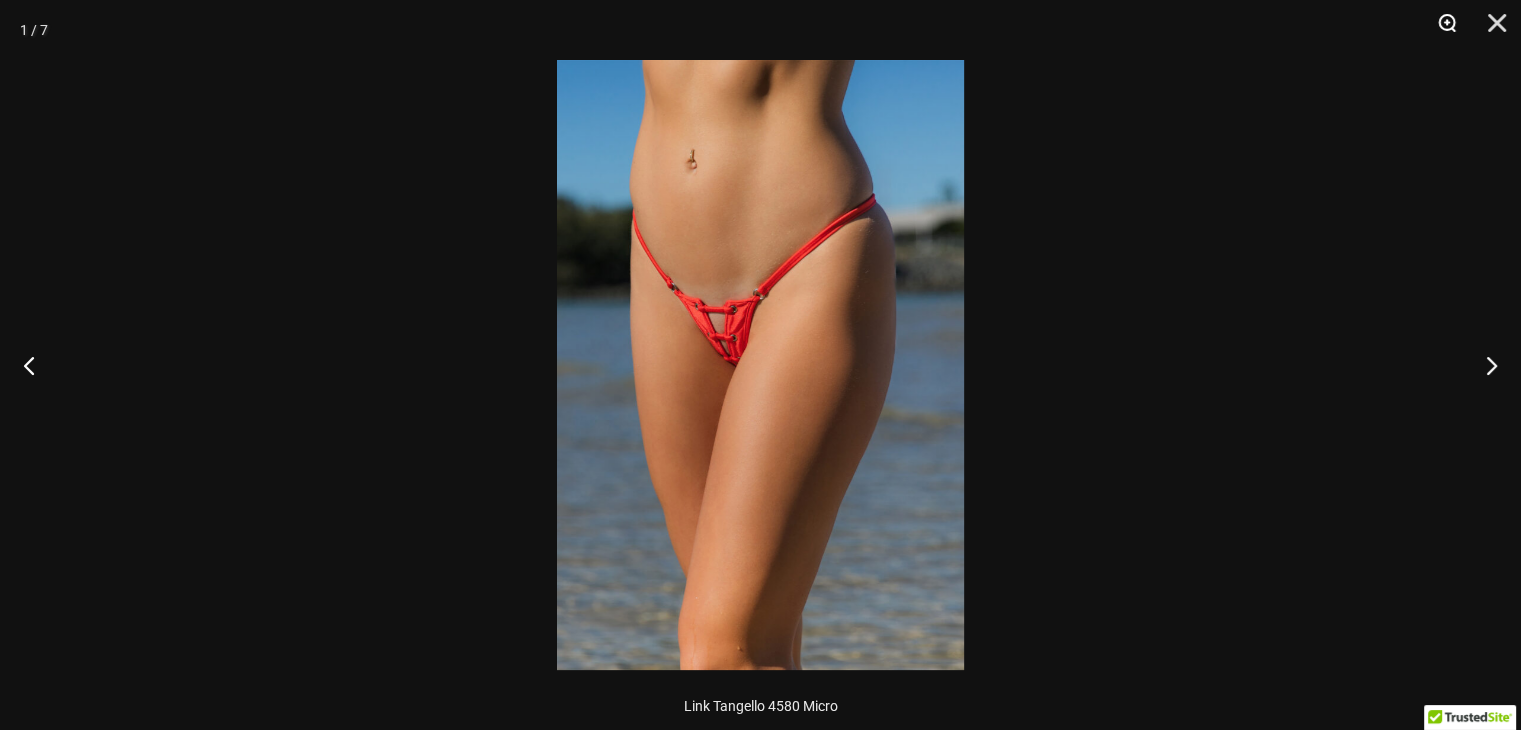 click at bounding box center [1440, 30] 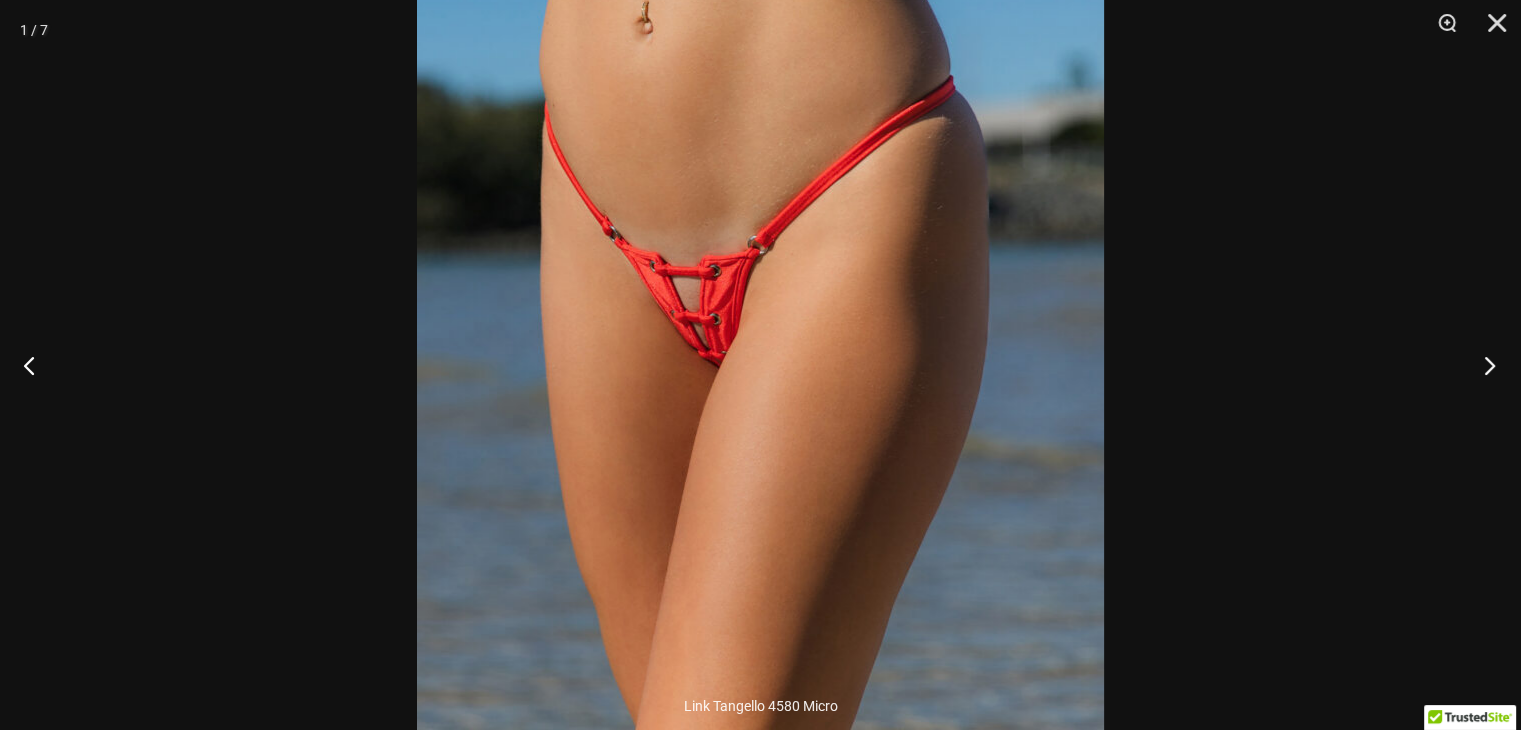 click at bounding box center (1483, 365) 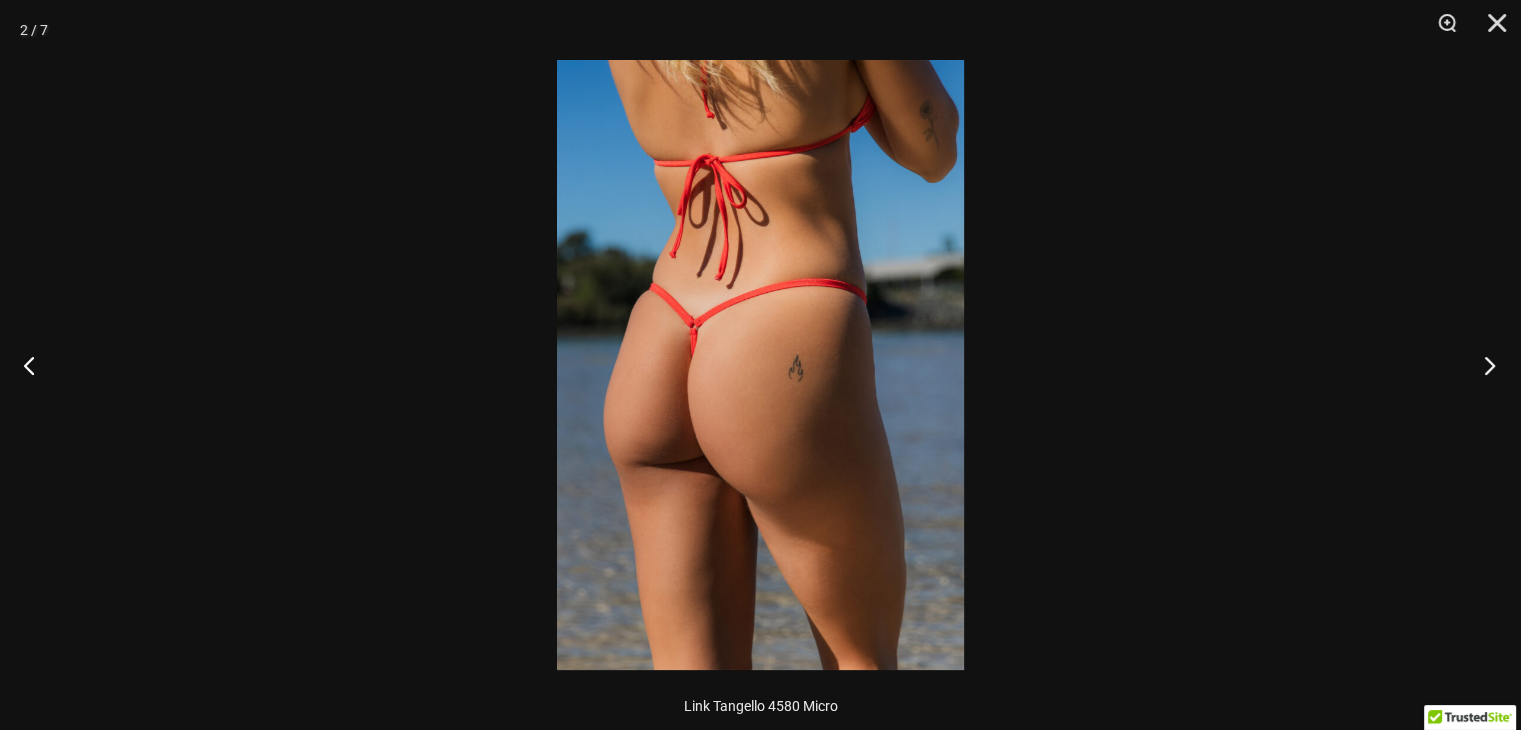 click at bounding box center (1483, 365) 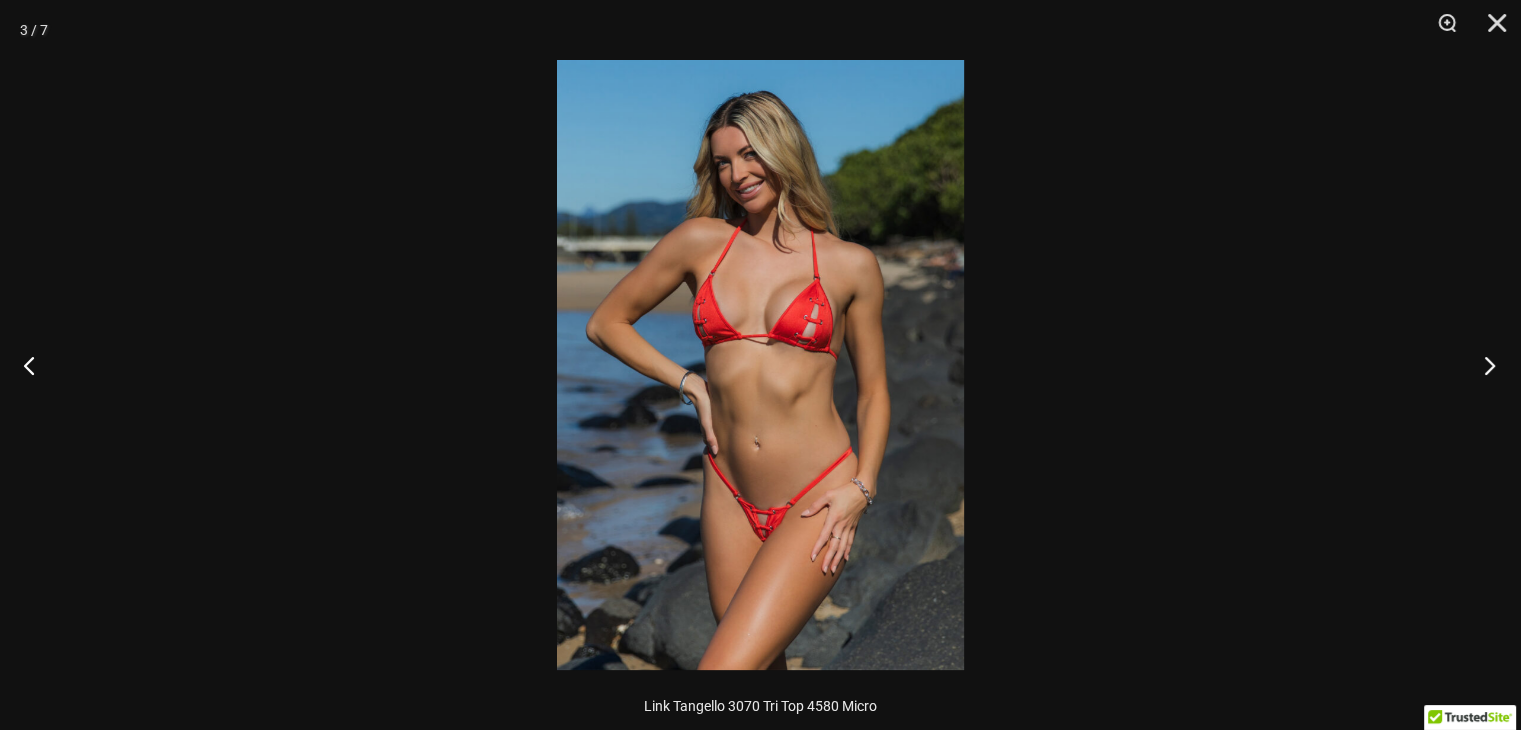 click at bounding box center (1483, 365) 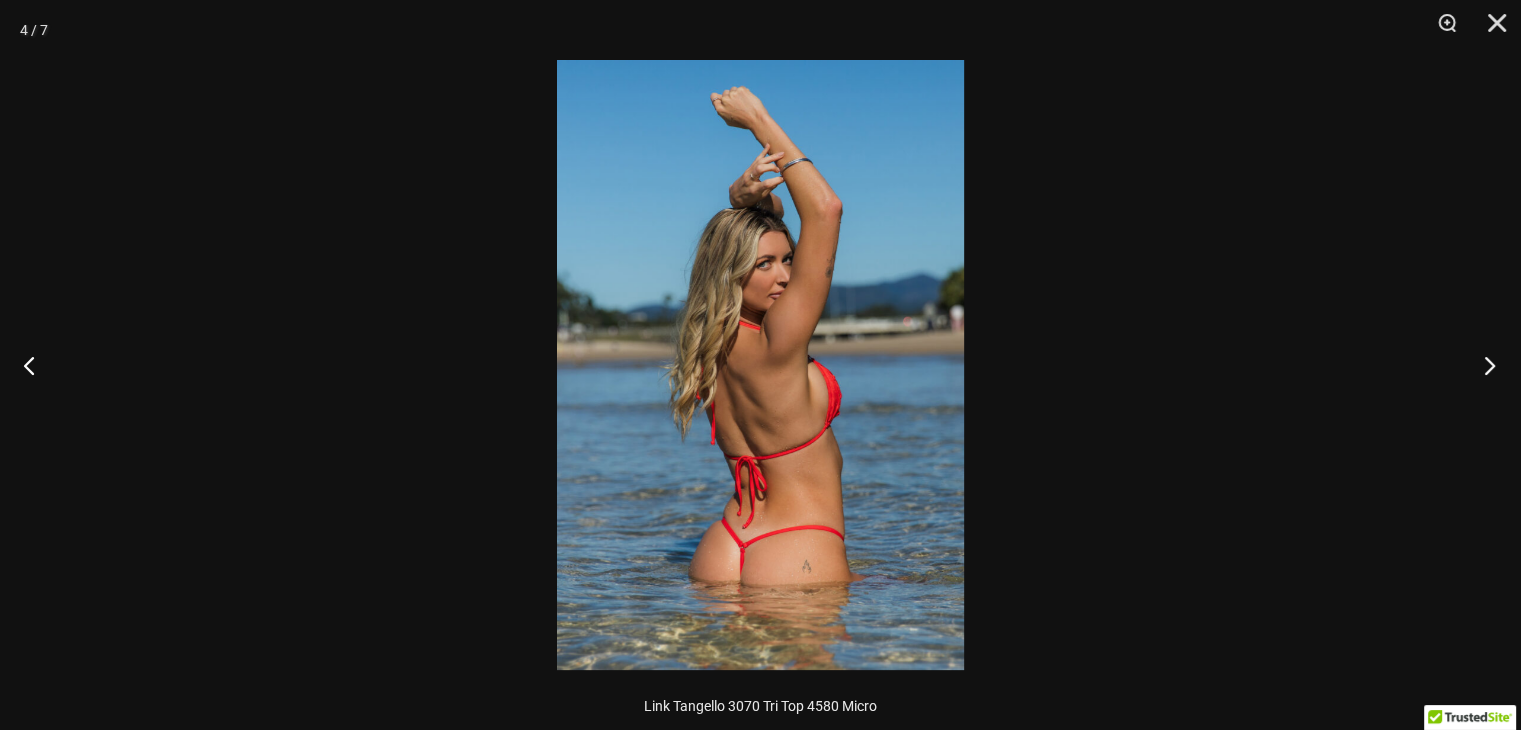 click at bounding box center [1483, 365] 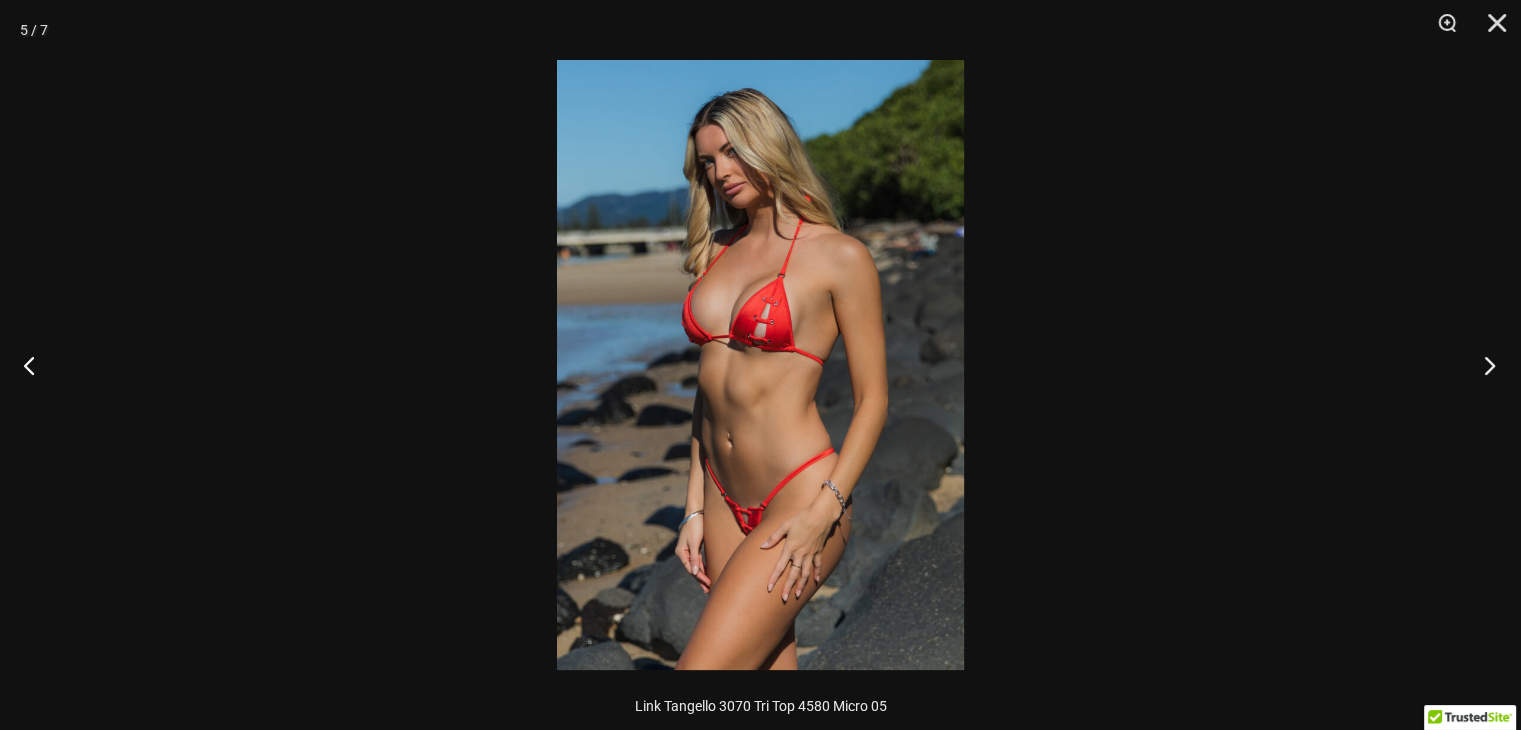 click at bounding box center [1483, 365] 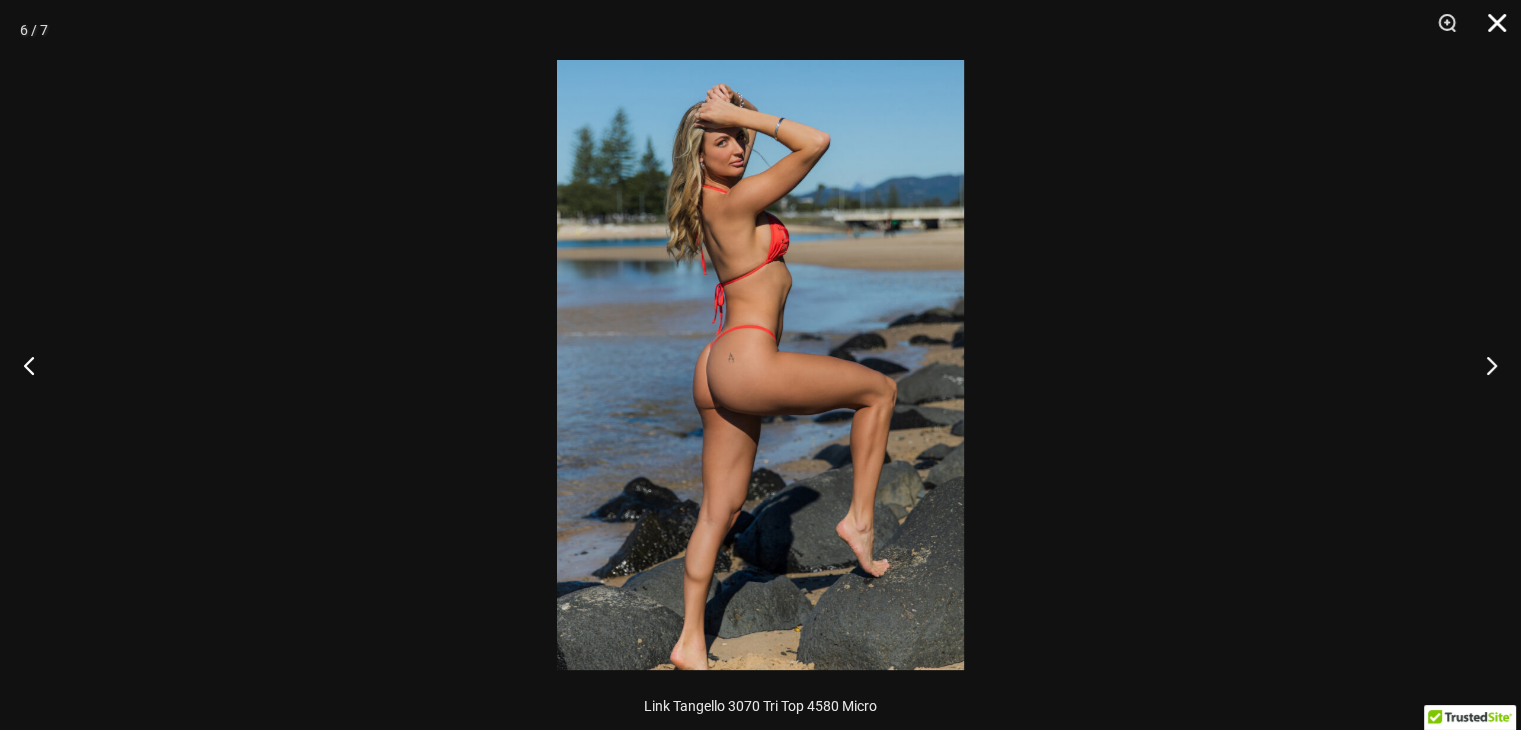 click at bounding box center [1490, 30] 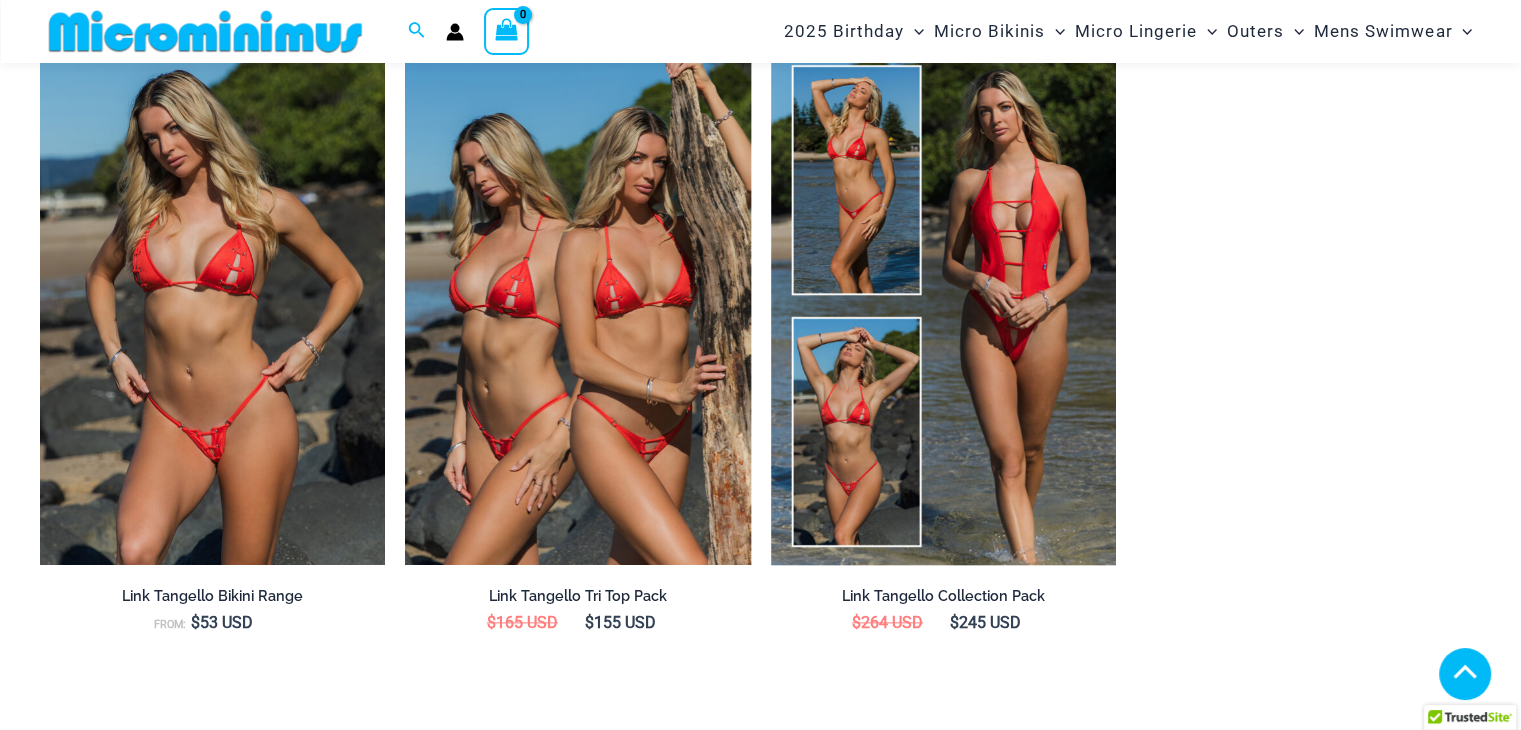 scroll, scrollTop: 2200, scrollLeft: 0, axis: vertical 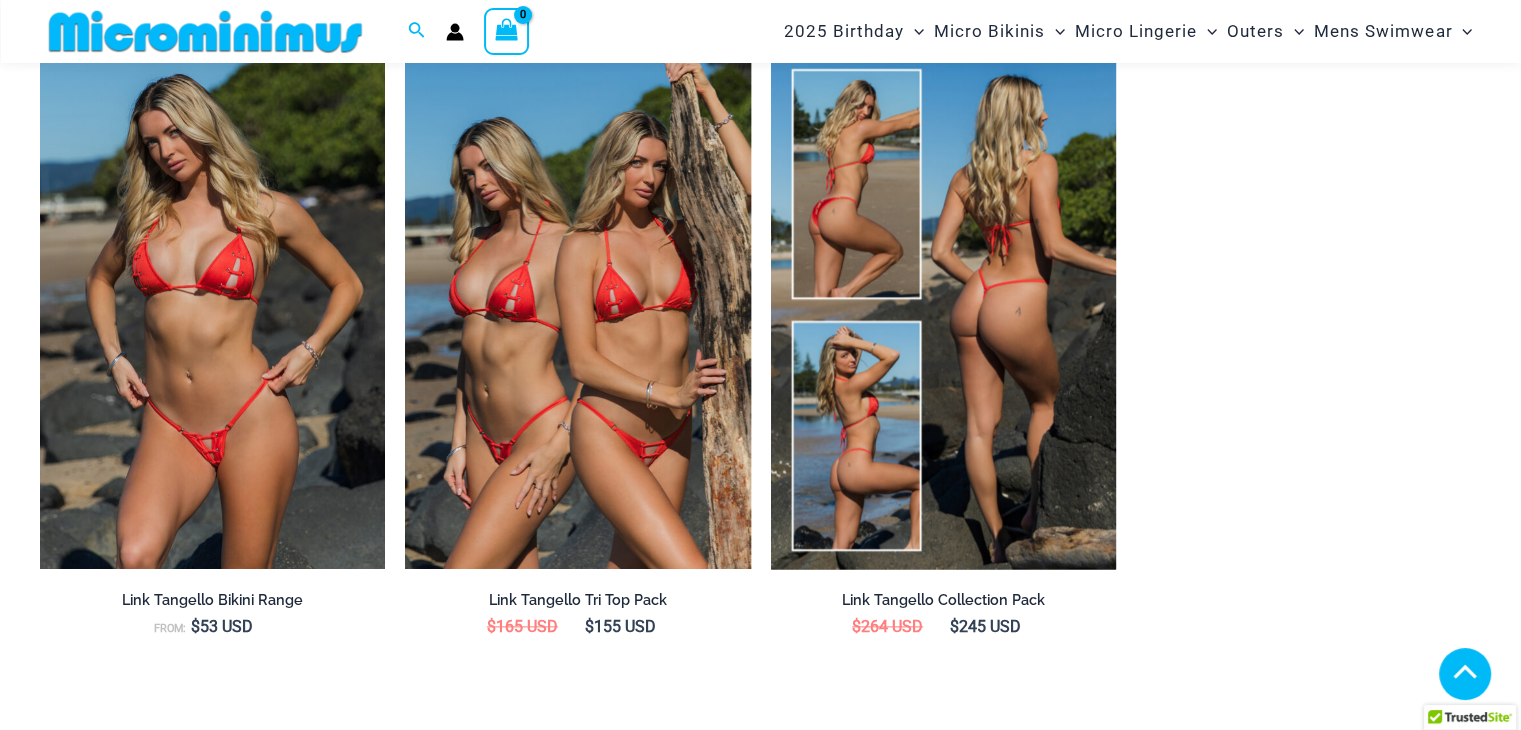 click at bounding box center [943, 310] 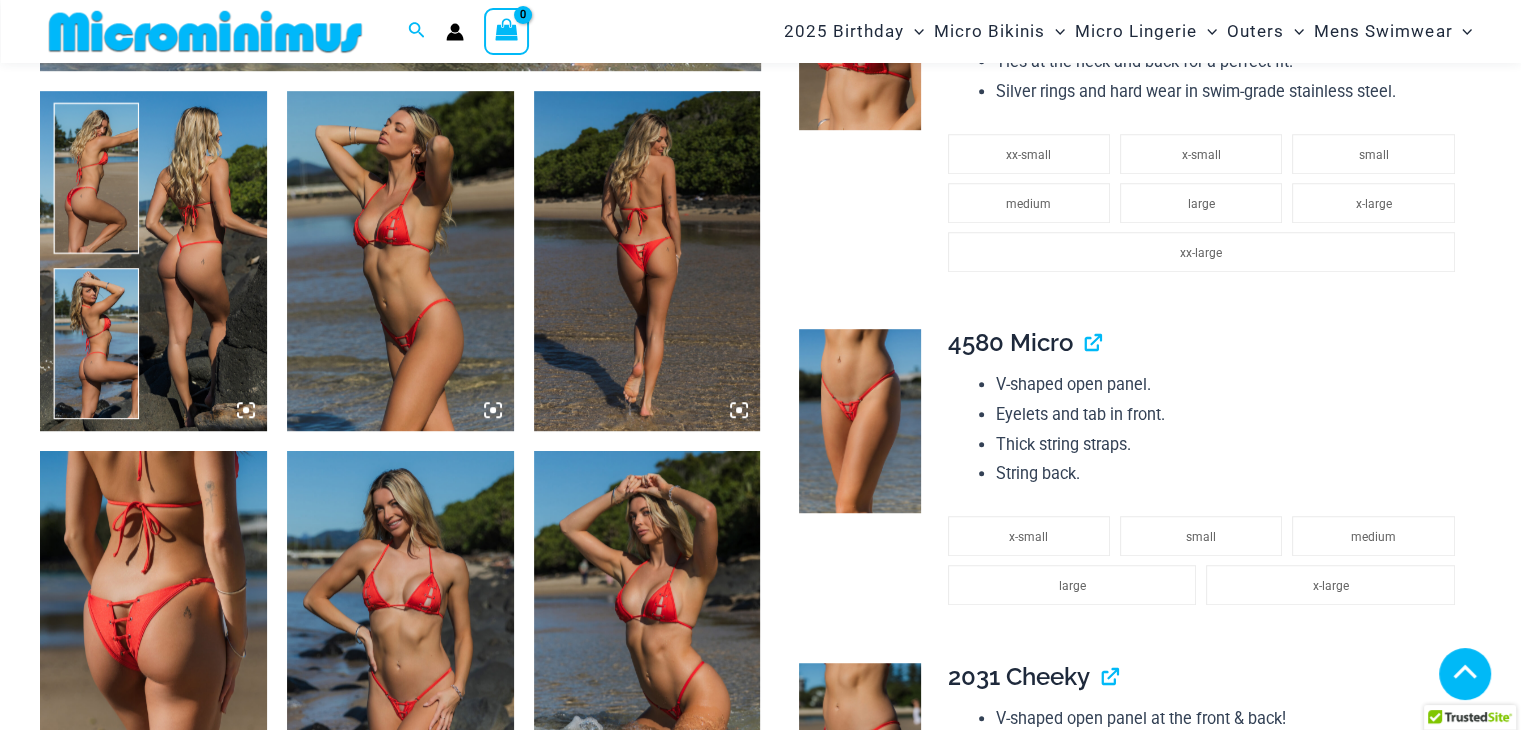 scroll, scrollTop: 1300, scrollLeft: 0, axis: vertical 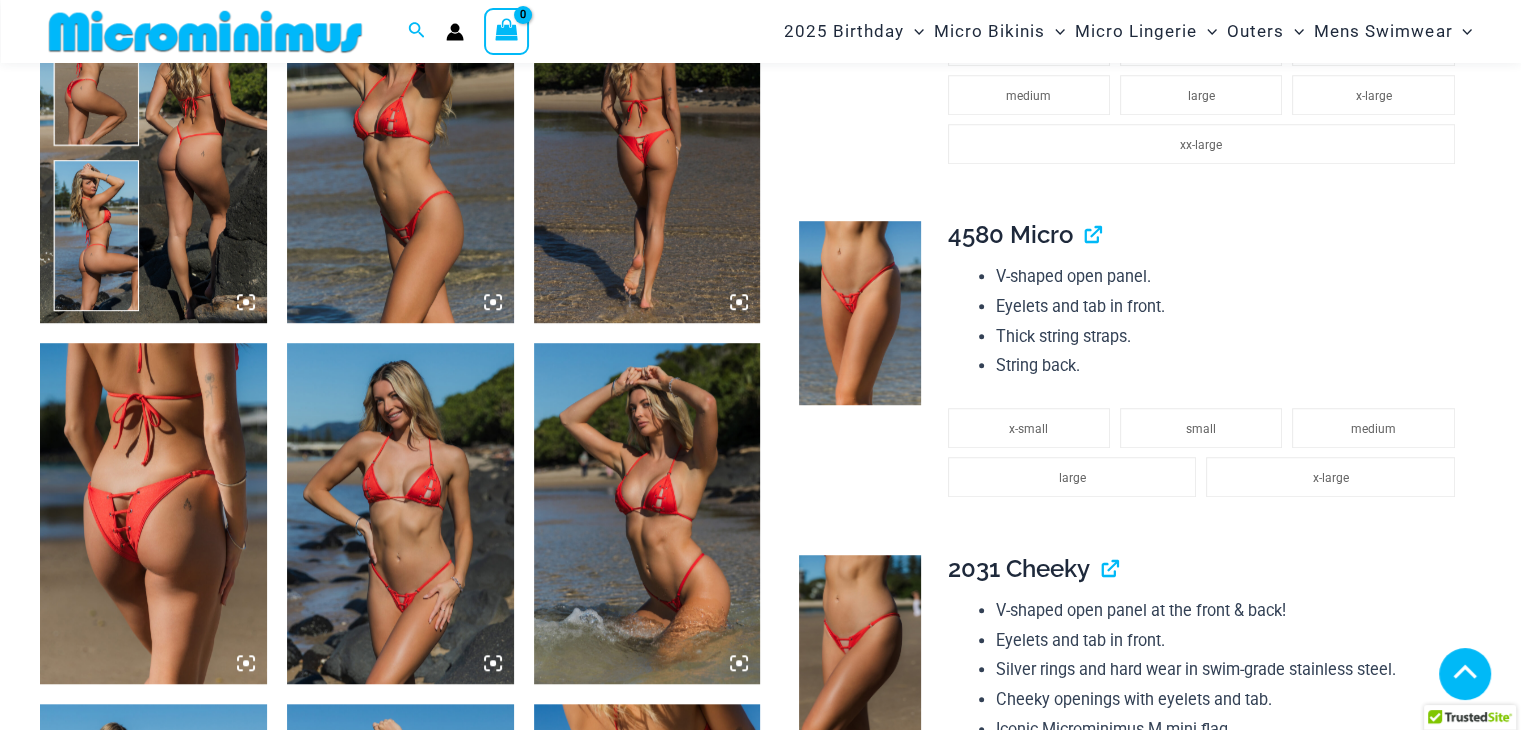 click at bounding box center [153, 513] 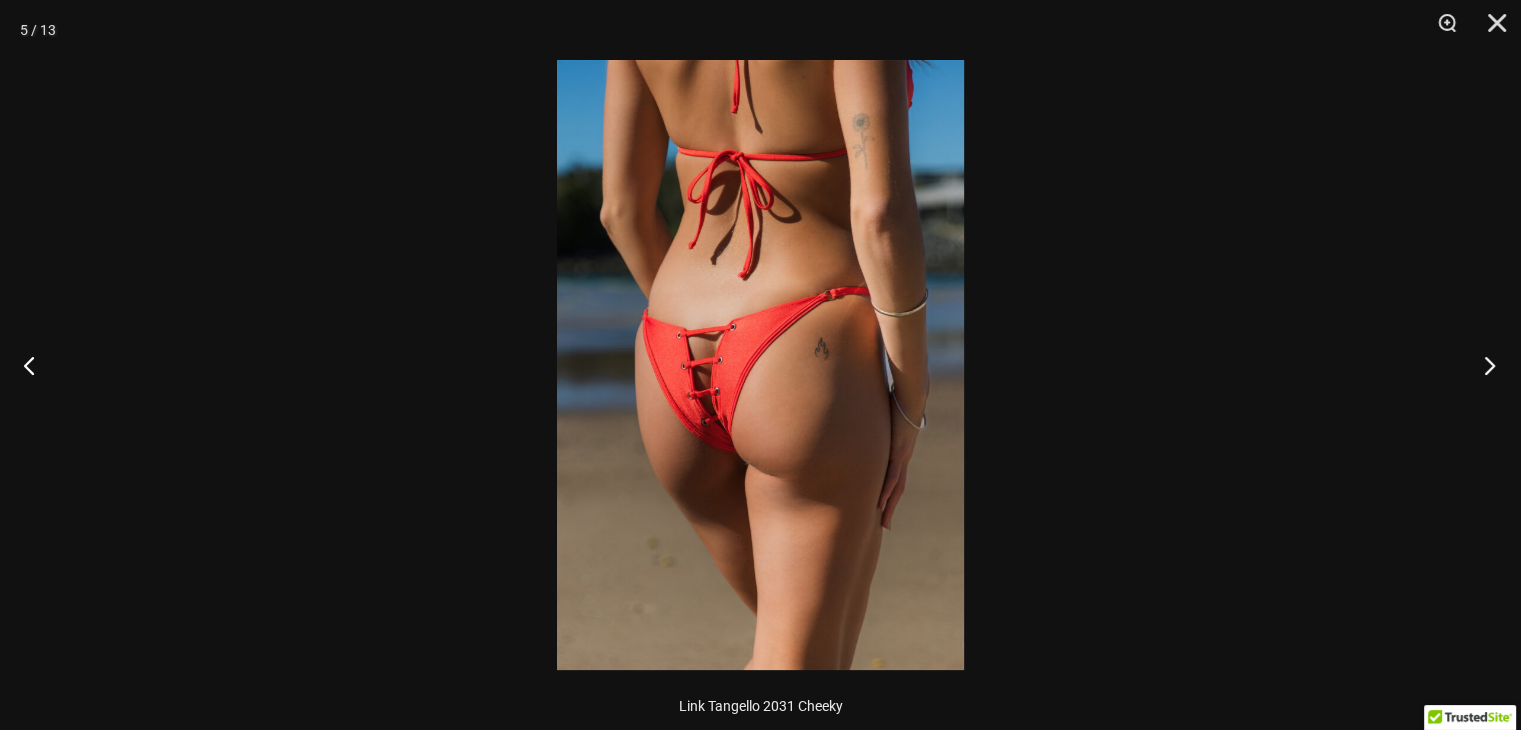click at bounding box center [1483, 365] 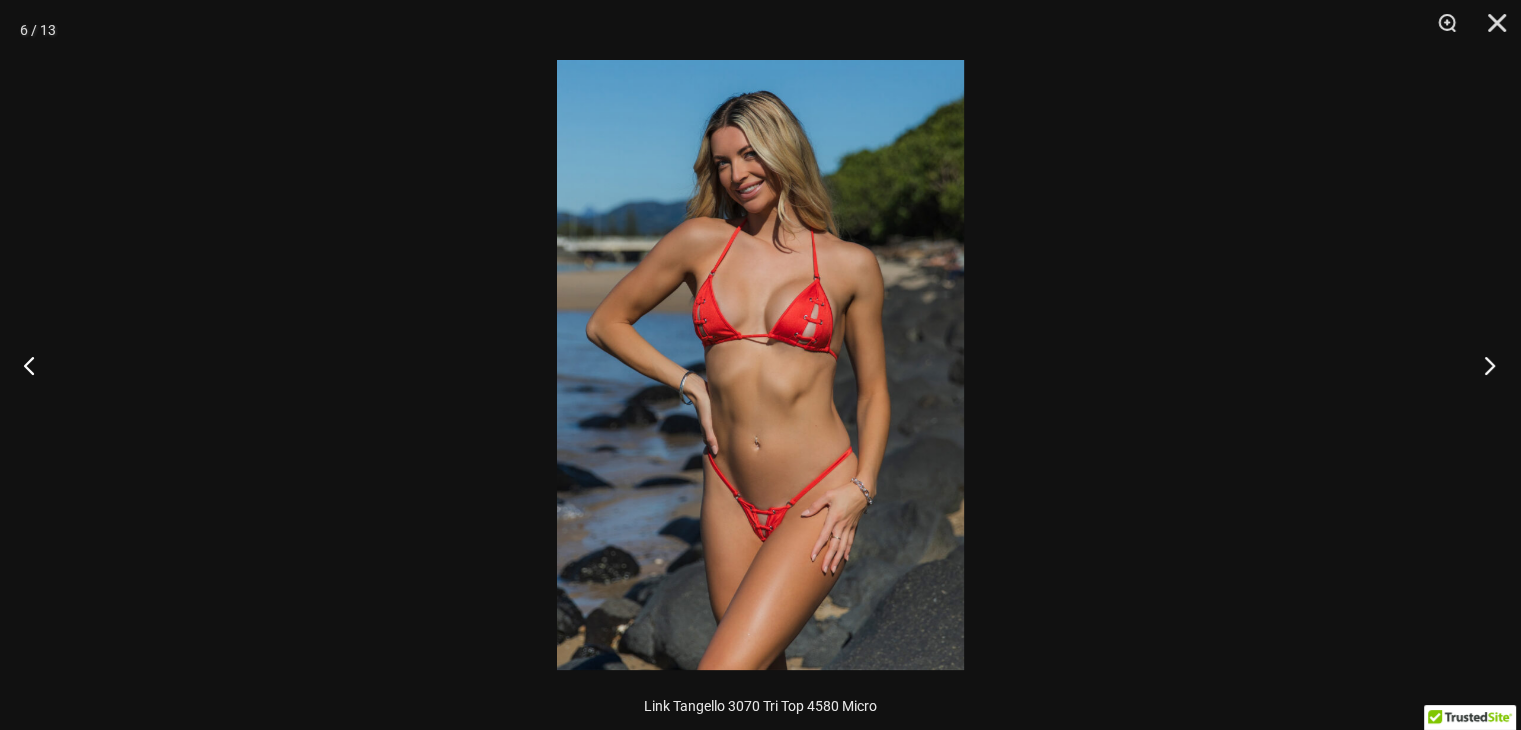 click at bounding box center (1483, 365) 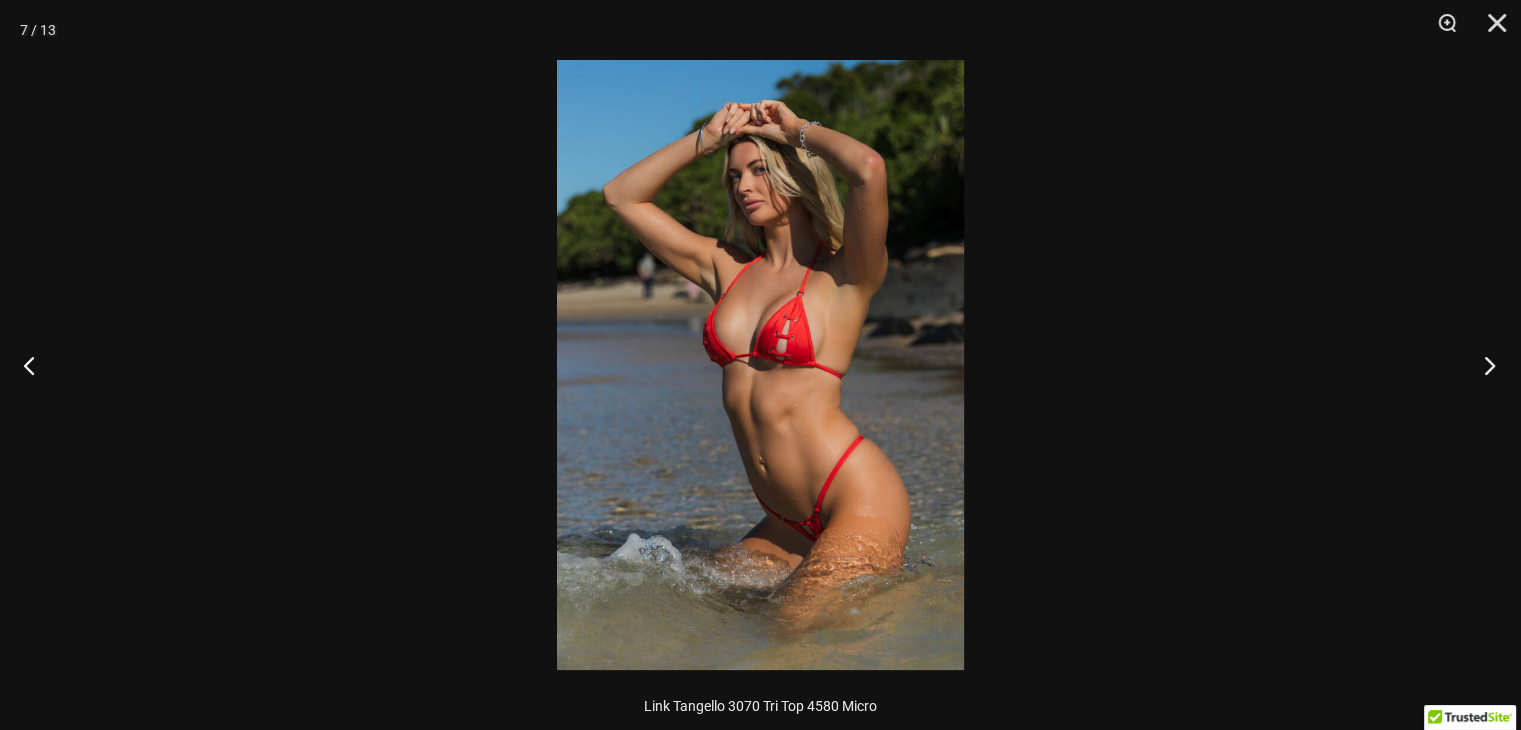 click at bounding box center (1483, 365) 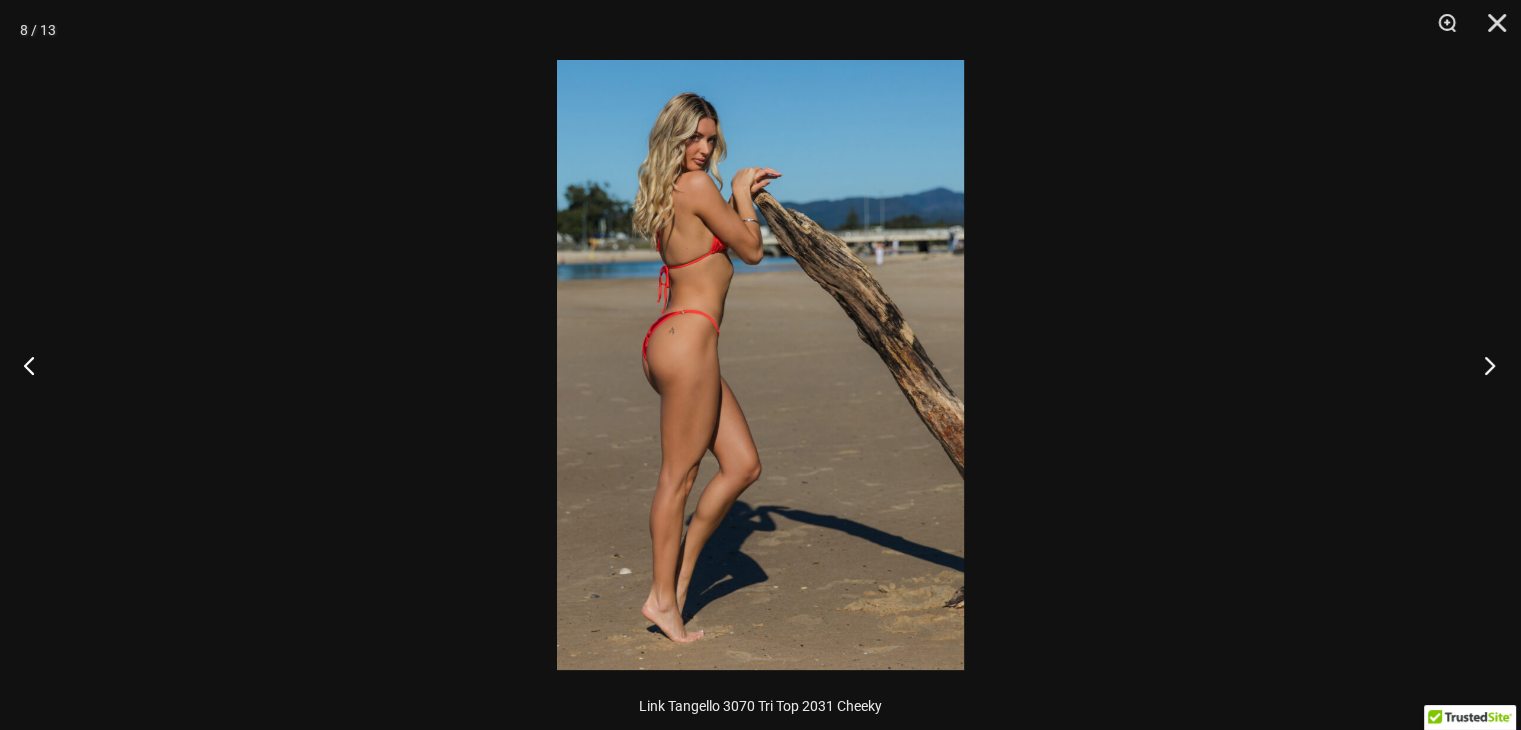 click at bounding box center [1483, 365] 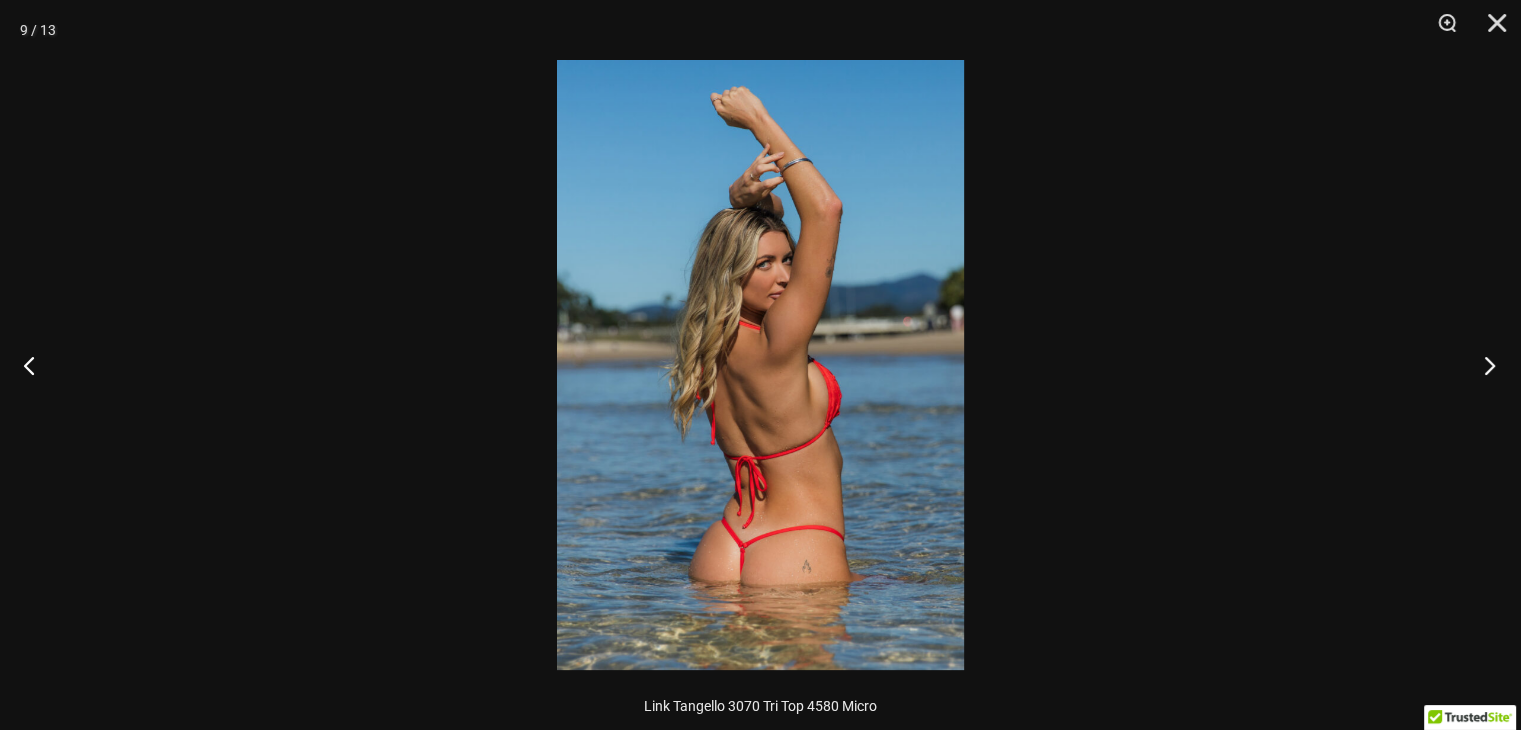 click at bounding box center (1483, 365) 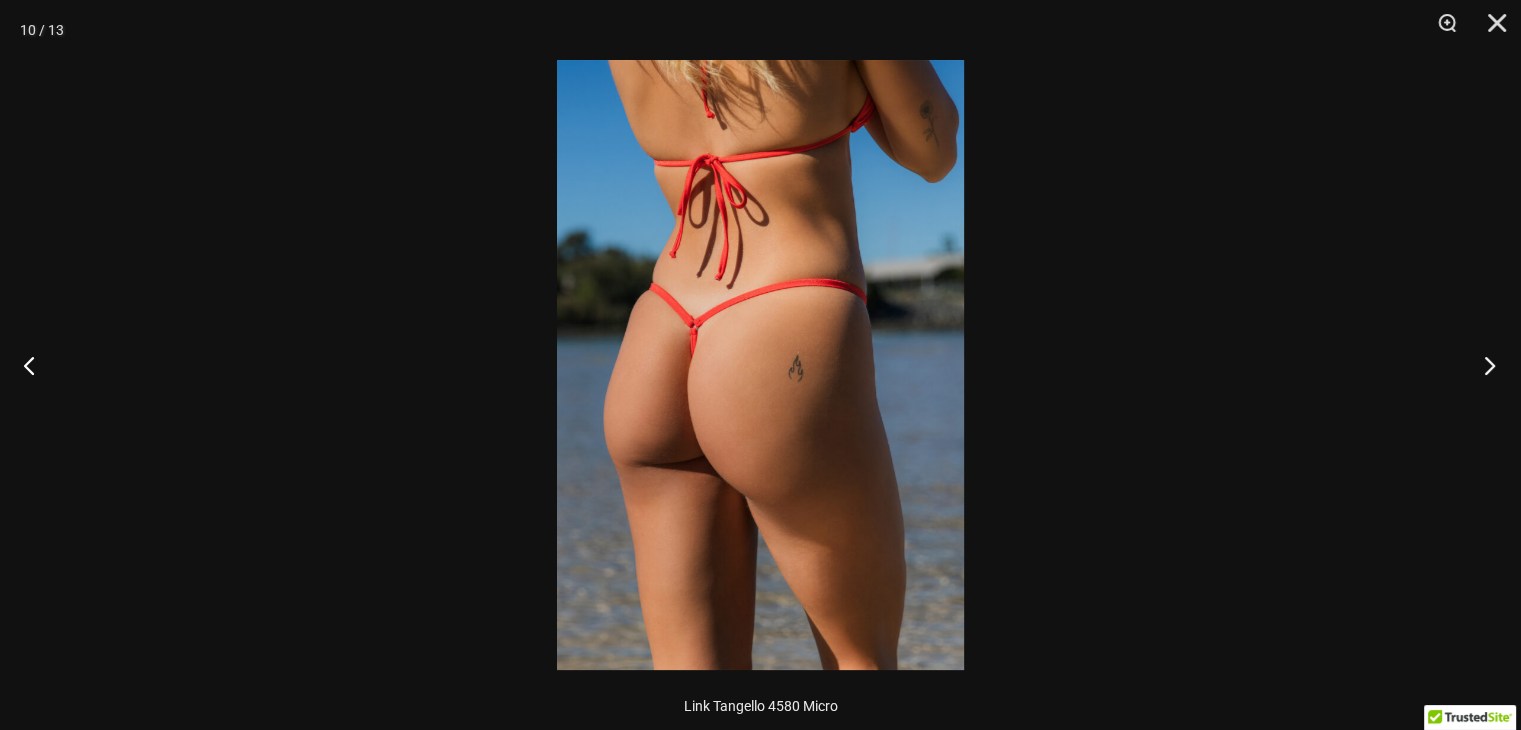 click at bounding box center (1483, 365) 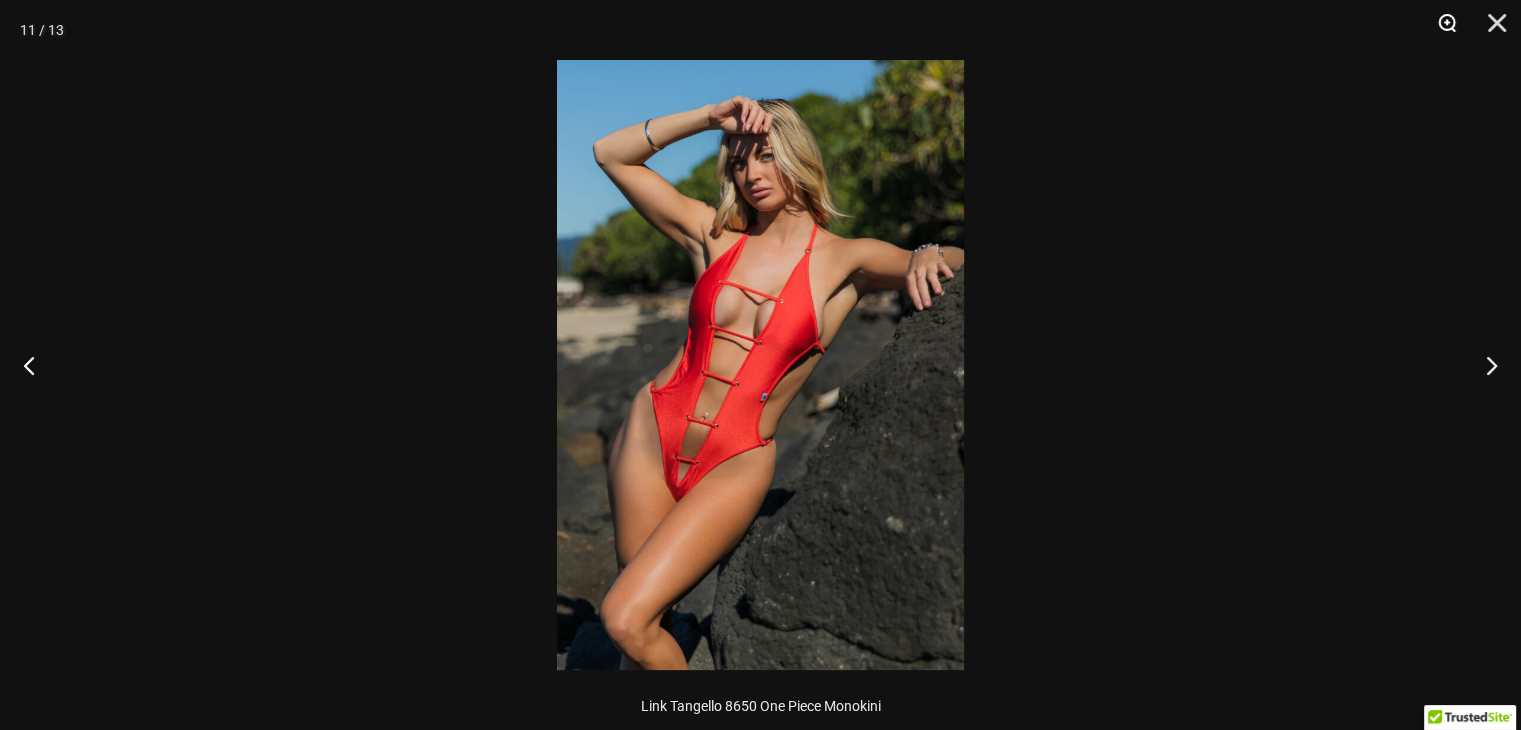 click at bounding box center (1440, 30) 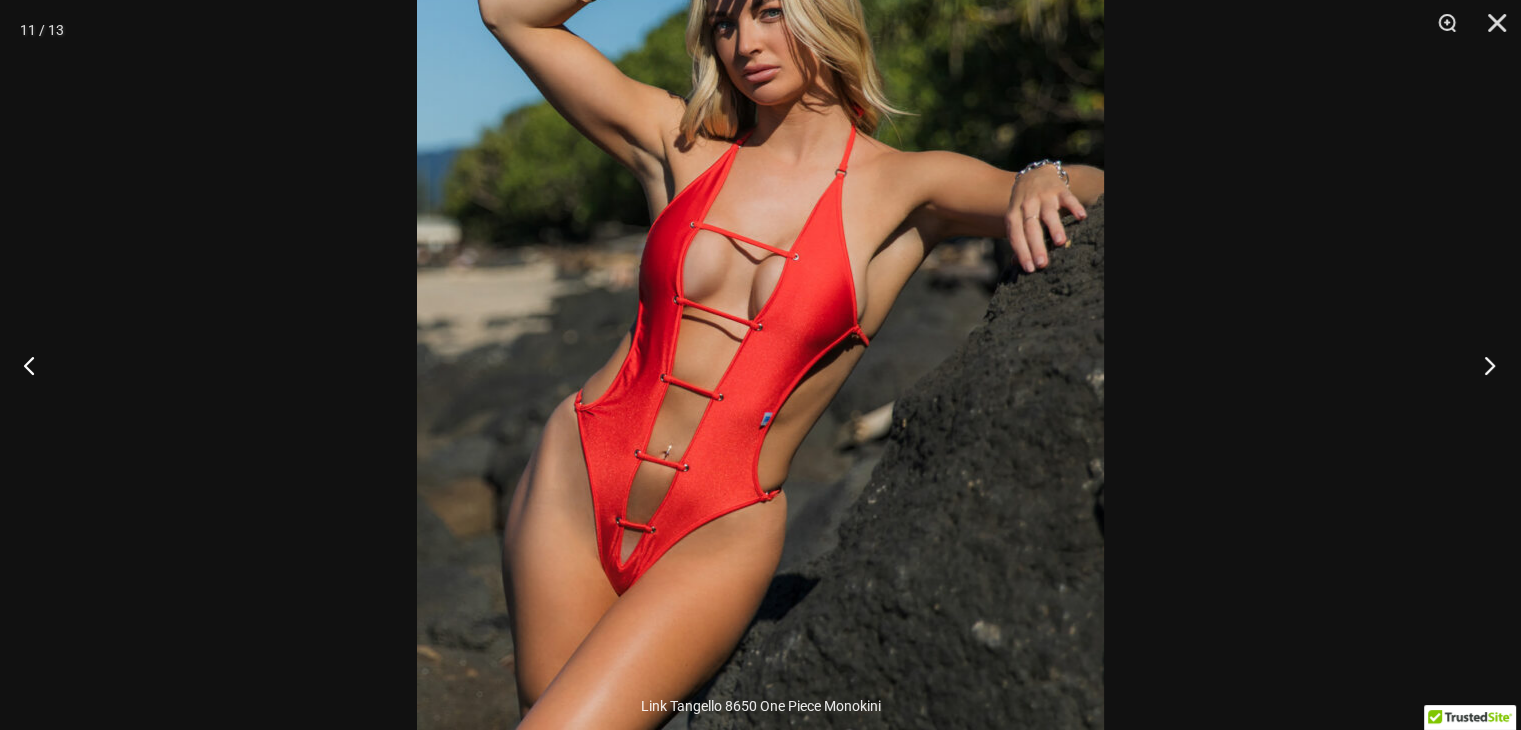 click at bounding box center (1483, 365) 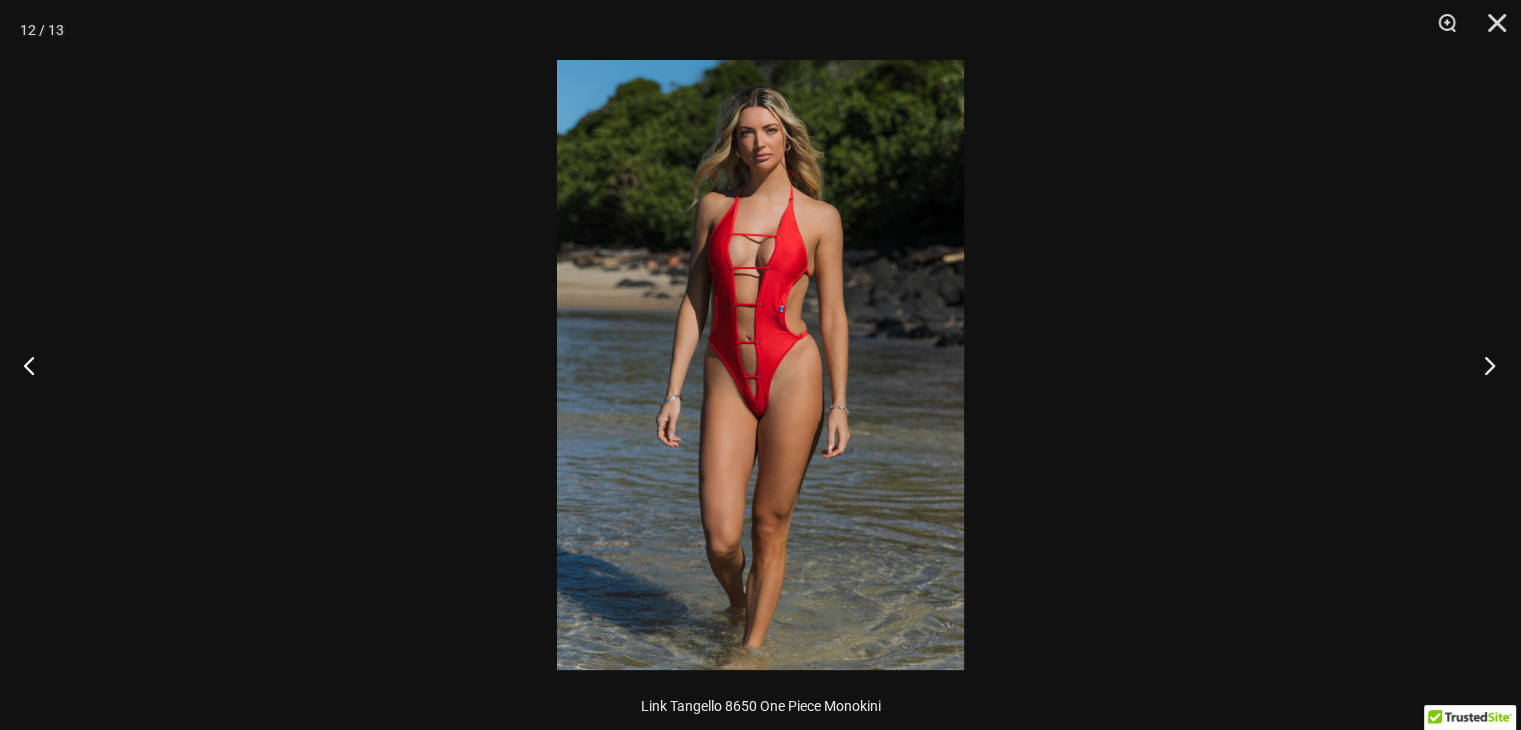 click at bounding box center (1483, 365) 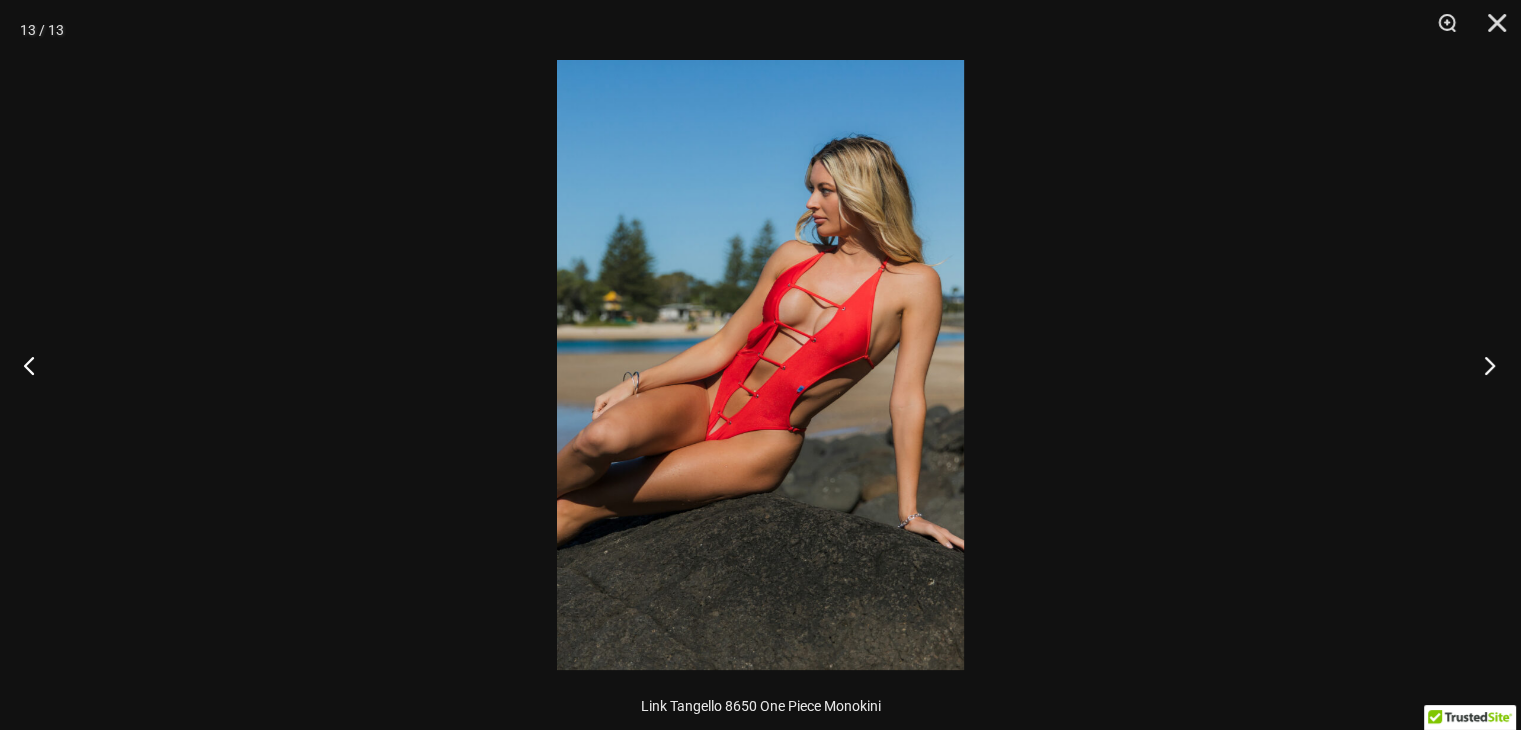 click at bounding box center (1483, 365) 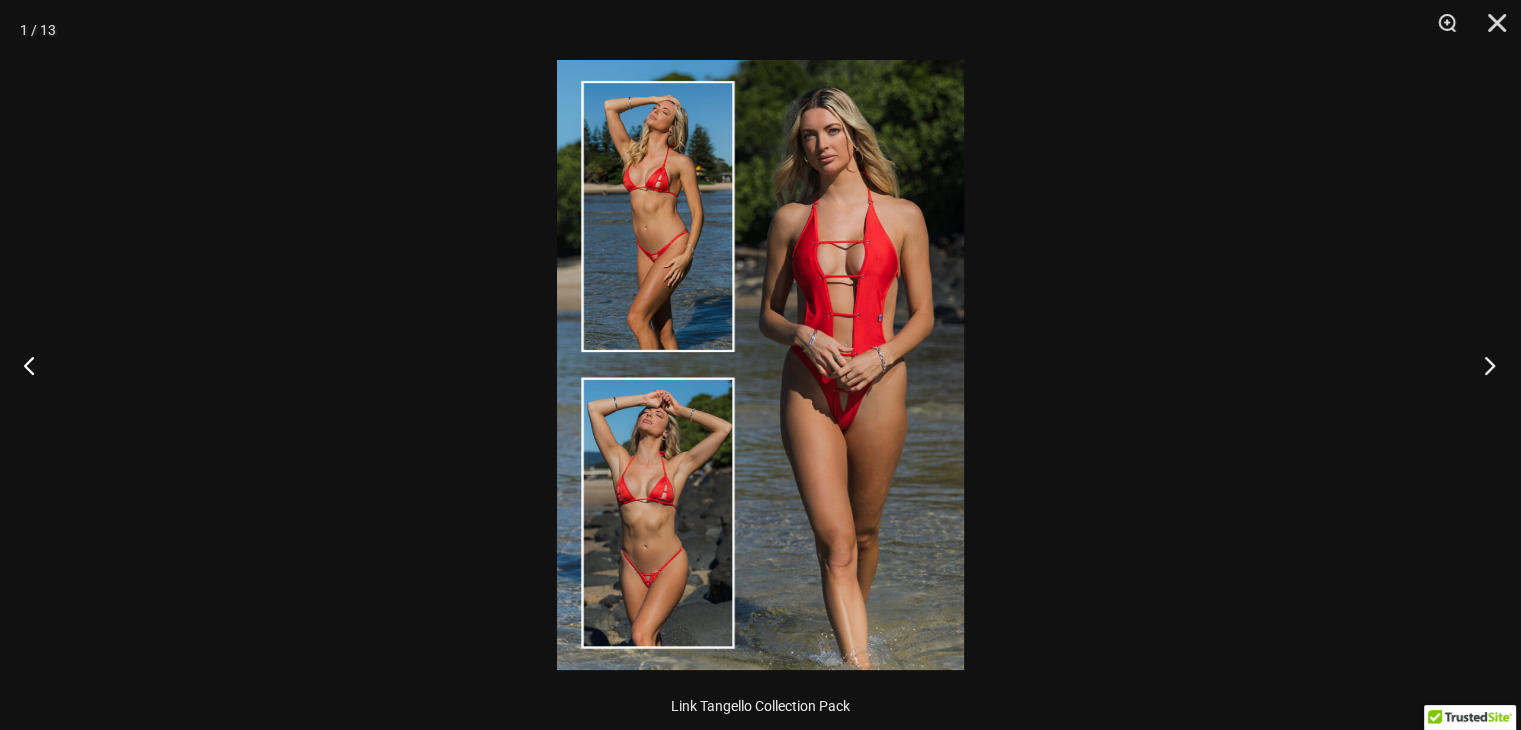 click at bounding box center [1483, 365] 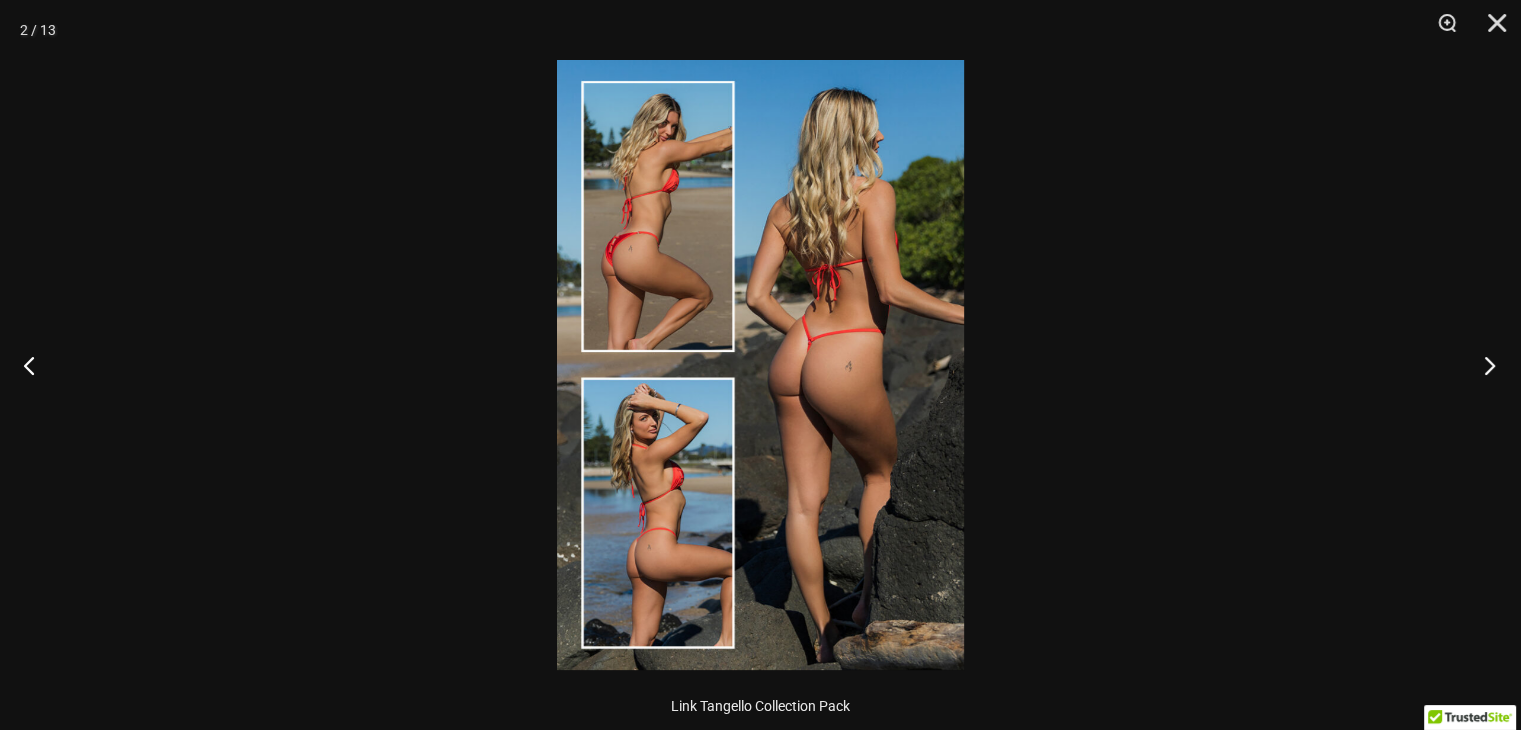 click at bounding box center [1483, 365] 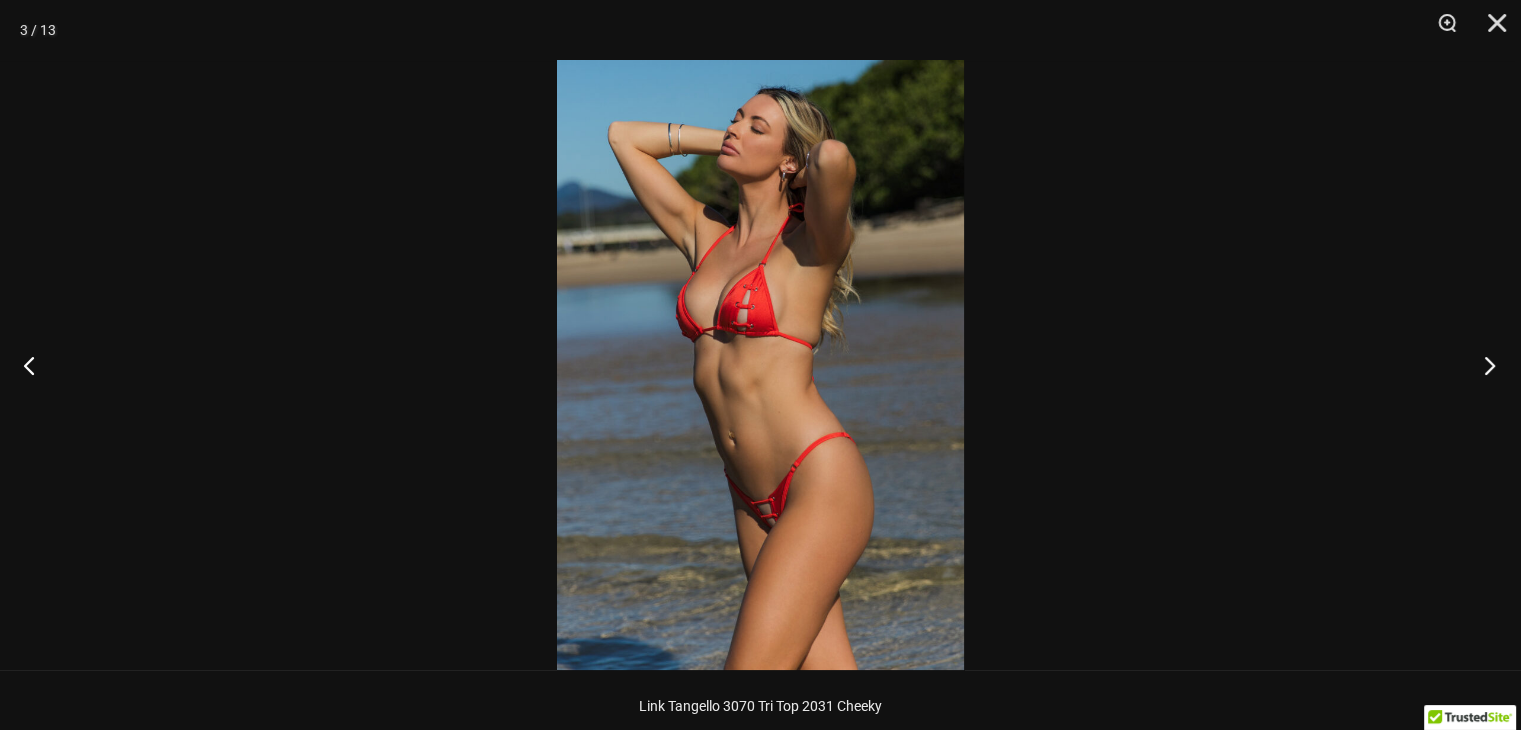 click at bounding box center [1483, 365] 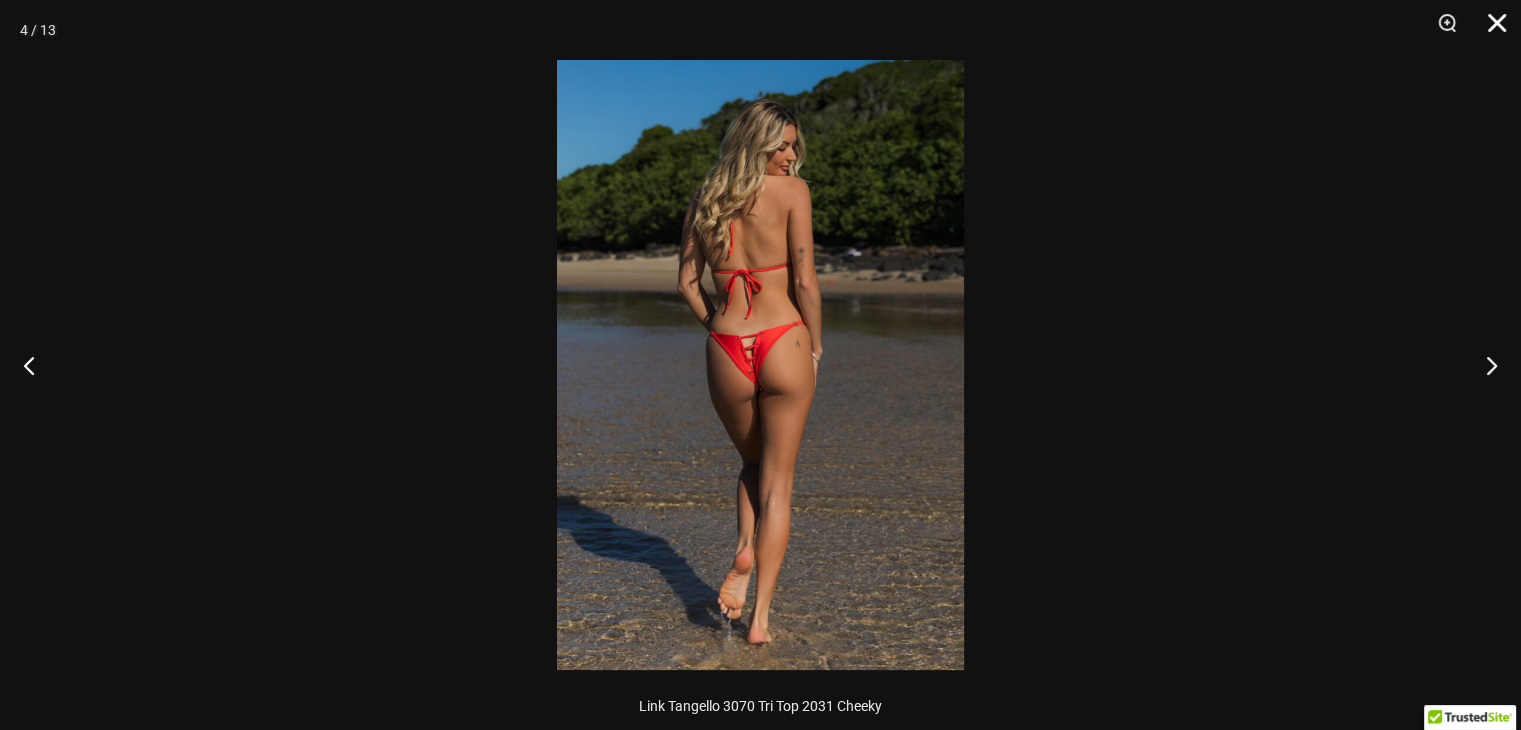 click at bounding box center (1490, 30) 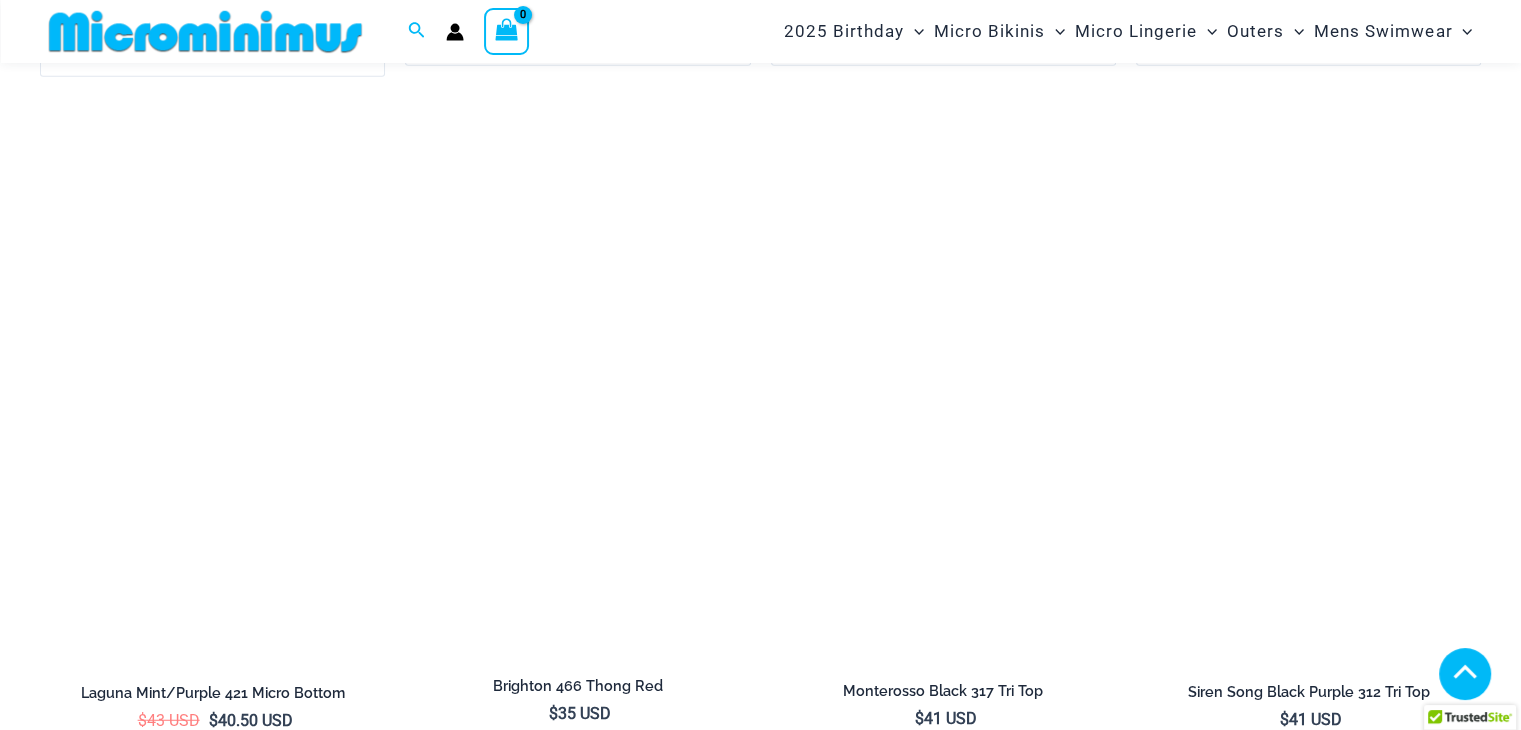 scroll, scrollTop: 5200, scrollLeft: 0, axis: vertical 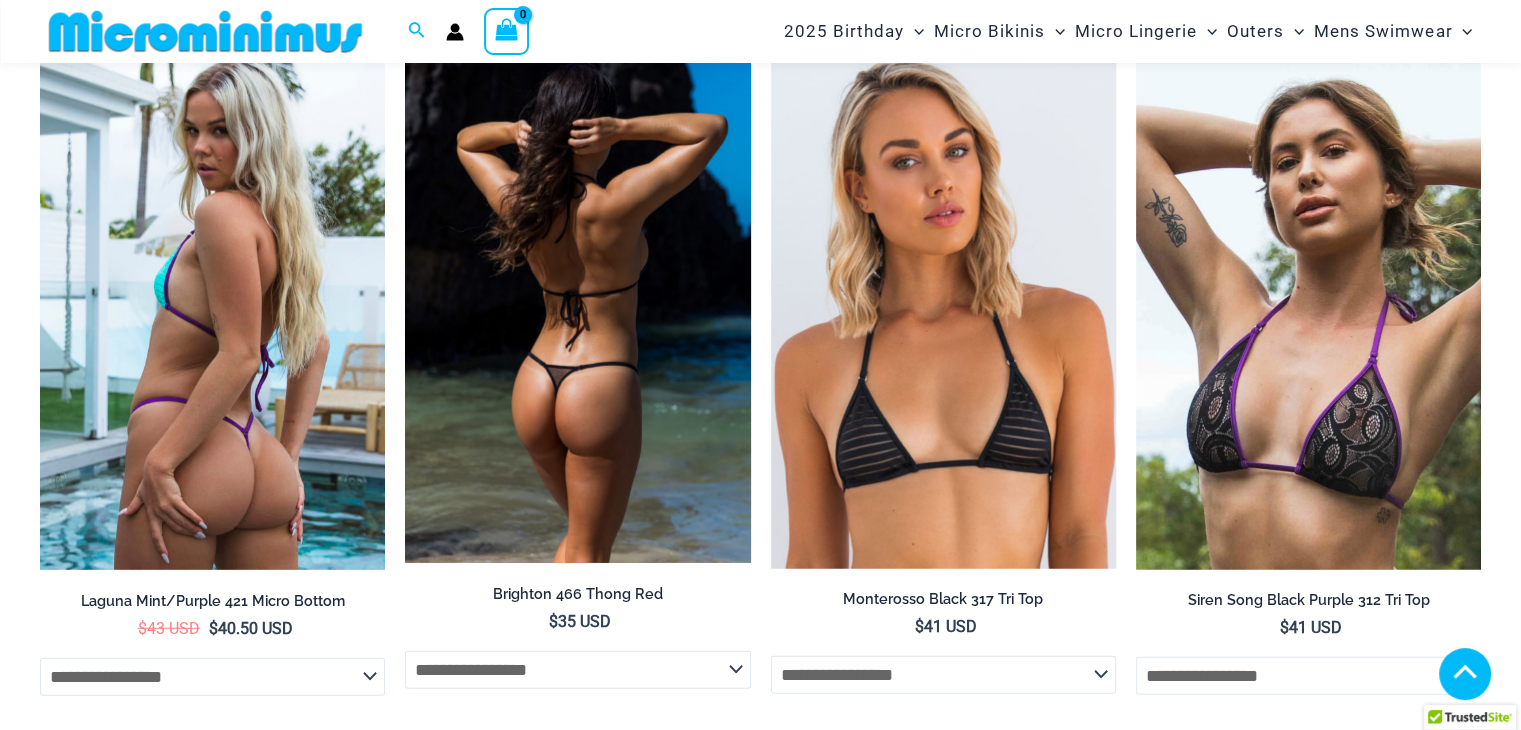 click at bounding box center (577, 308) 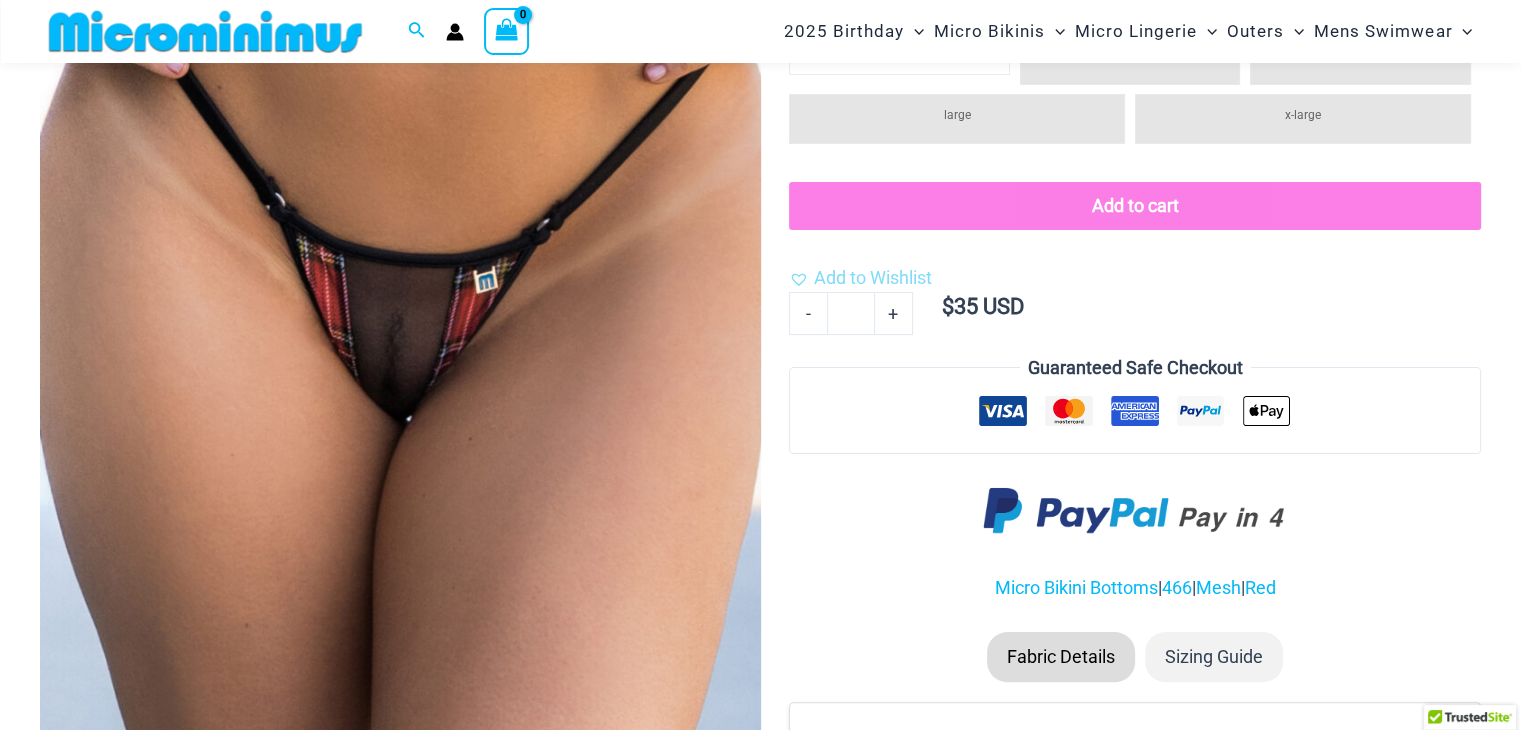 scroll, scrollTop: 281, scrollLeft: 0, axis: vertical 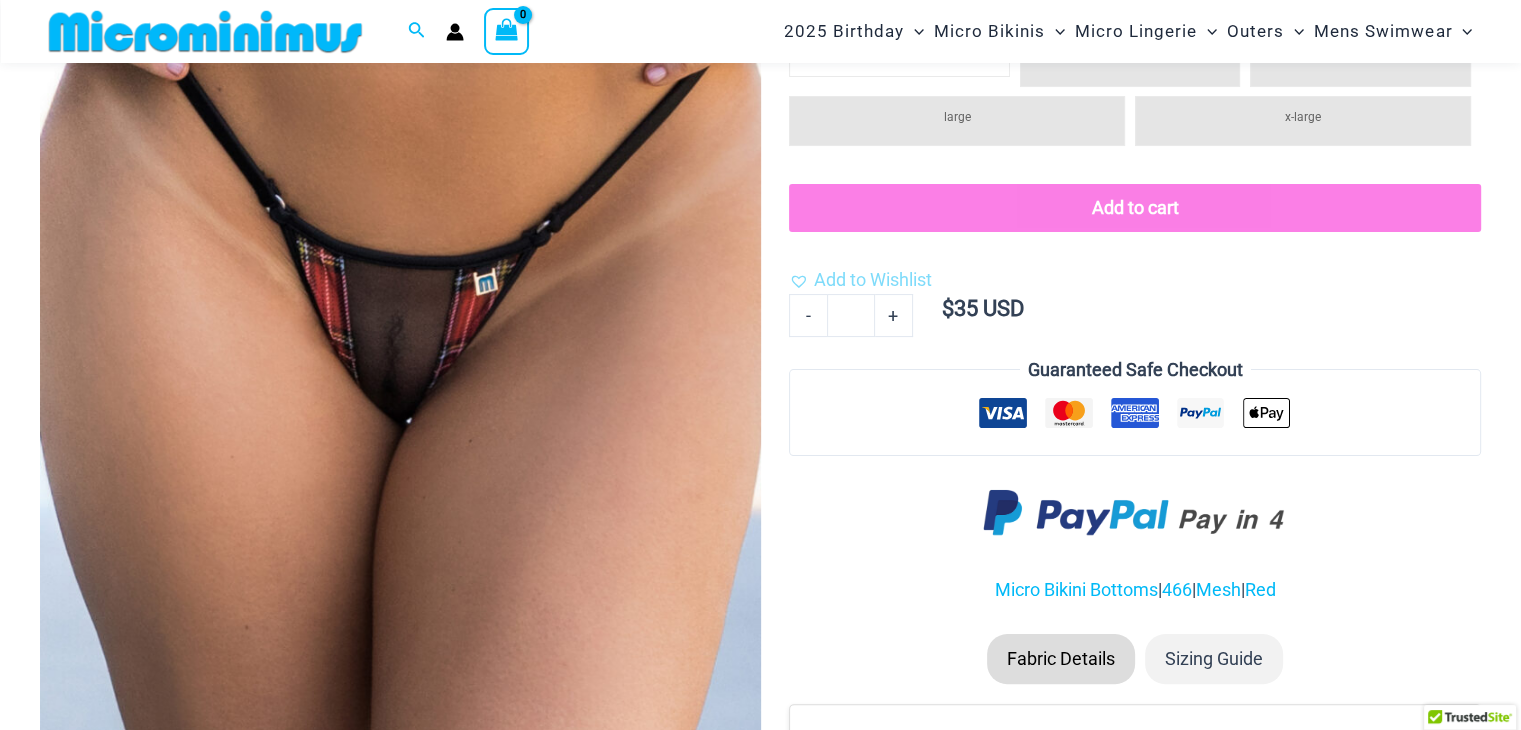 click at bounding box center (400, 374) 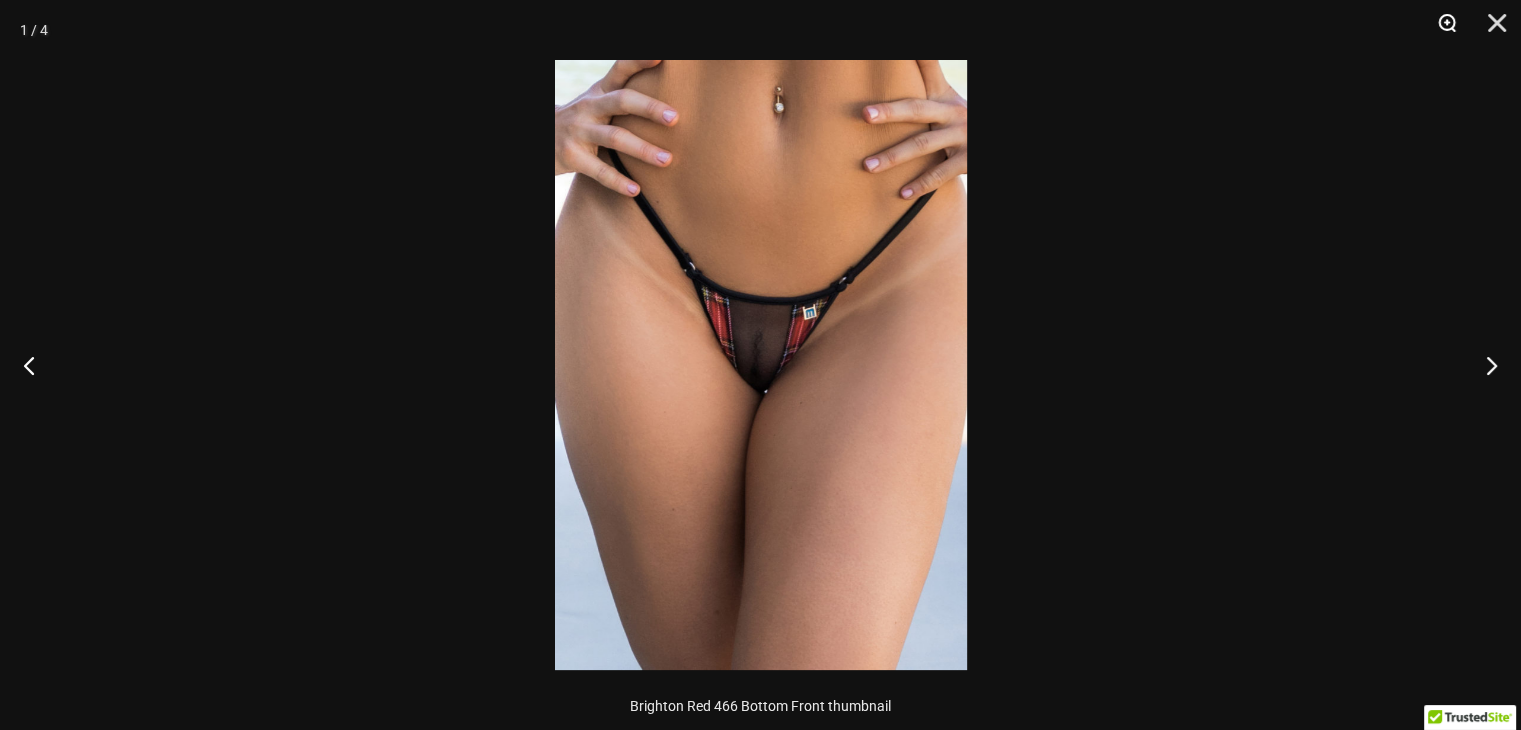 click at bounding box center [1440, 30] 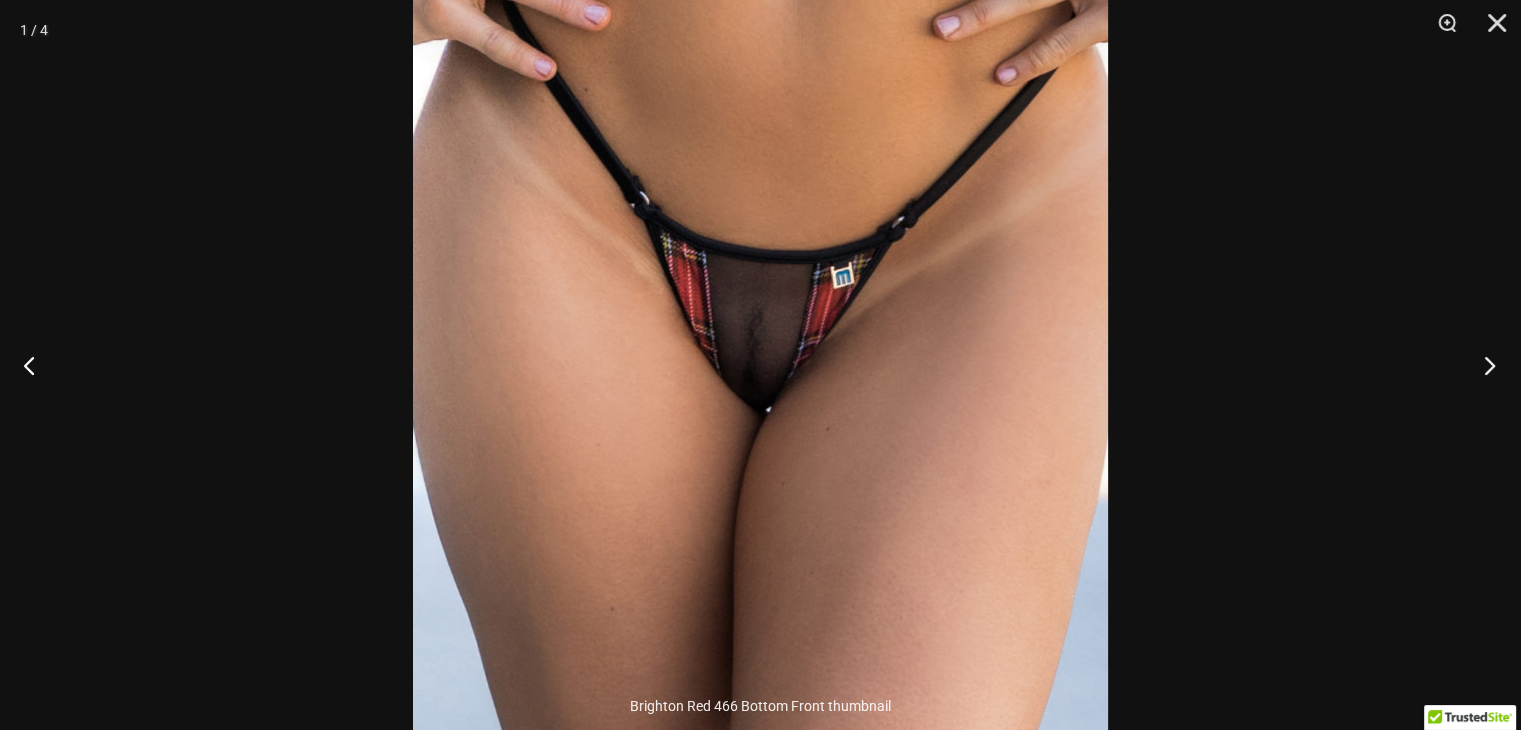 click at bounding box center [1483, 365] 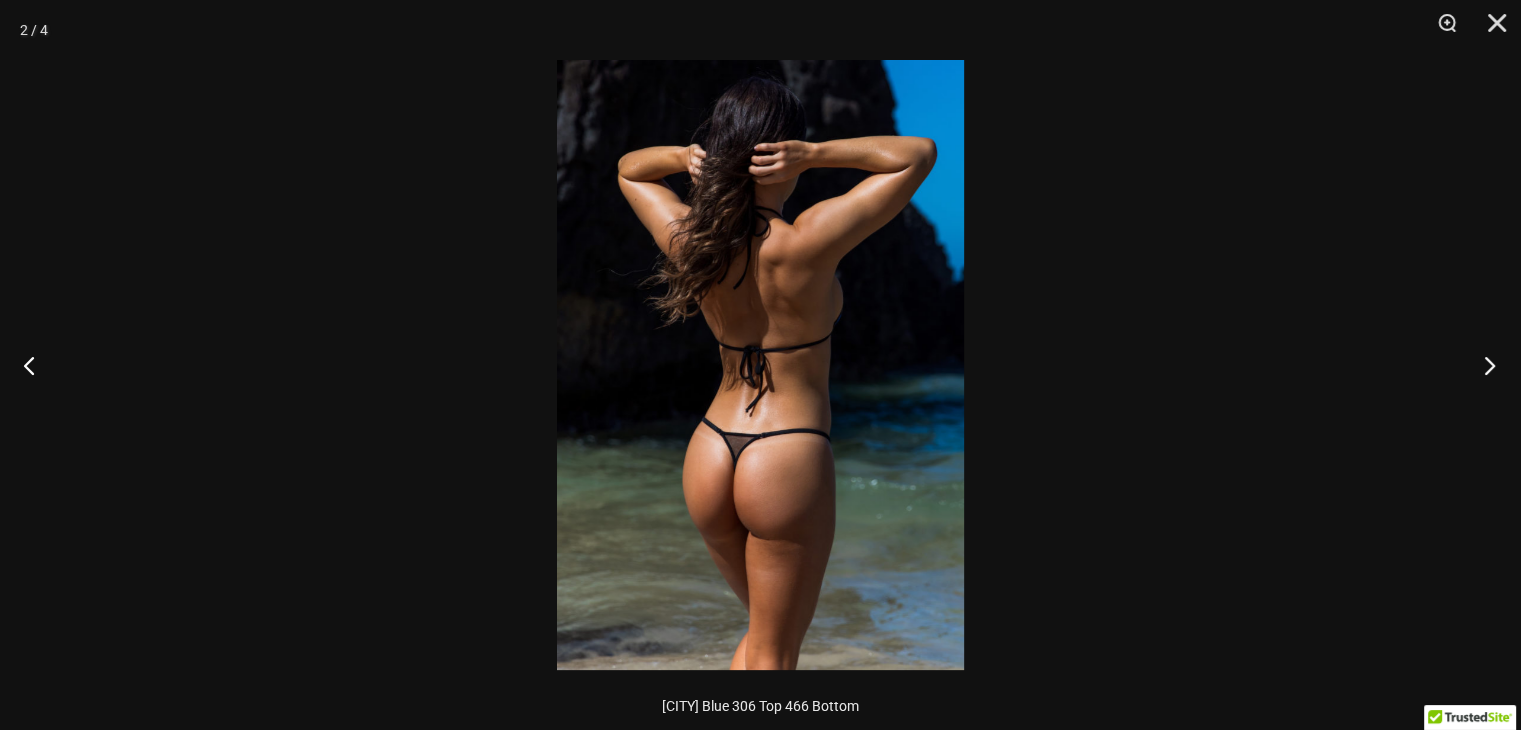 click at bounding box center (1483, 365) 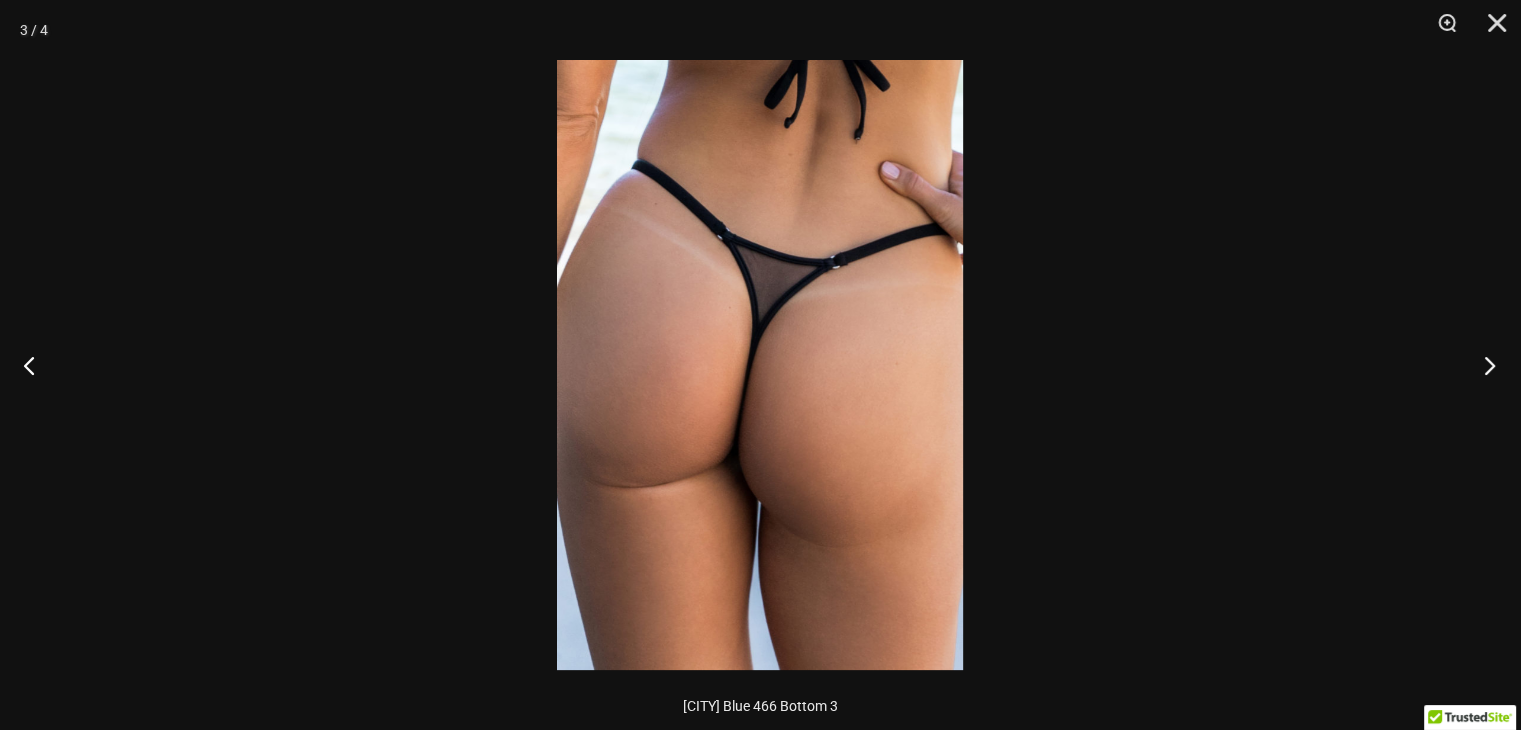 click at bounding box center [1483, 365] 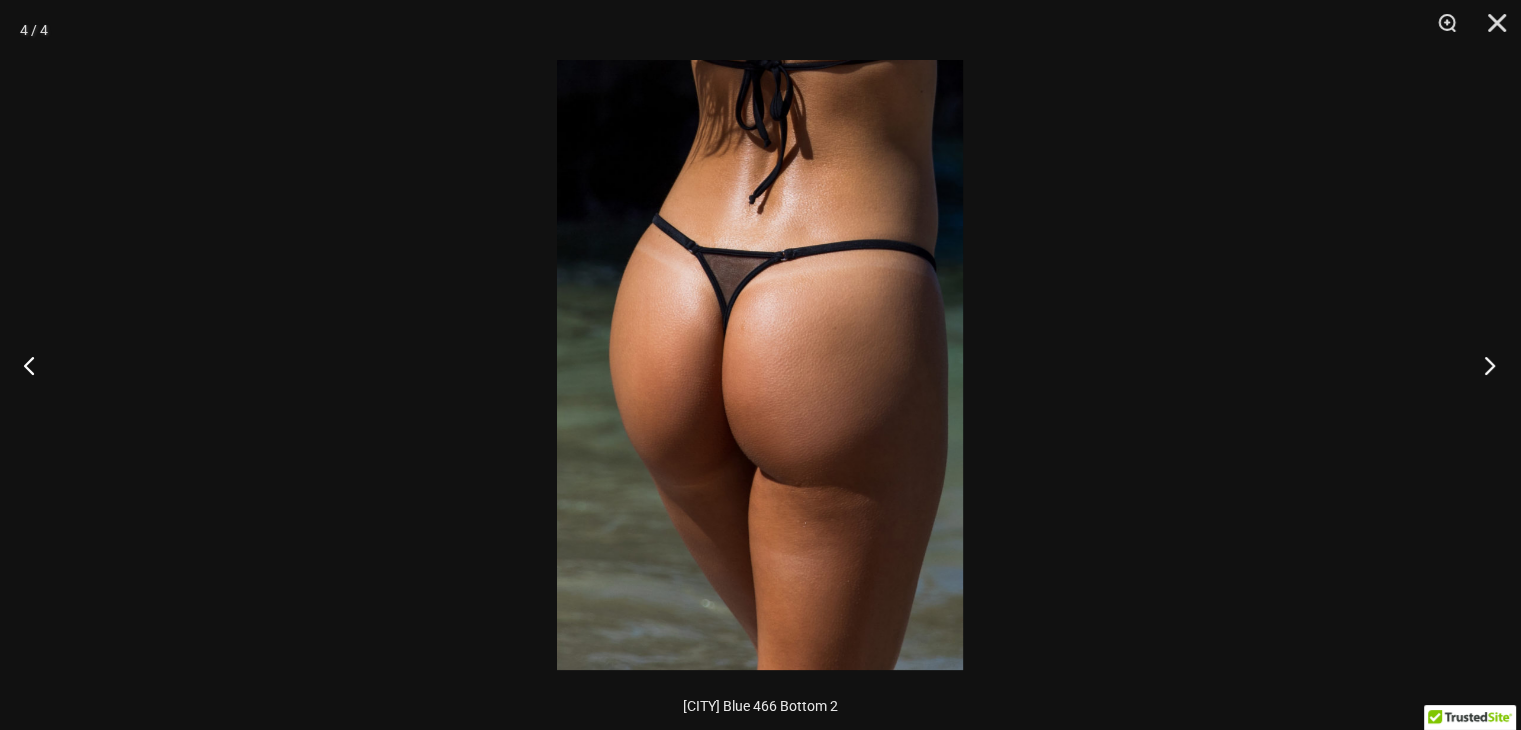 click at bounding box center (1483, 365) 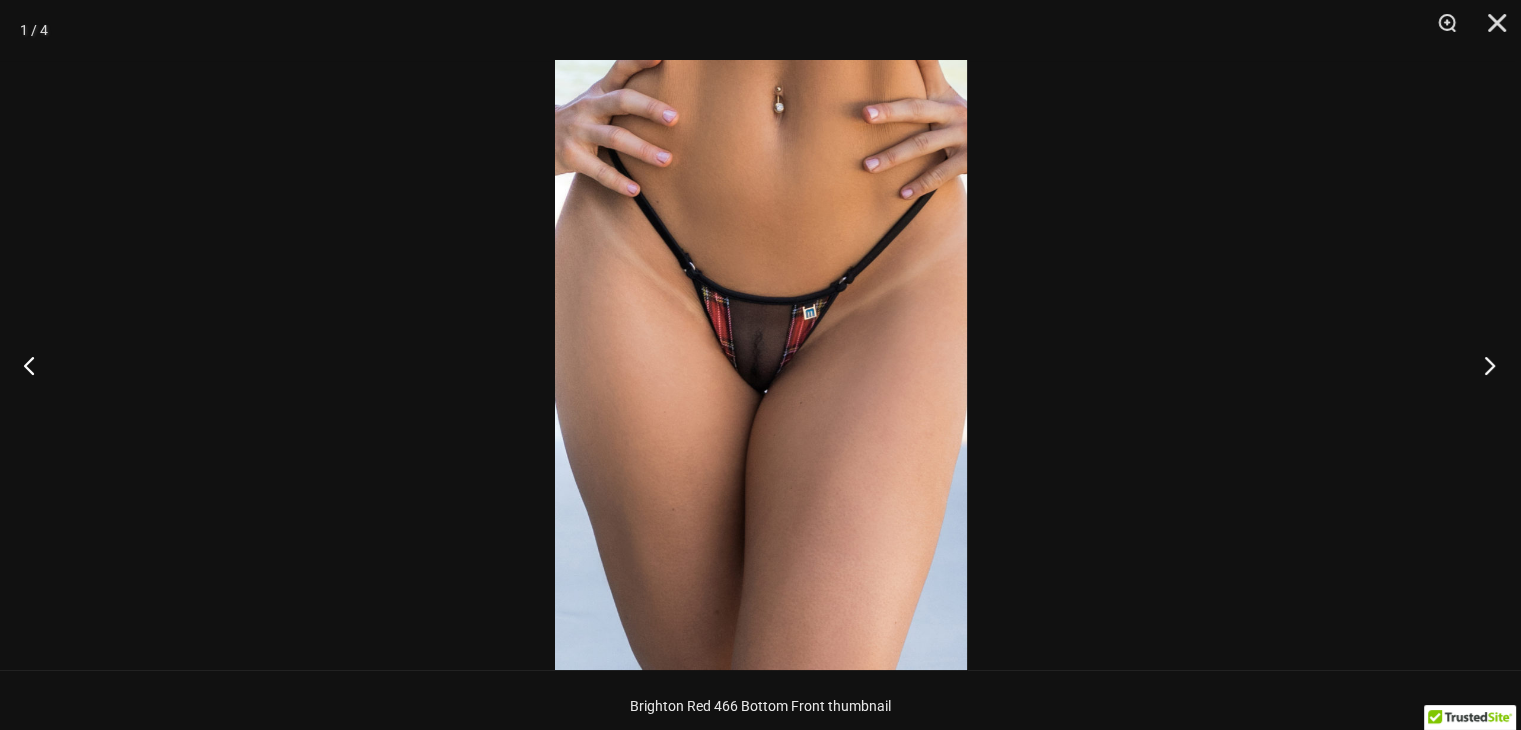 click at bounding box center (1483, 365) 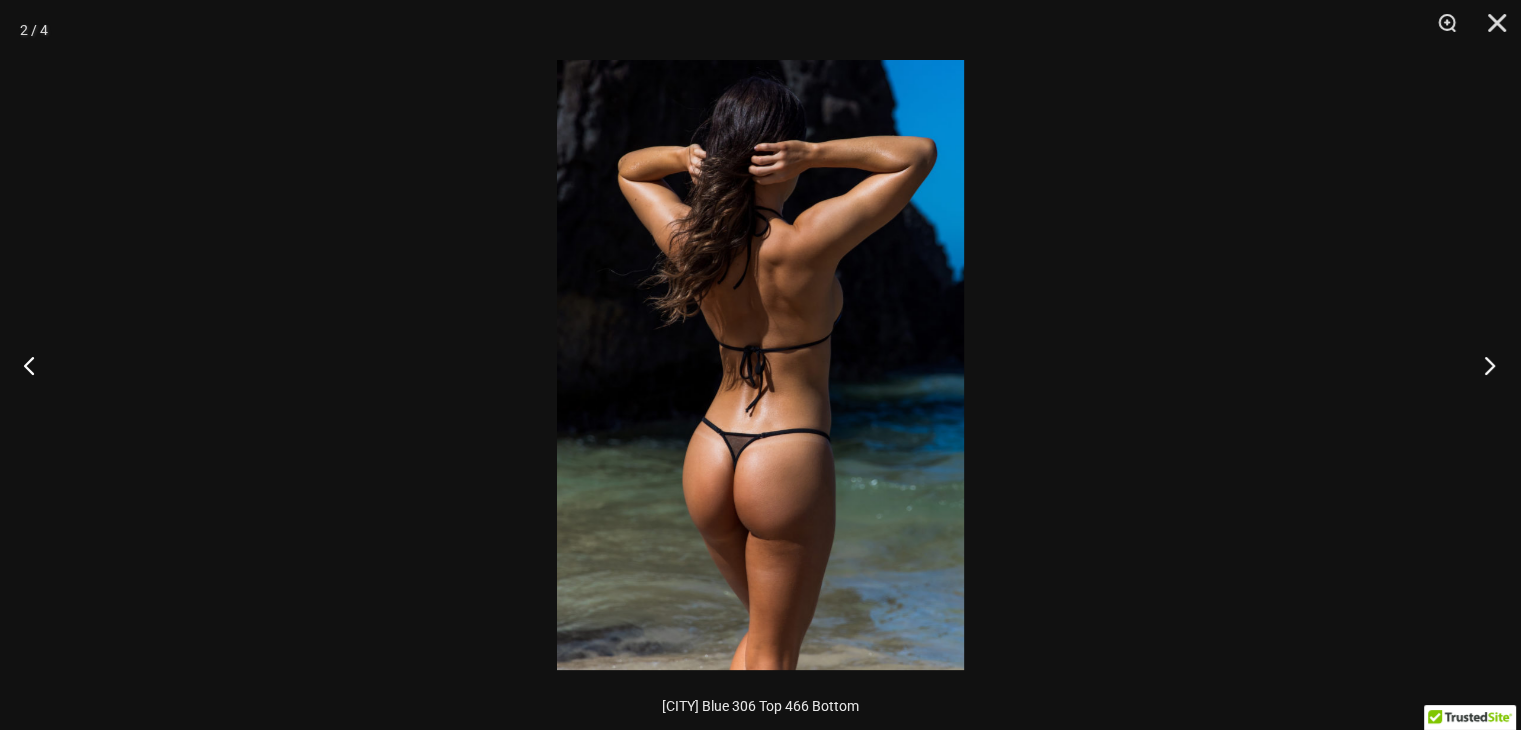 click at bounding box center [1483, 365] 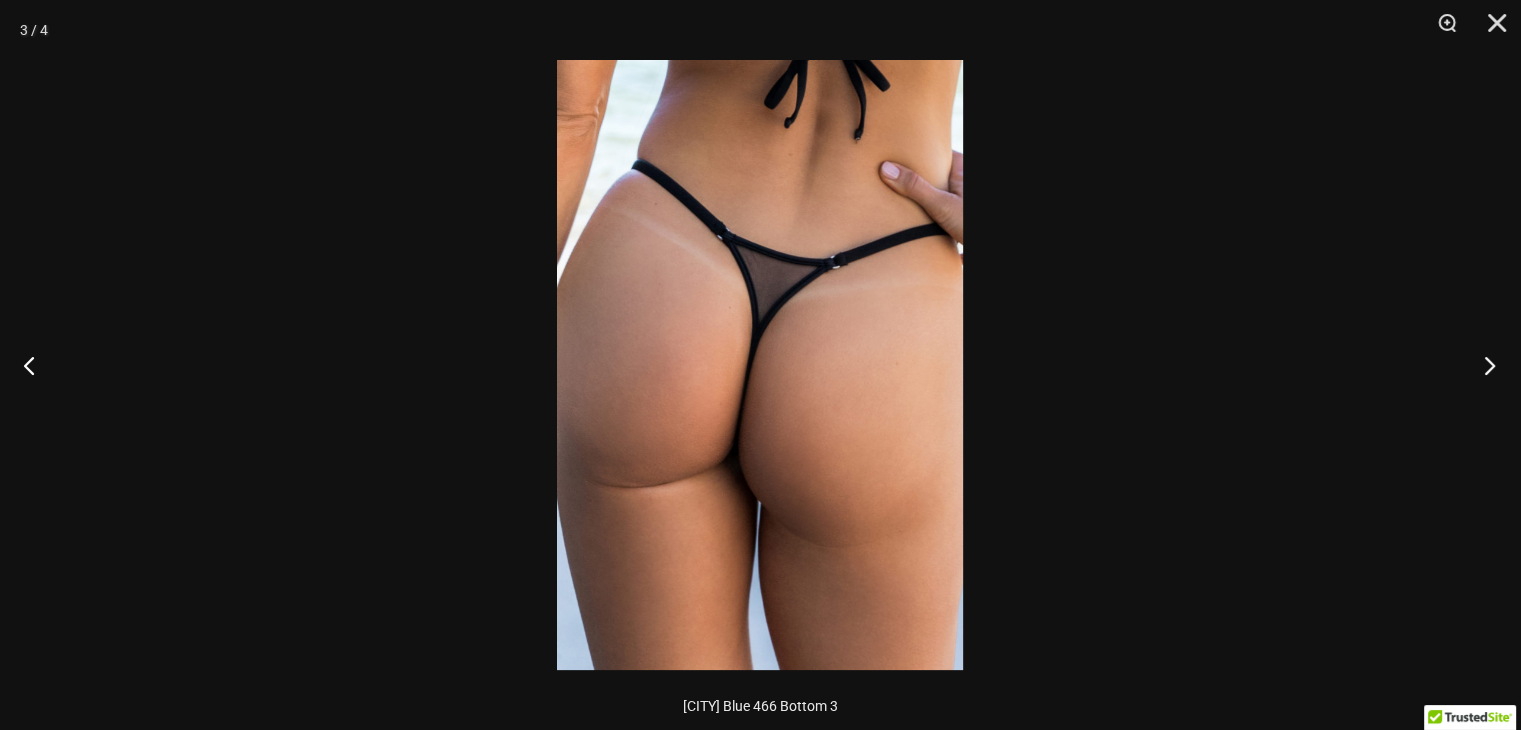 click at bounding box center (1483, 365) 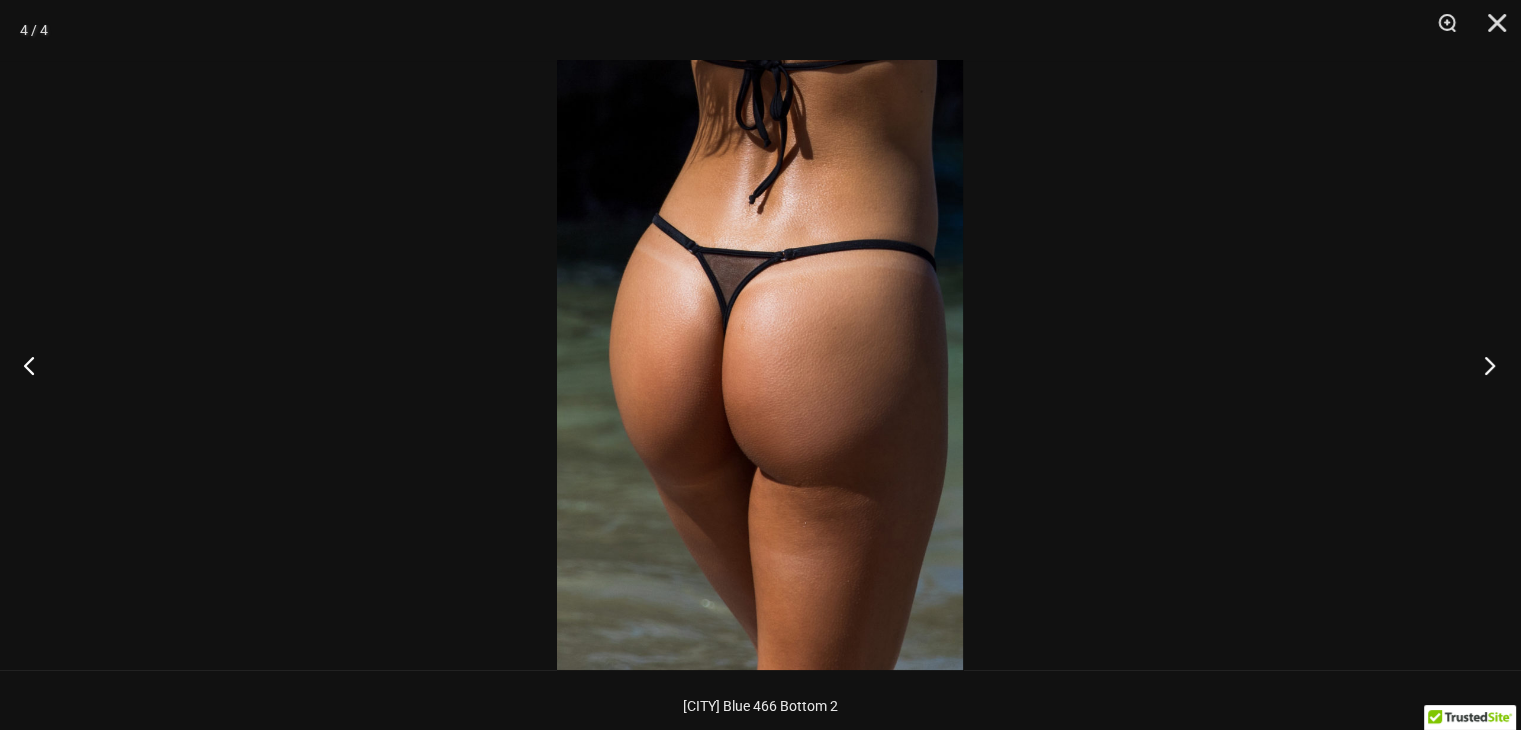 click at bounding box center (1483, 365) 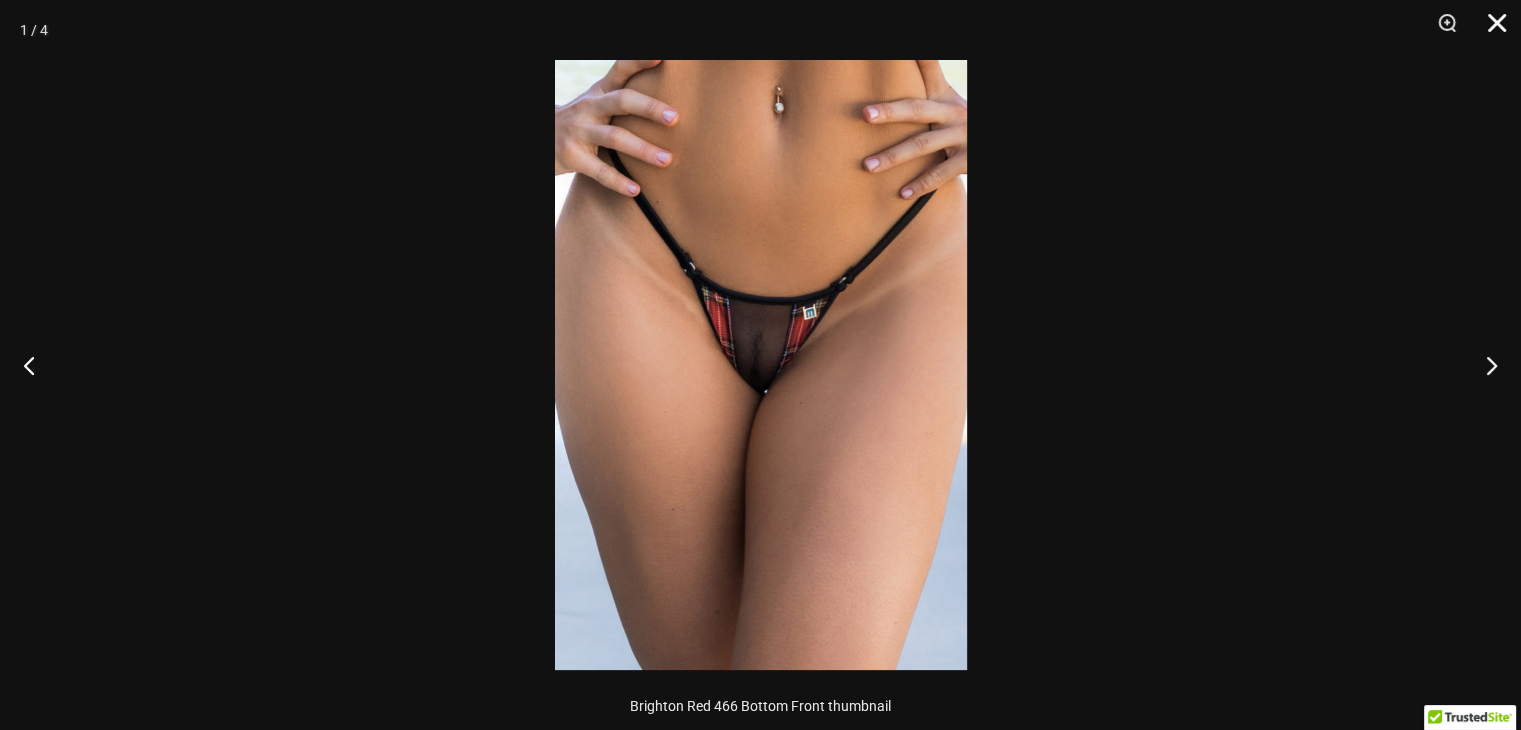 click at bounding box center (1490, 30) 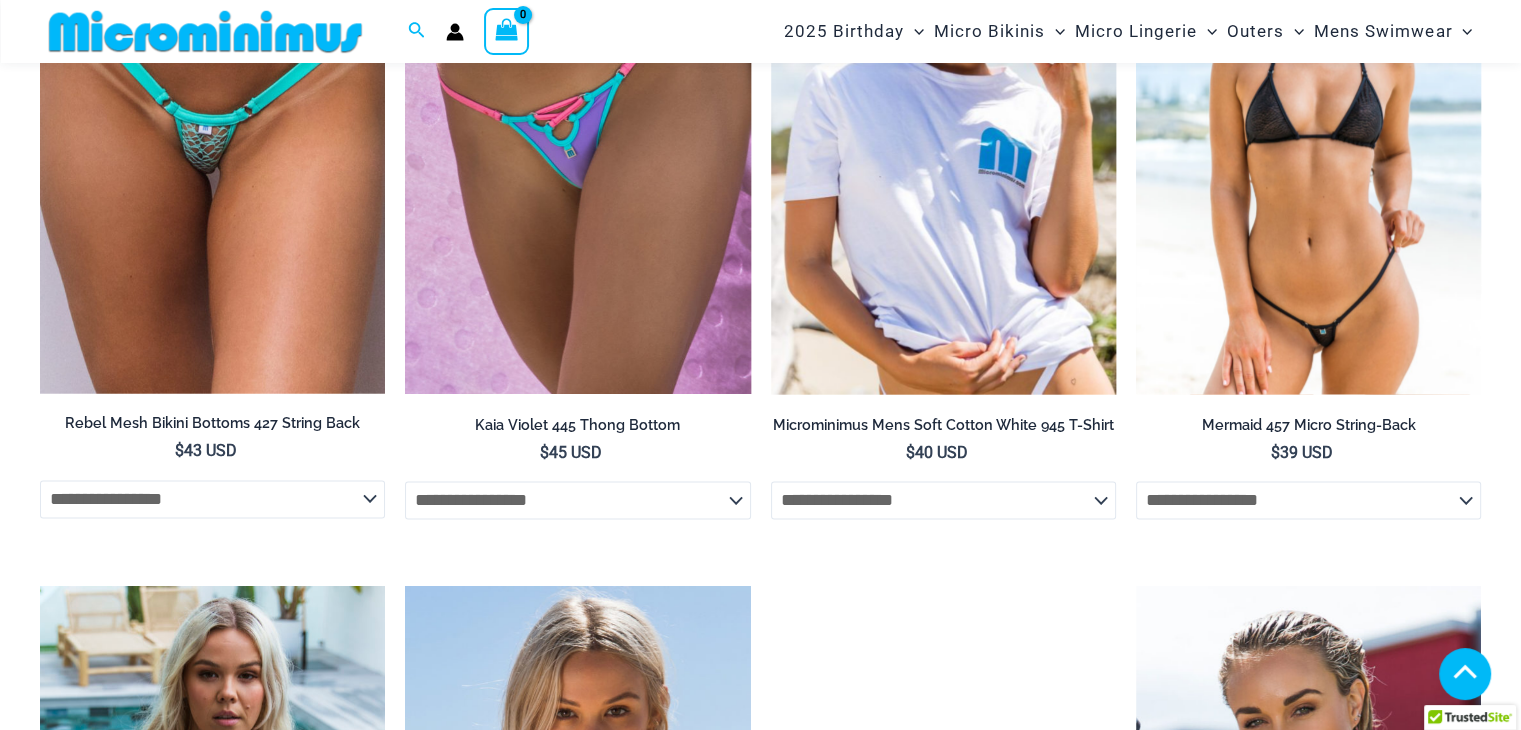 scroll, scrollTop: 2481, scrollLeft: 0, axis: vertical 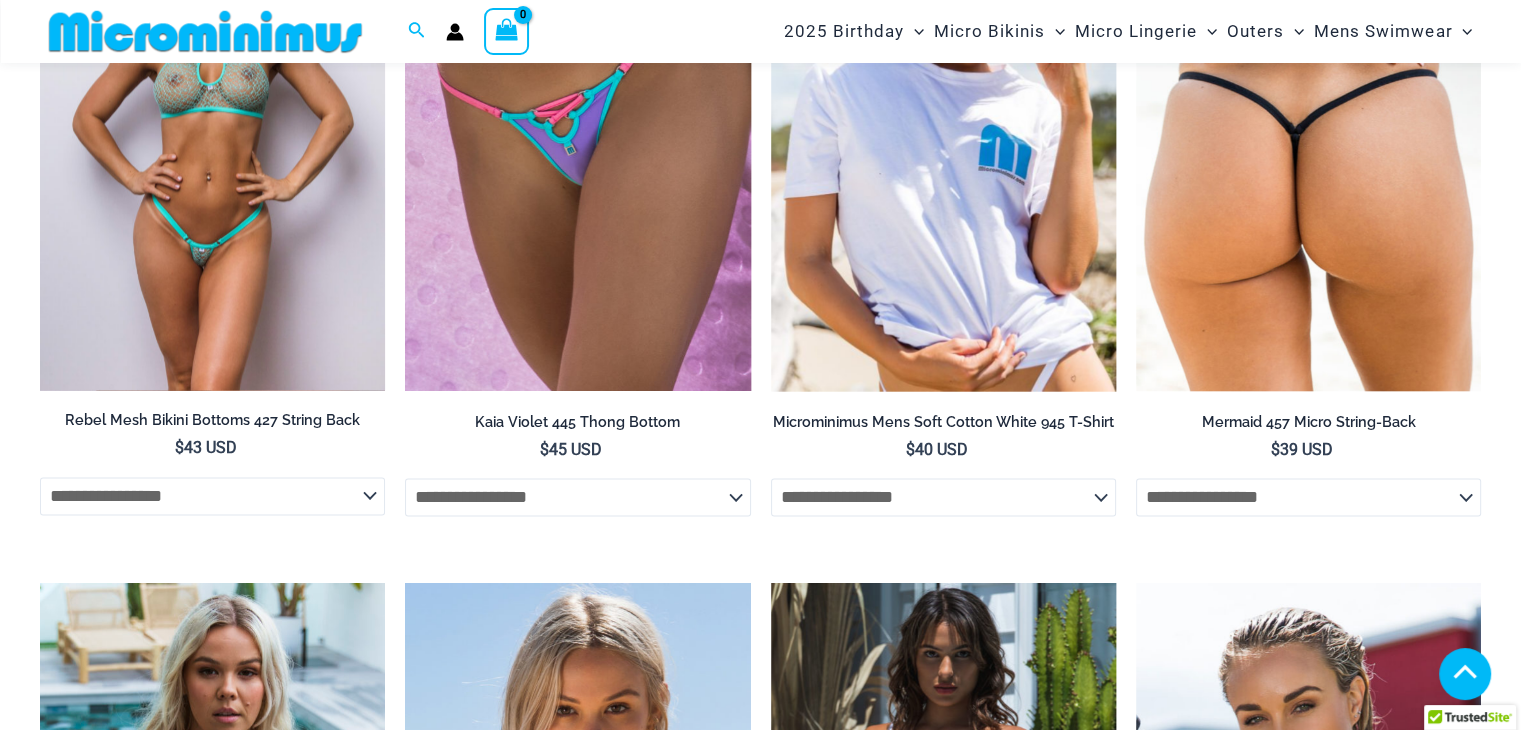 click at bounding box center (212, 131) 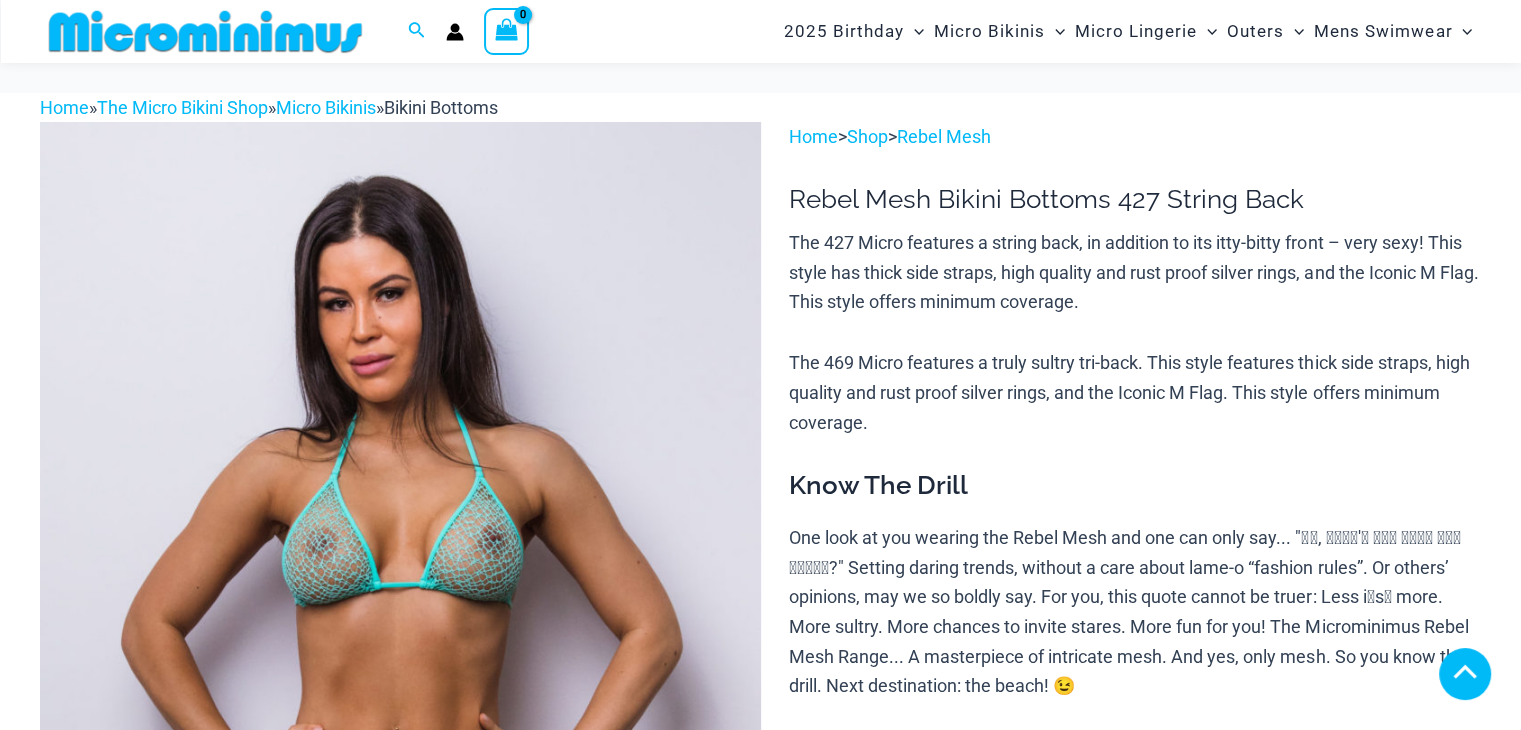 scroll, scrollTop: 583, scrollLeft: 0, axis: vertical 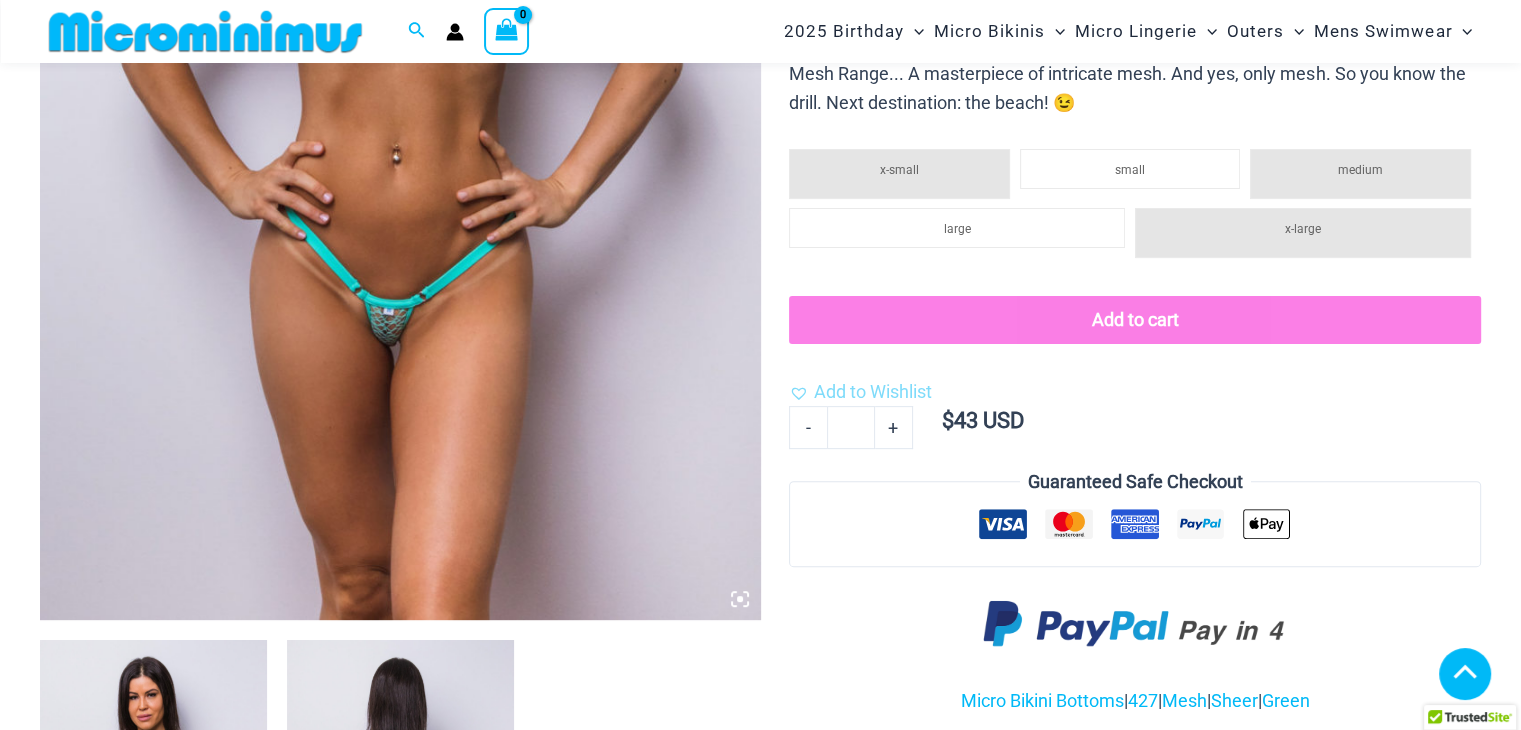 click at bounding box center [400, 79] 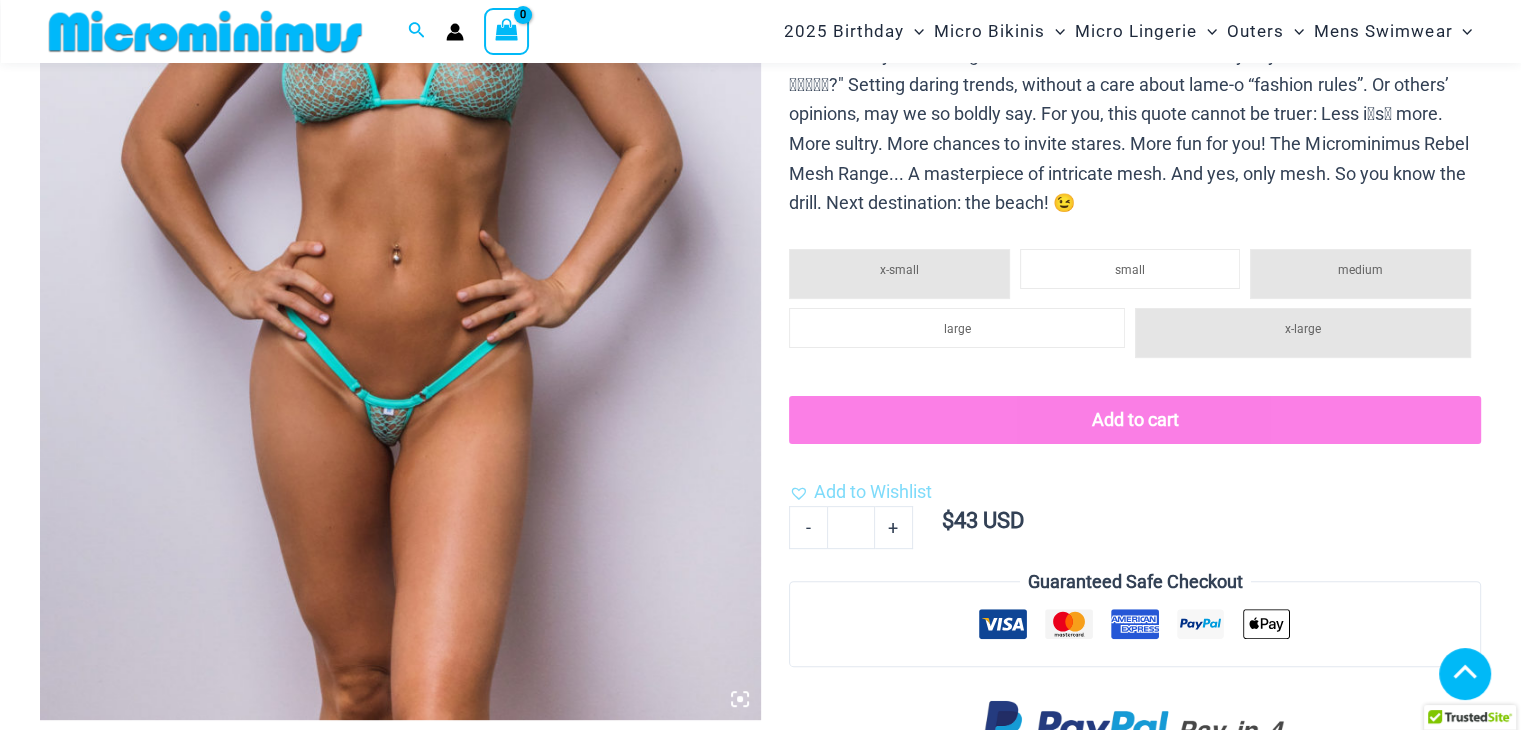 click at bounding box center (400, 179) 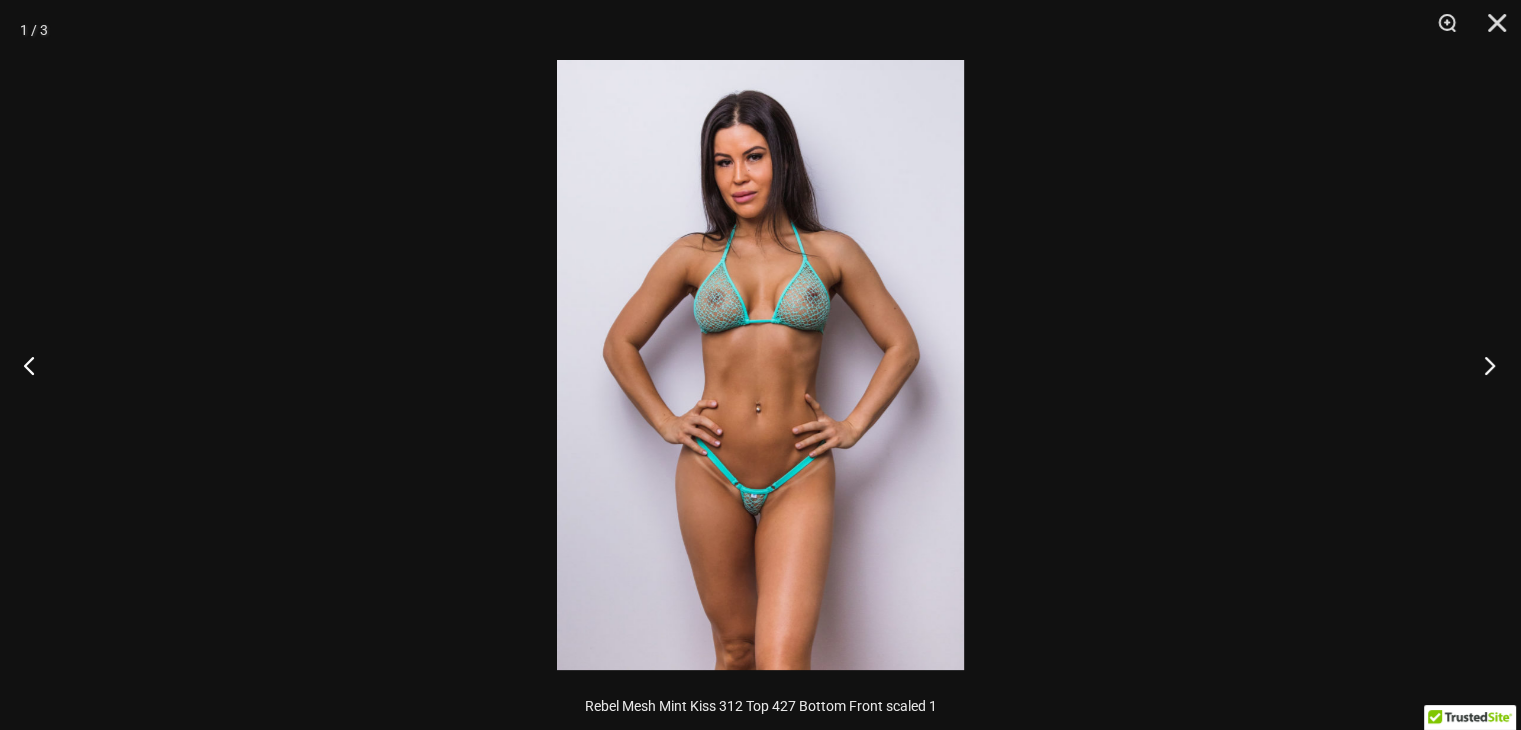 click at bounding box center (1483, 365) 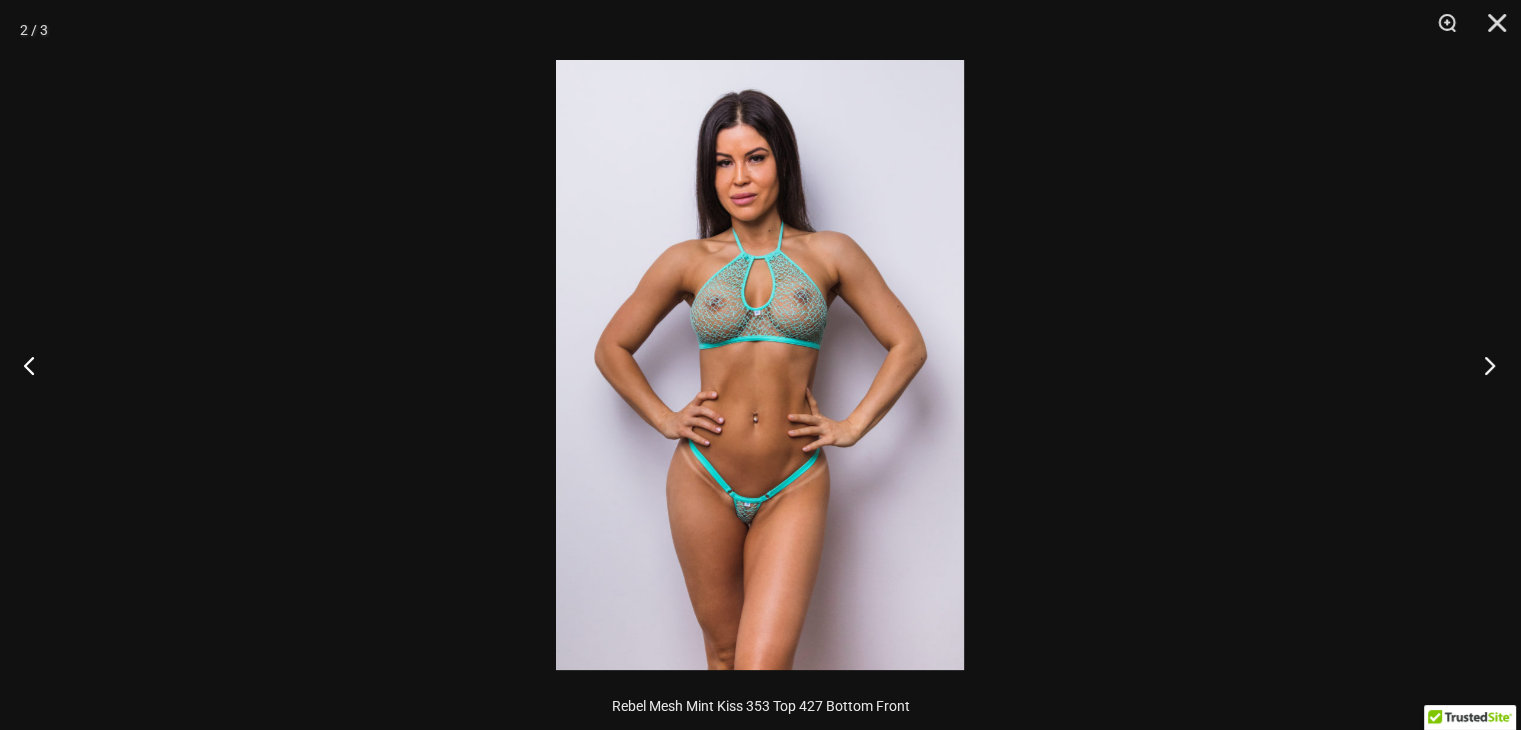 click at bounding box center [1483, 365] 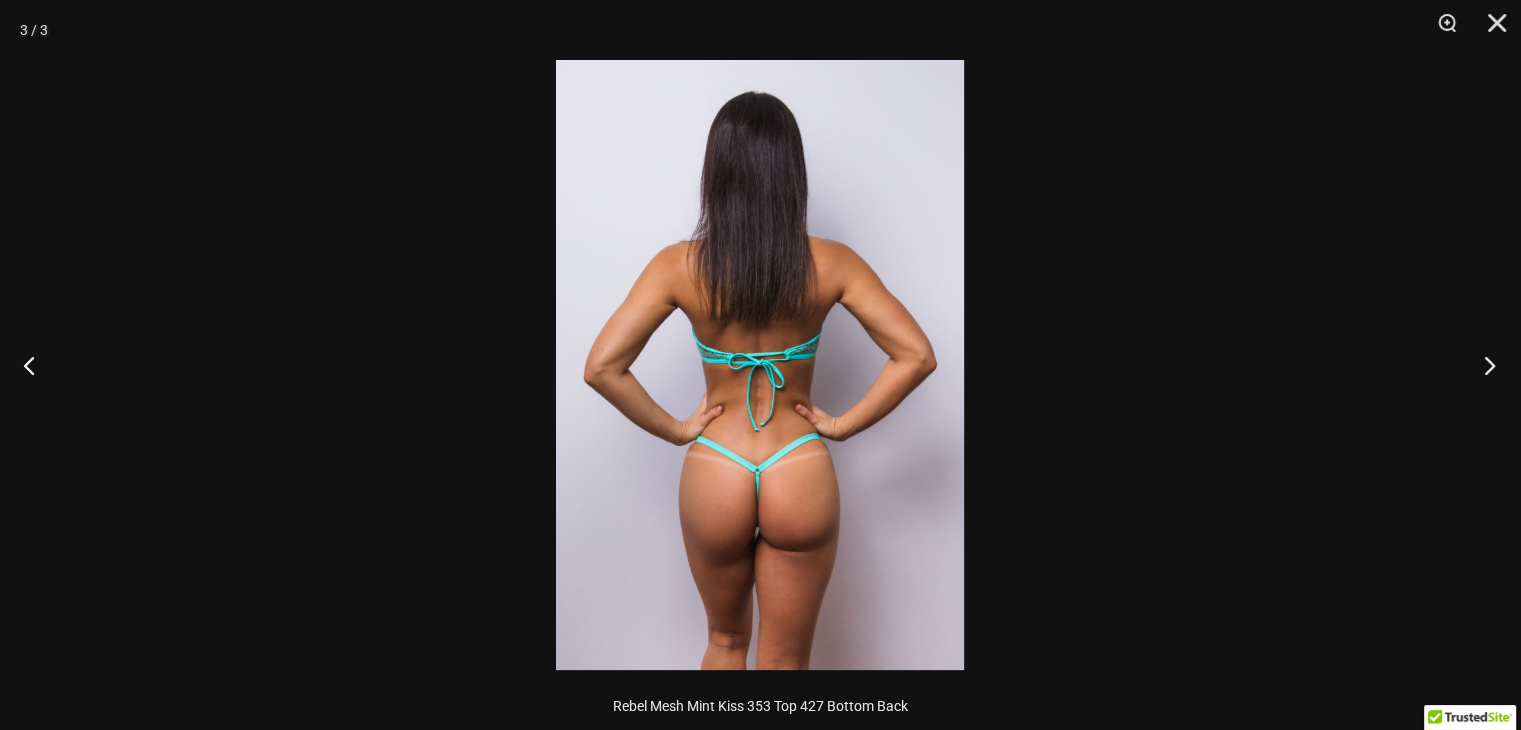 click at bounding box center (1483, 365) 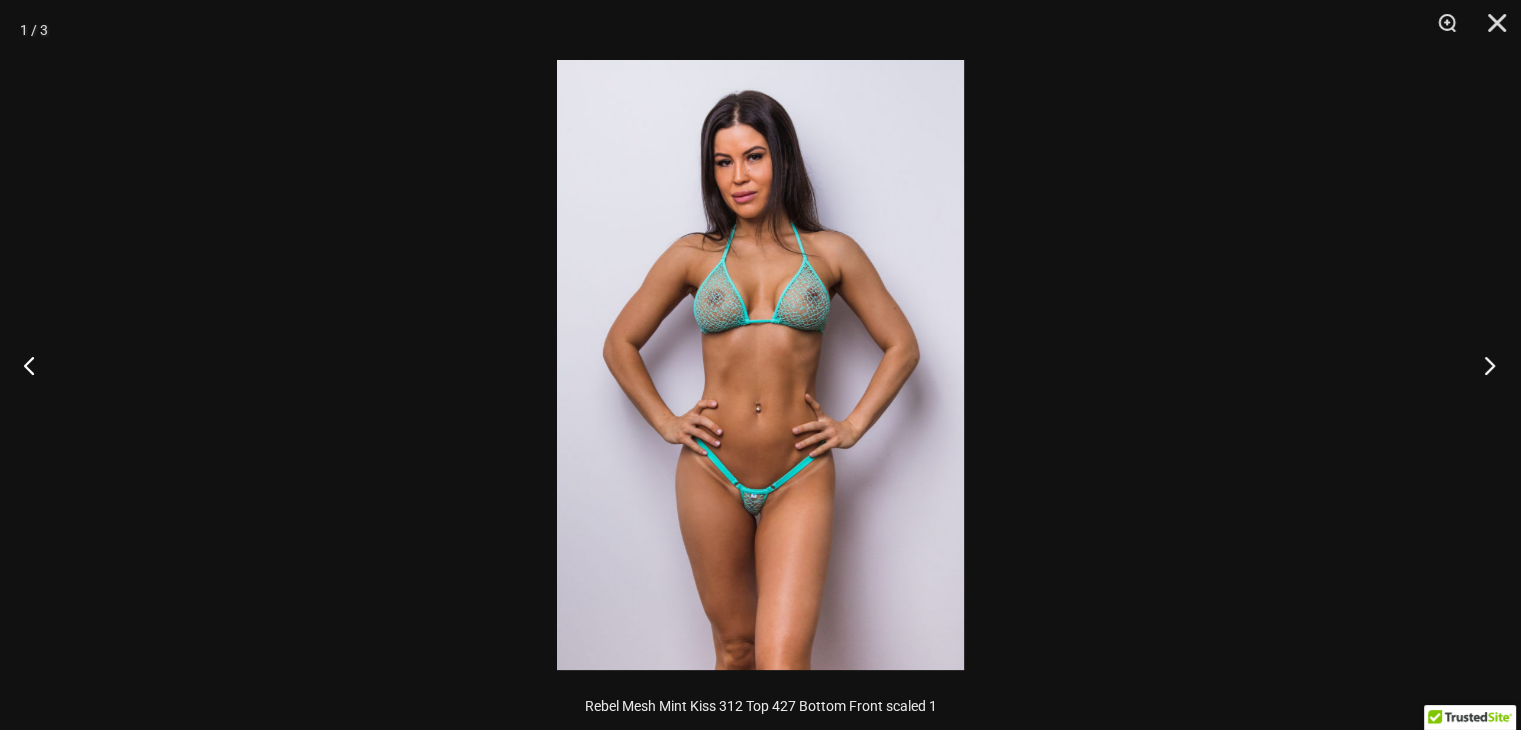 click at bounding box center [1483, 365] 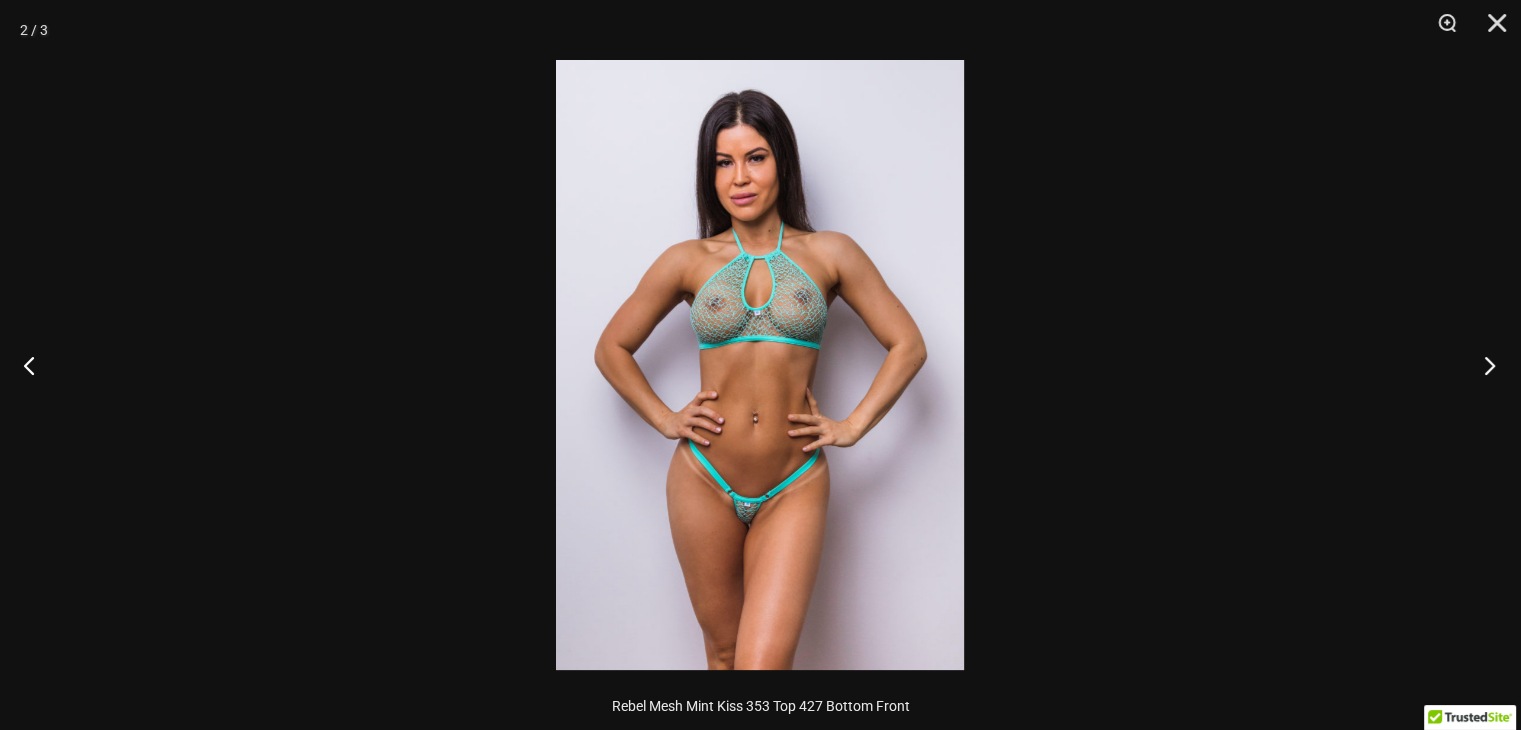 click at bounding box center [1483, 365] 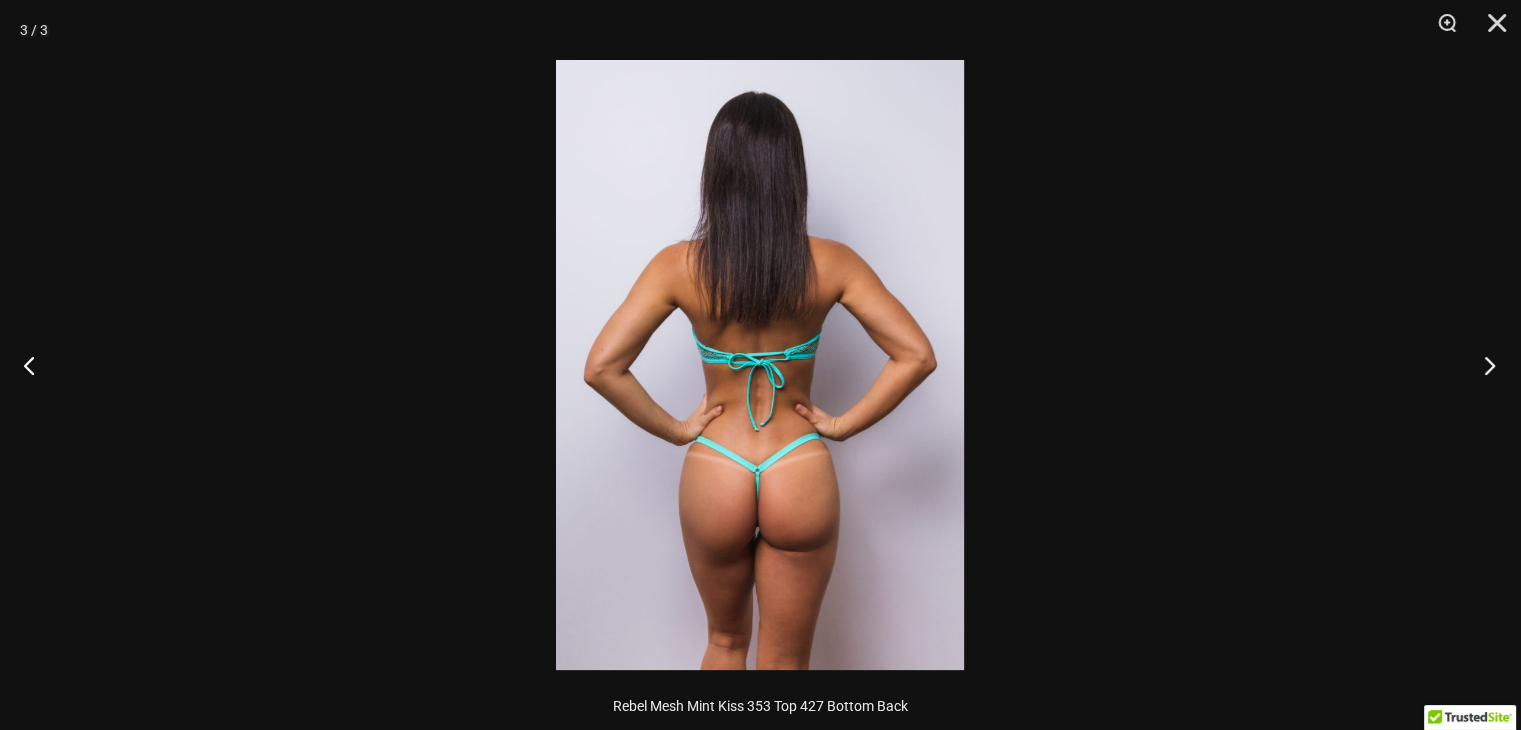click at bounding box center [1483, 365] 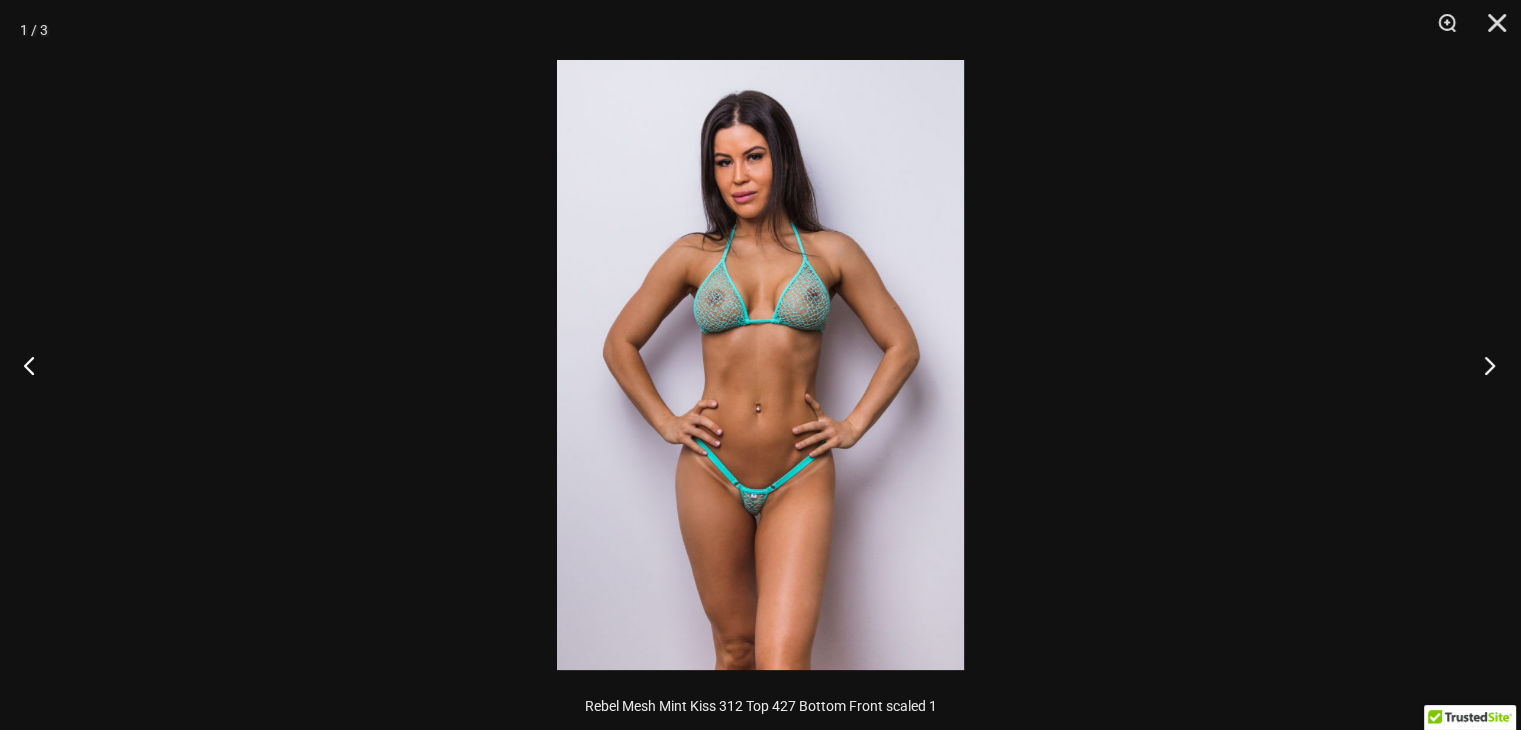 click at bounding box center (1483, 365) 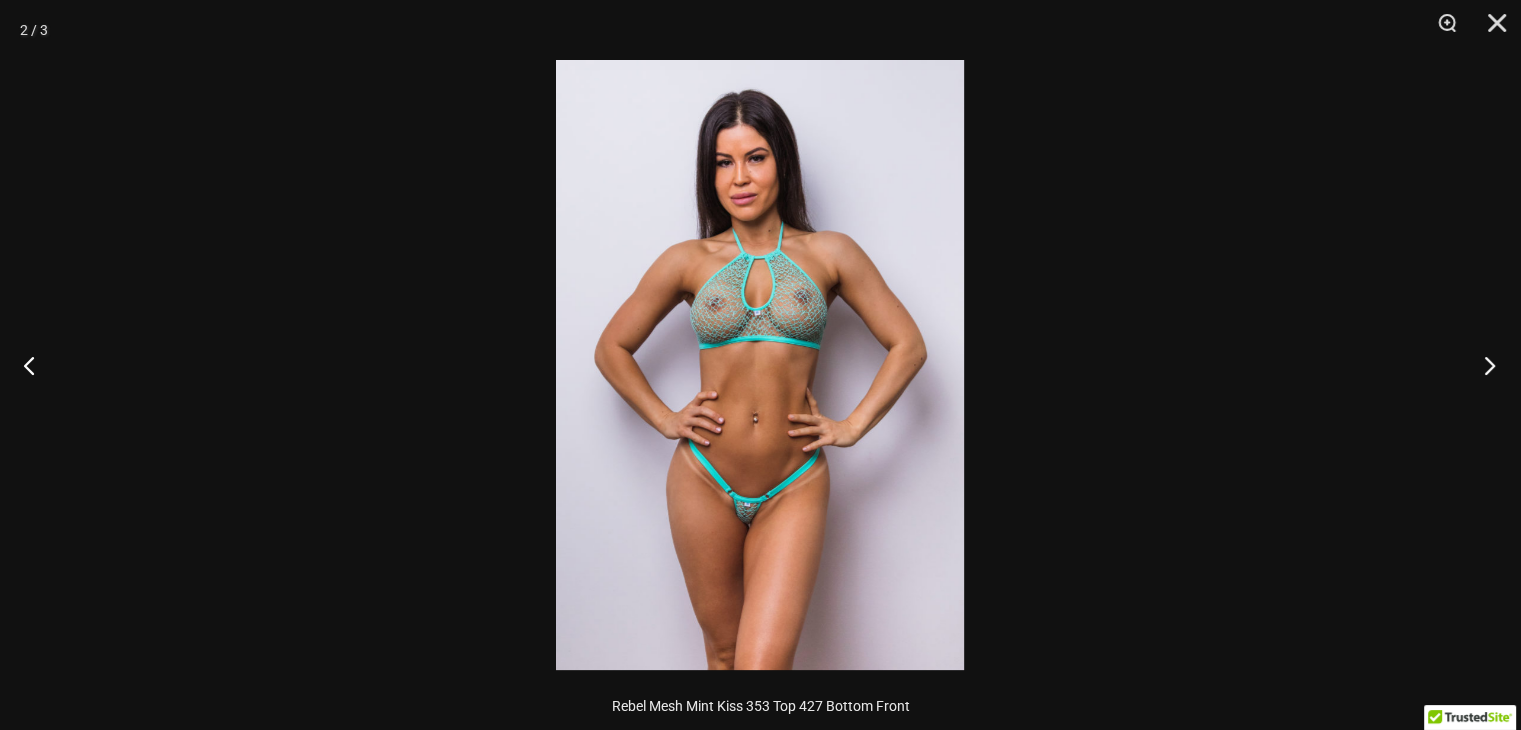 click at bounding box center (1483, 365) 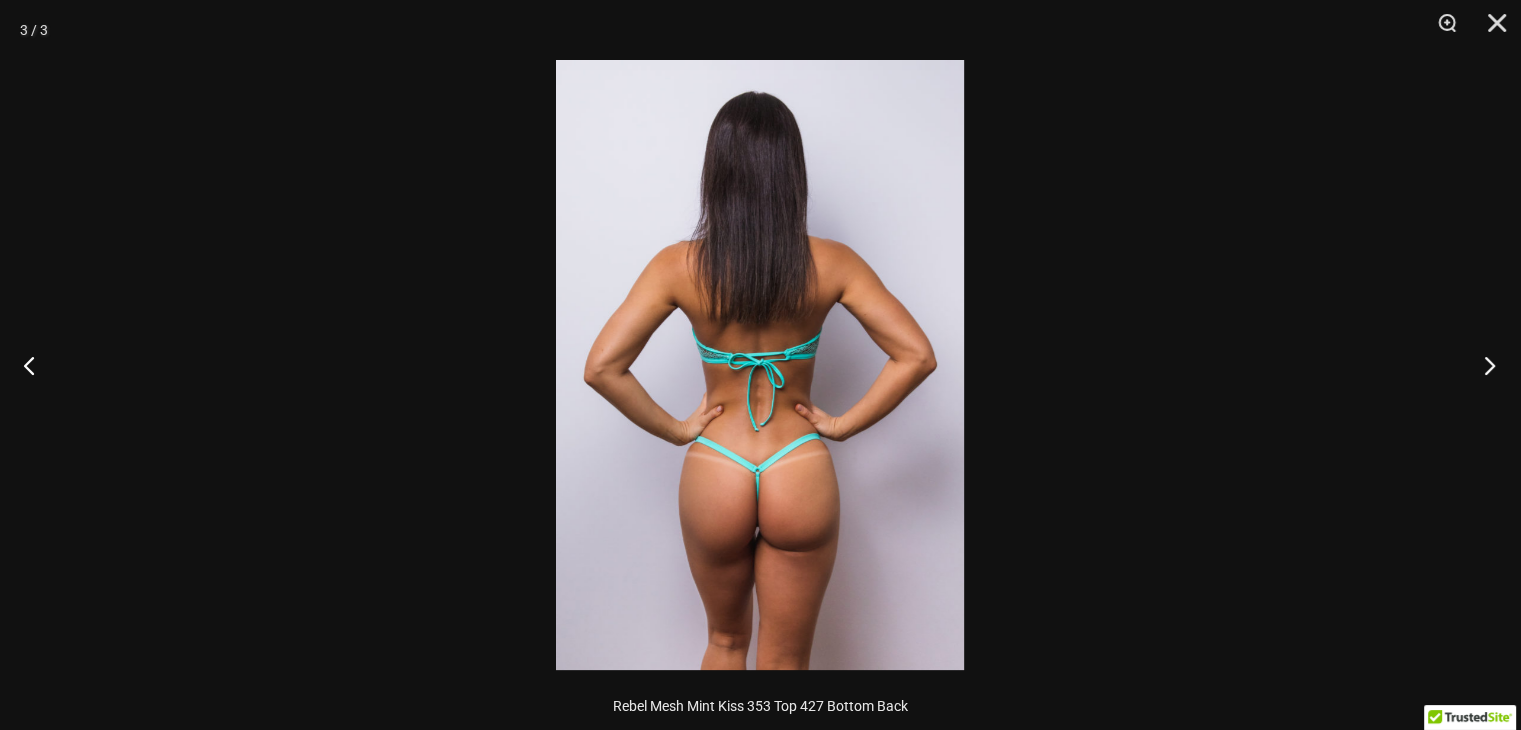 click at bounding box center (1483, 365) 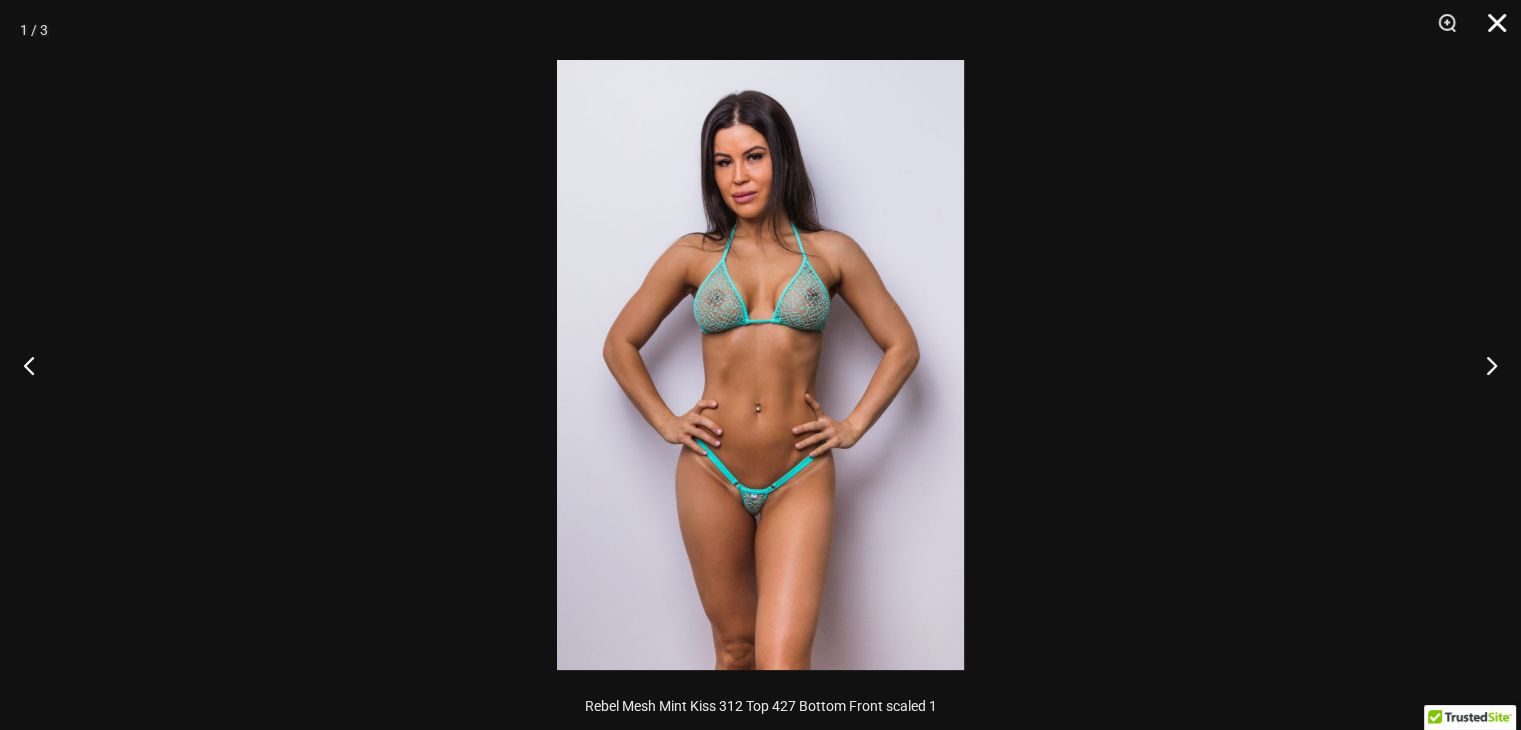click at bounding box center [1490, 30] 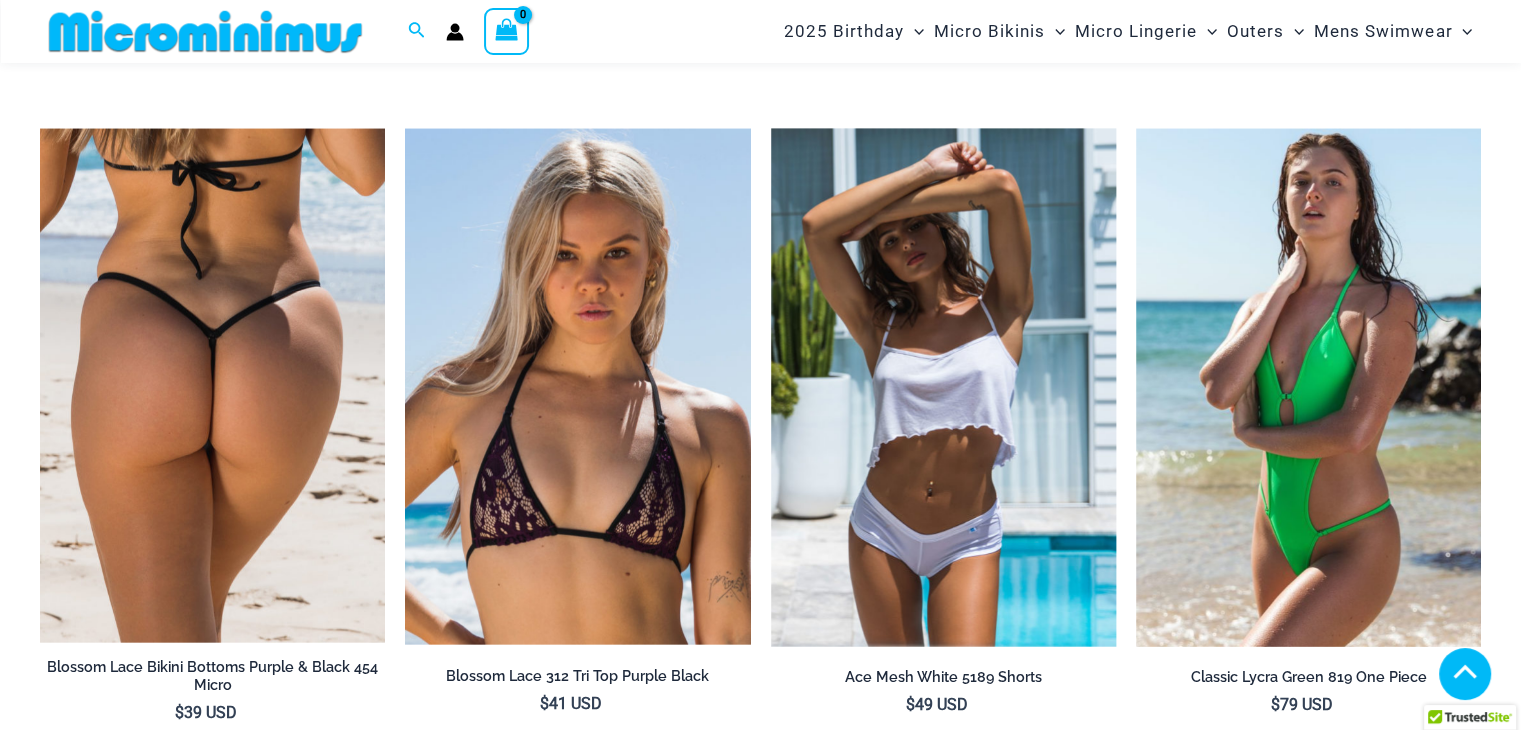scroll, scrollTop: 4483, scrollLeft: 0, axis: vertical 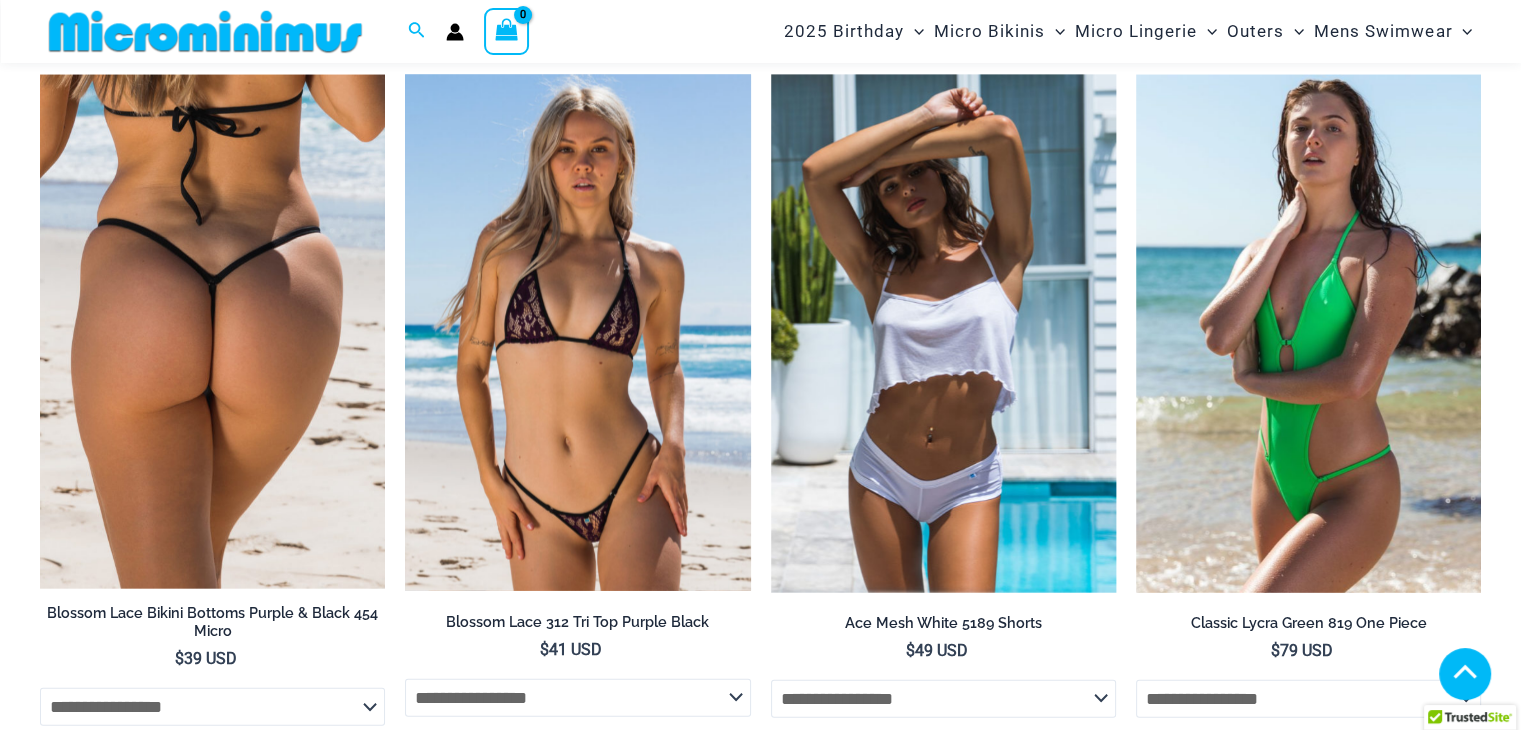 click at bounding box center (577, 333) 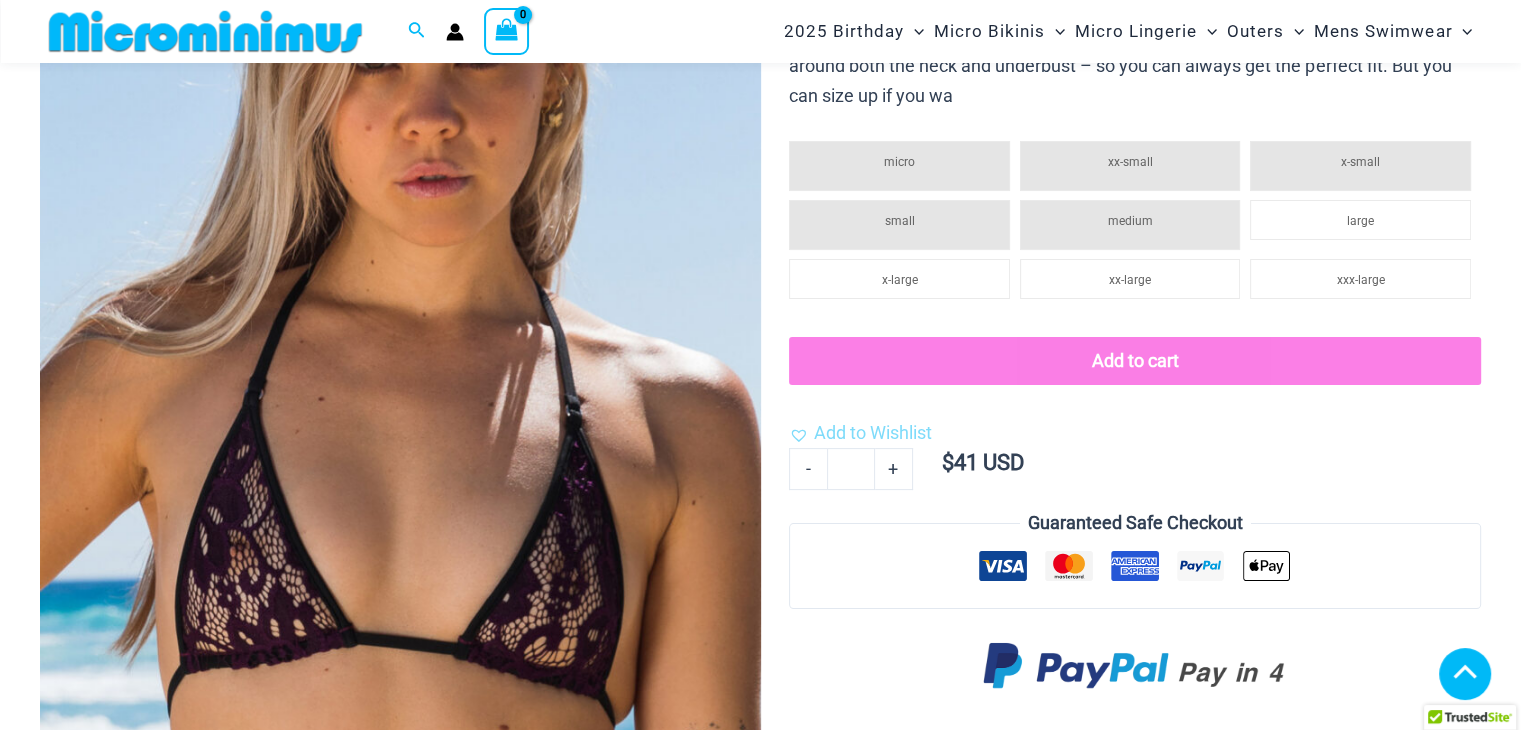 scroll, scrollTop: 1472, scrollLeft: 0, axis: vertical 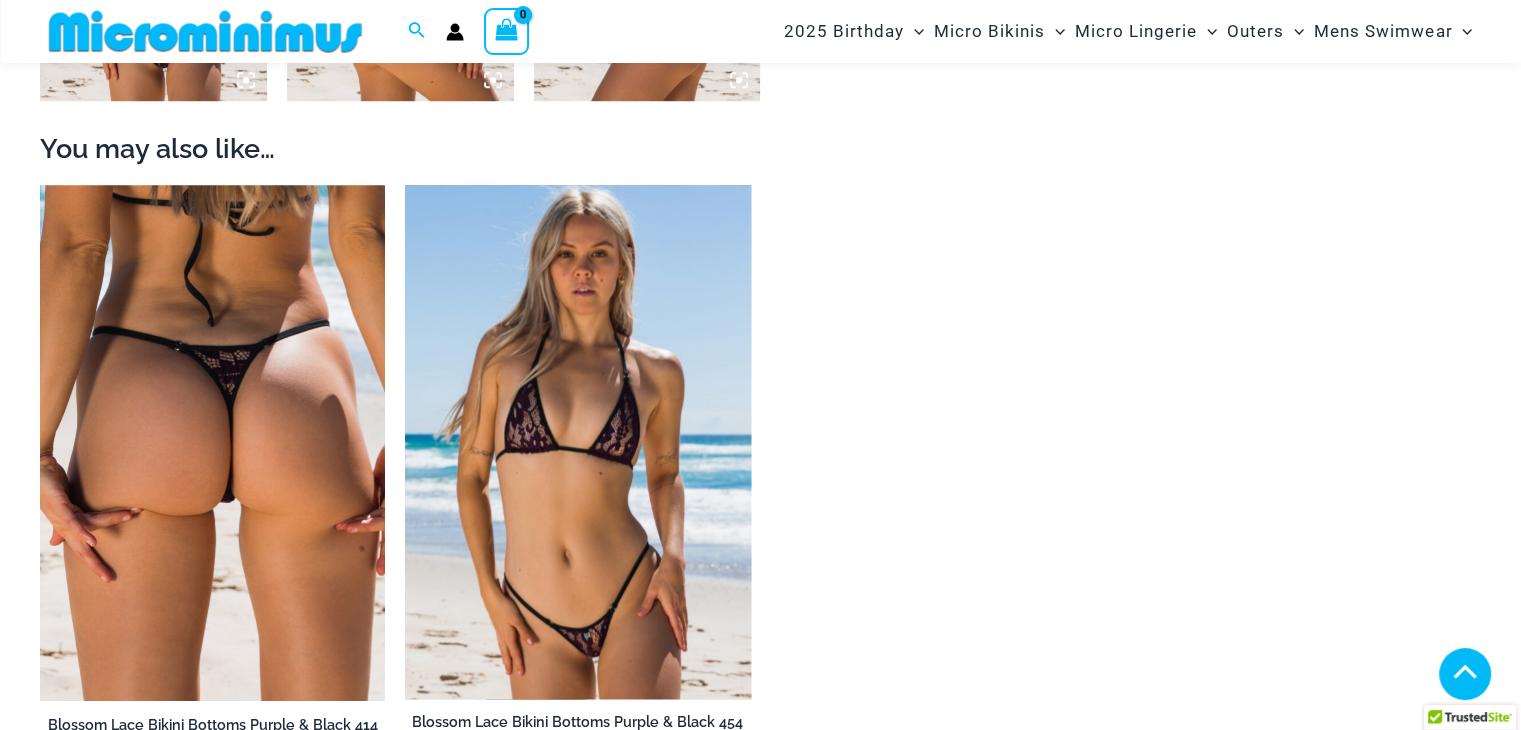 click at bounding box center (577, 442) 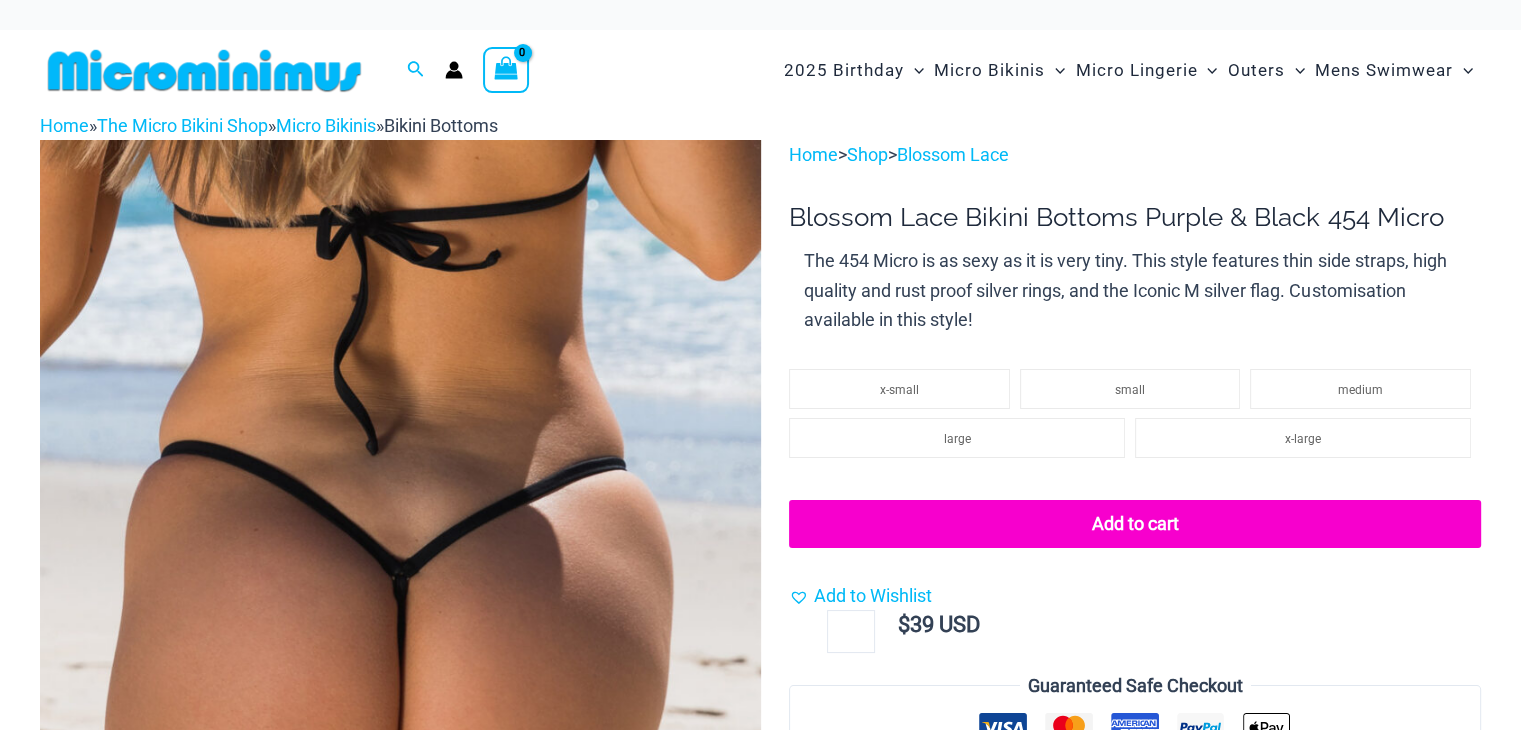 scroll, scrollTop: 391, scrollLeft: 0, axis: vertical 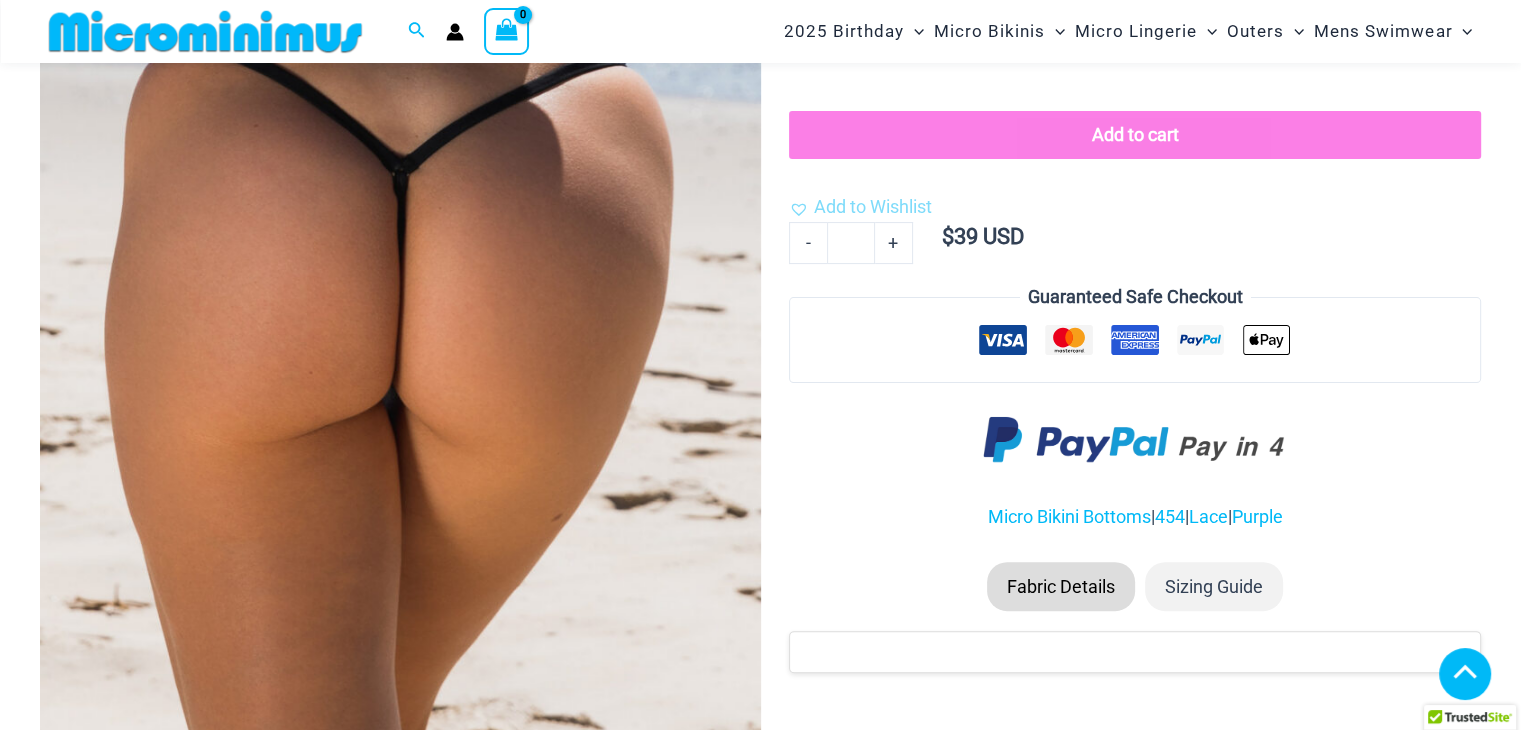 click at bounding box center [400, 273] 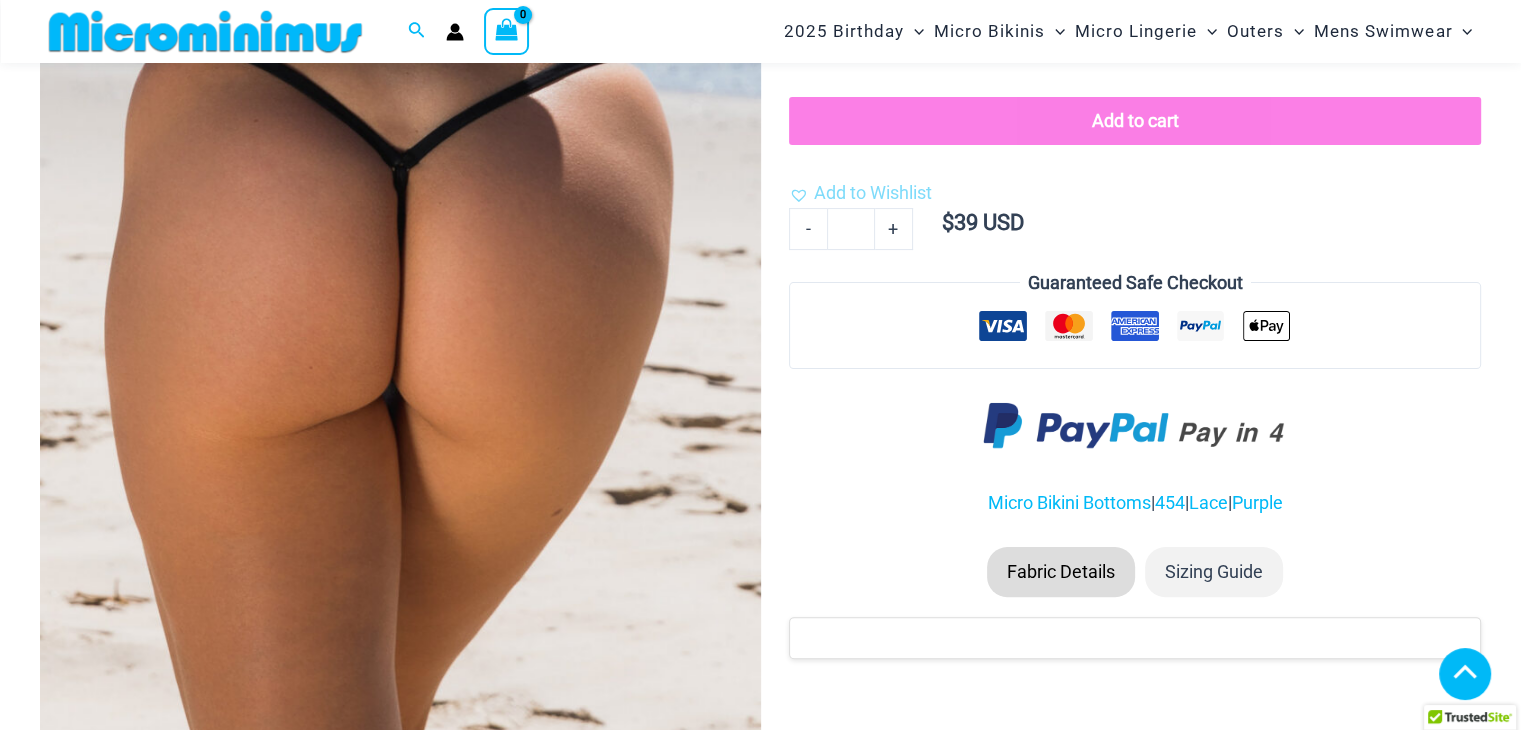 click at bounding box center [400, 268] 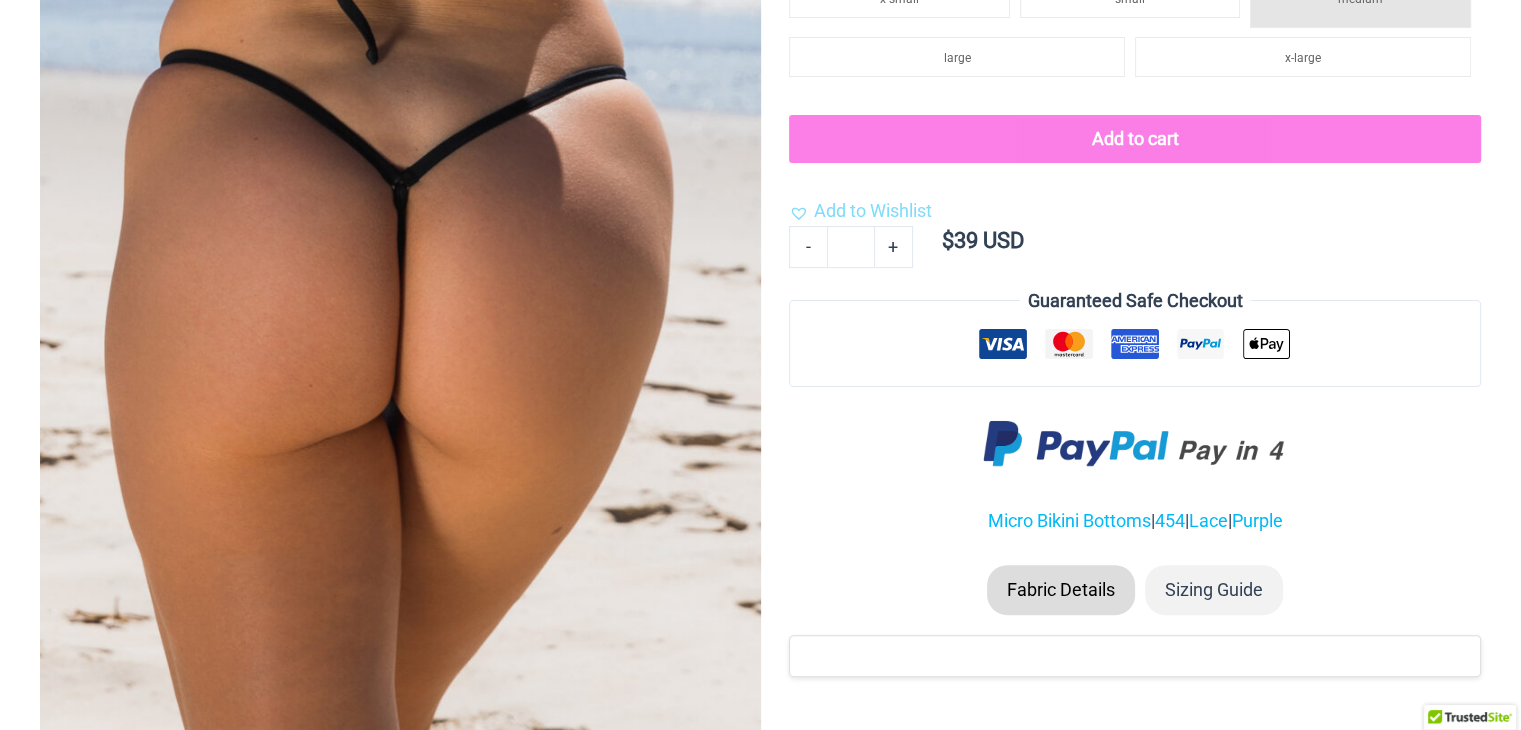 scroll, scrollTop: 0, scrollLeft: 0, axis: both 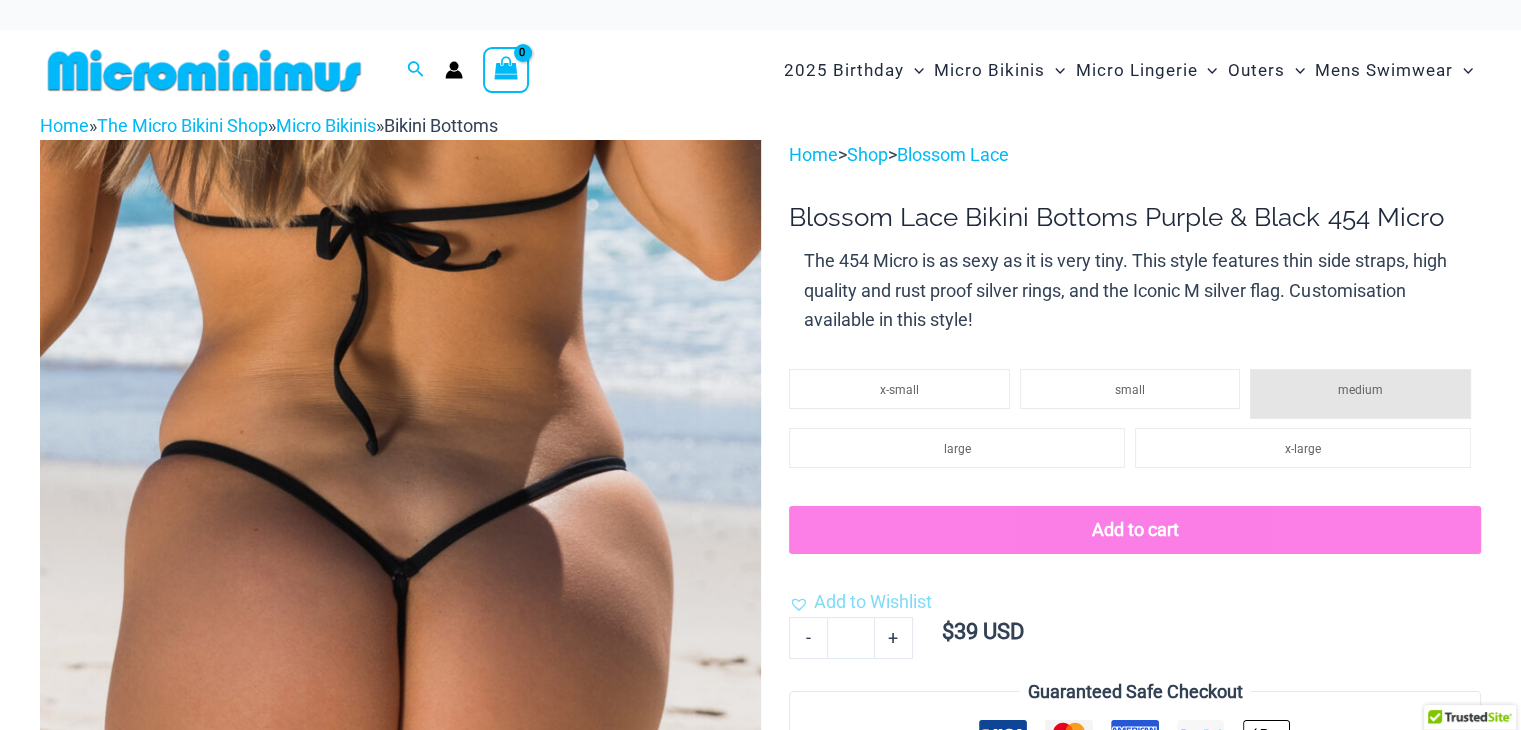 click at bounding box center (400, 677) 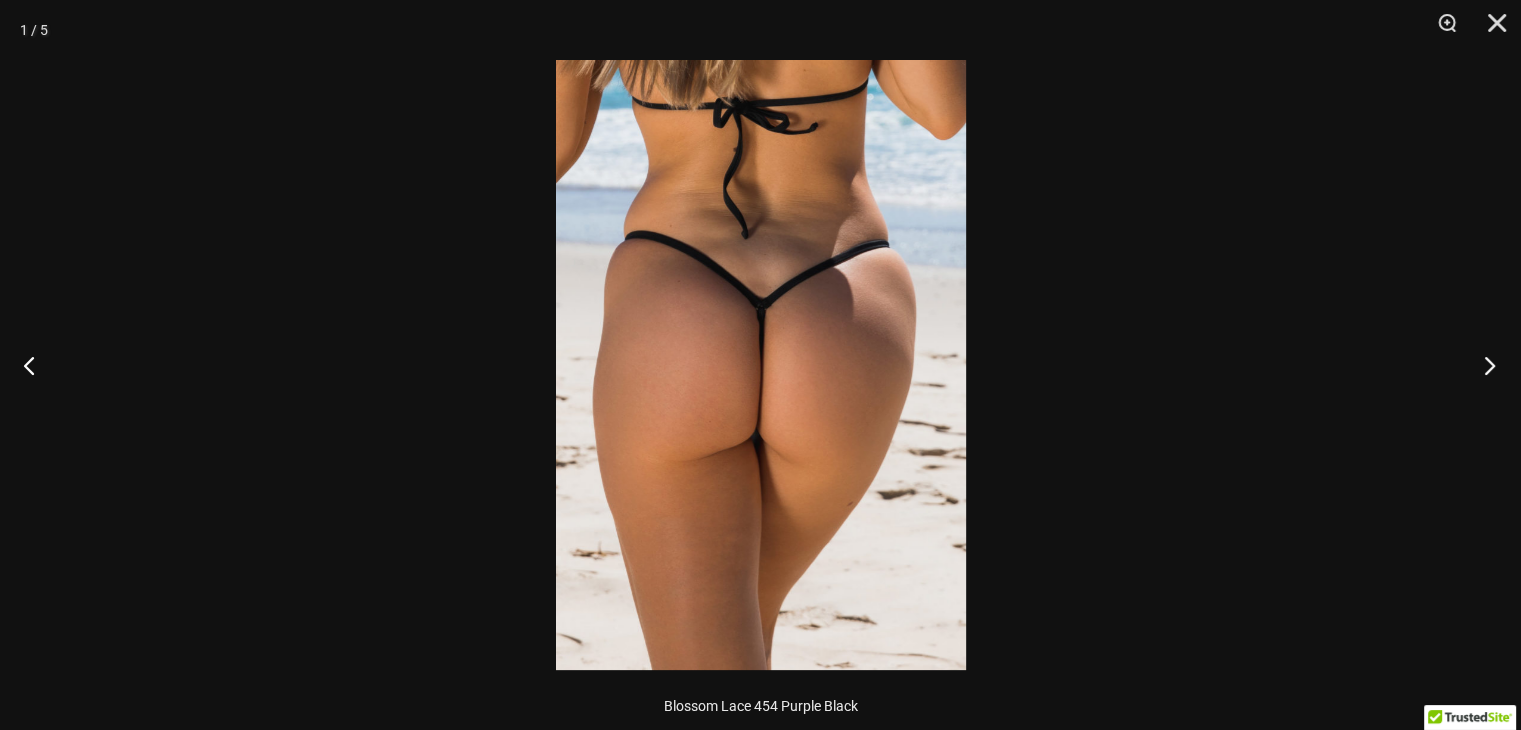 click at bounding box center [1483, 365] 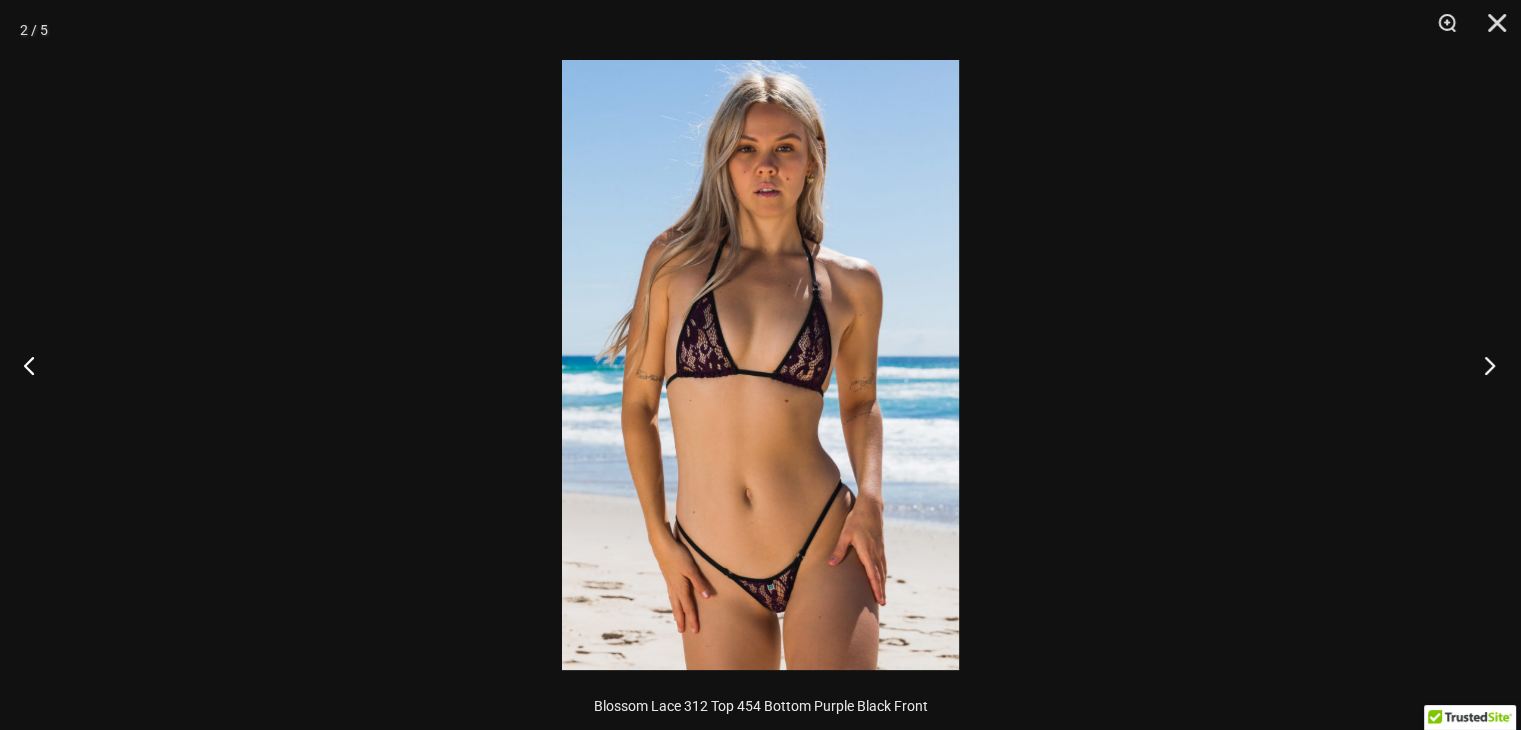 click at bounding box center (1483, 365) 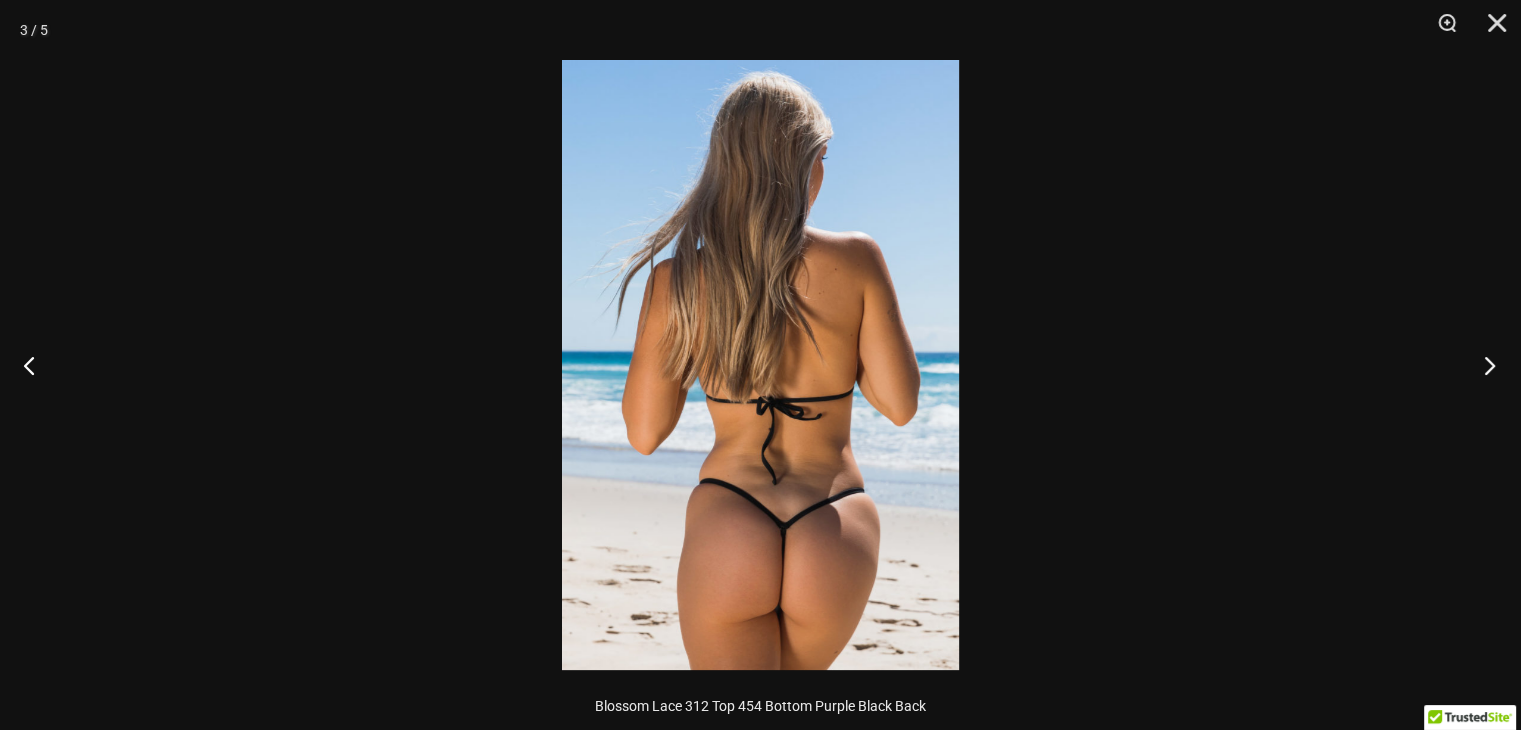 click at bounding box center [1483, 365] 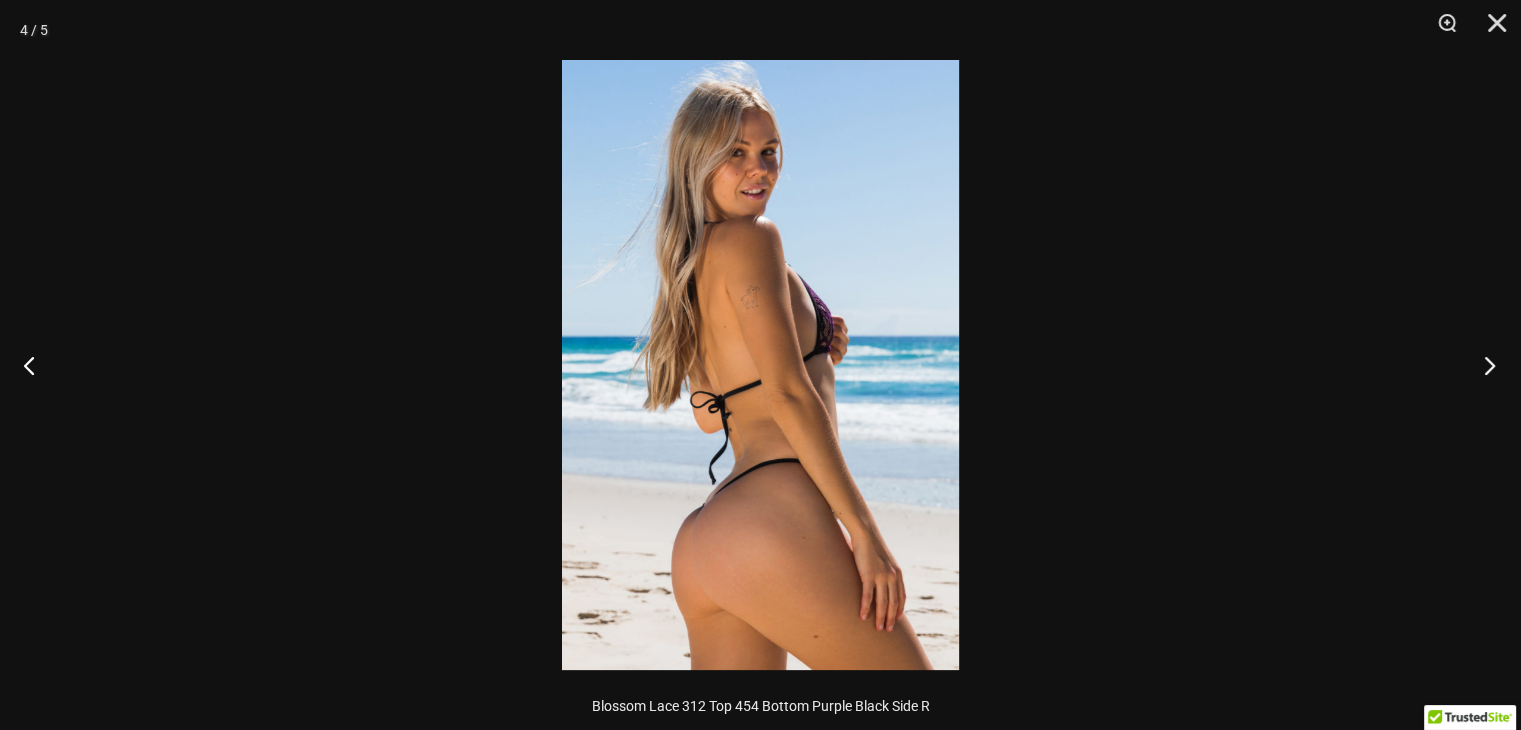 click at bounding box center [1483, 365] 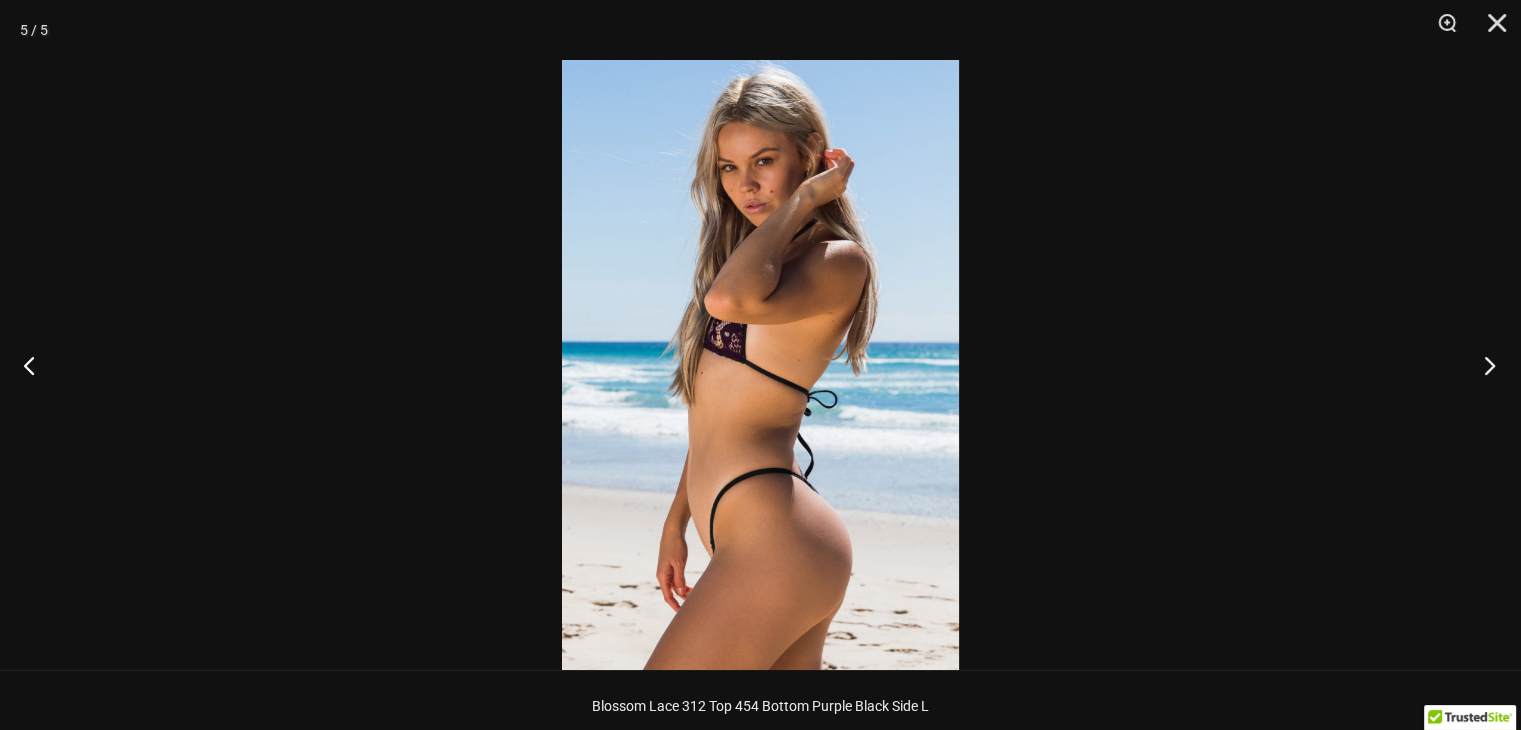 click at bounding box center (1483, 365) 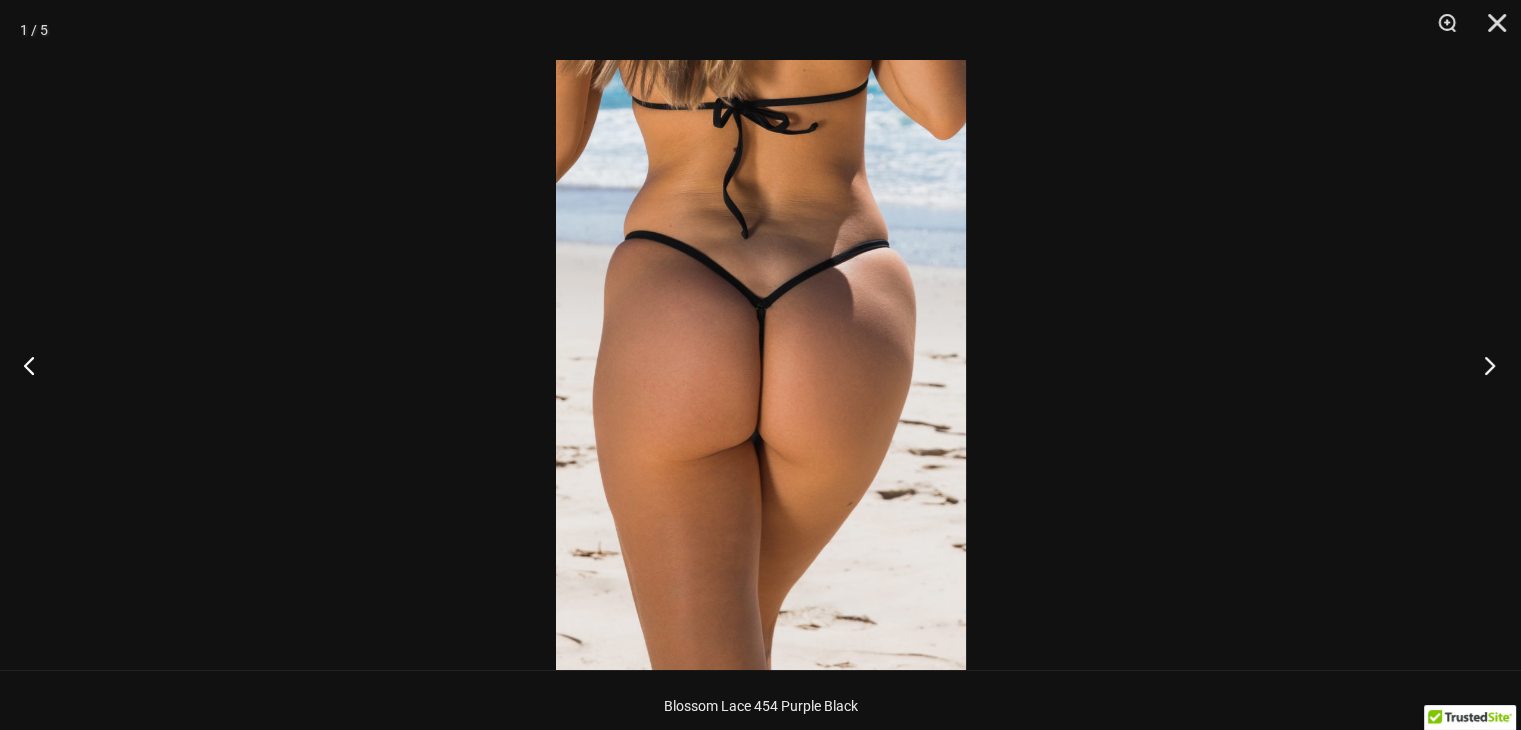 click at bounding box center [1483, 365] 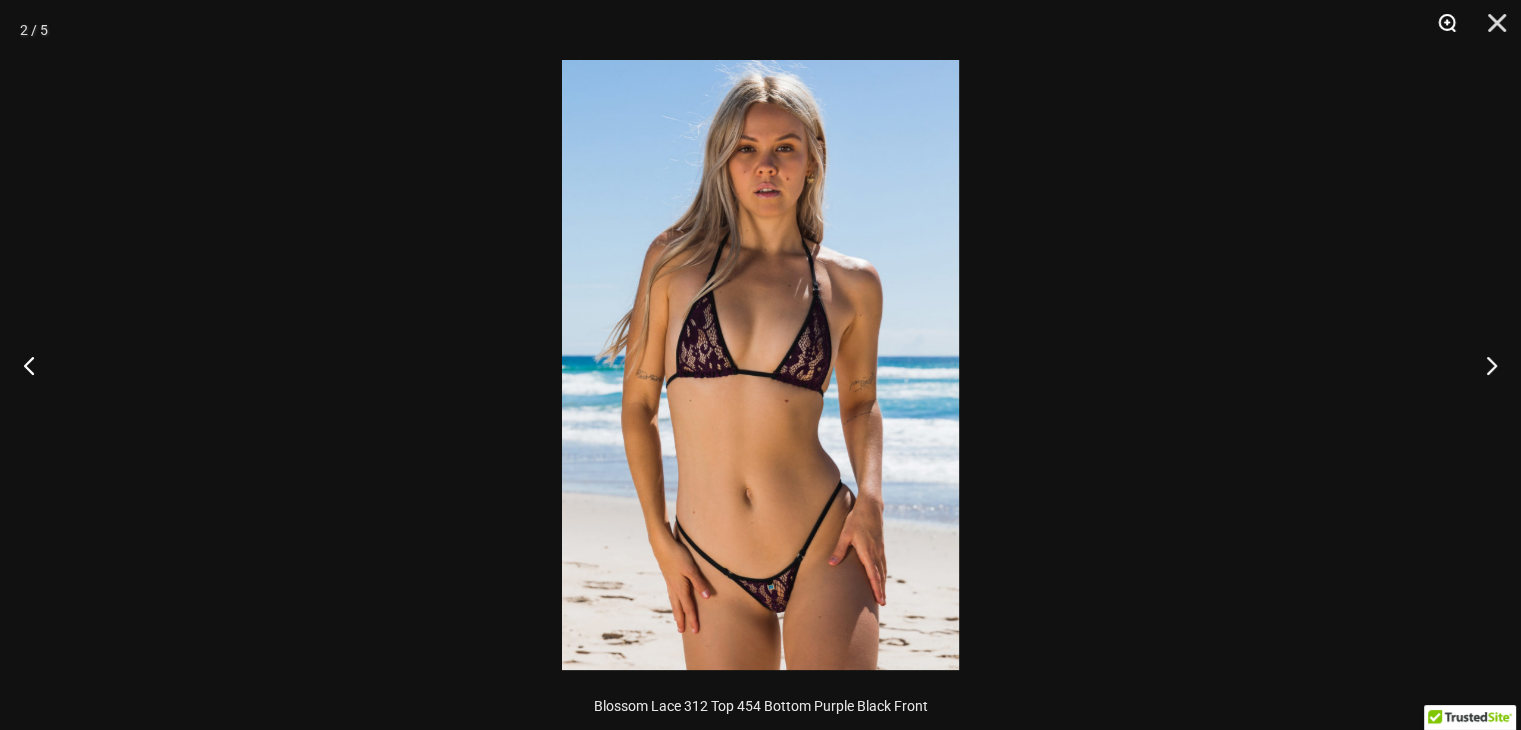 click at bounding box center [1440, 30] 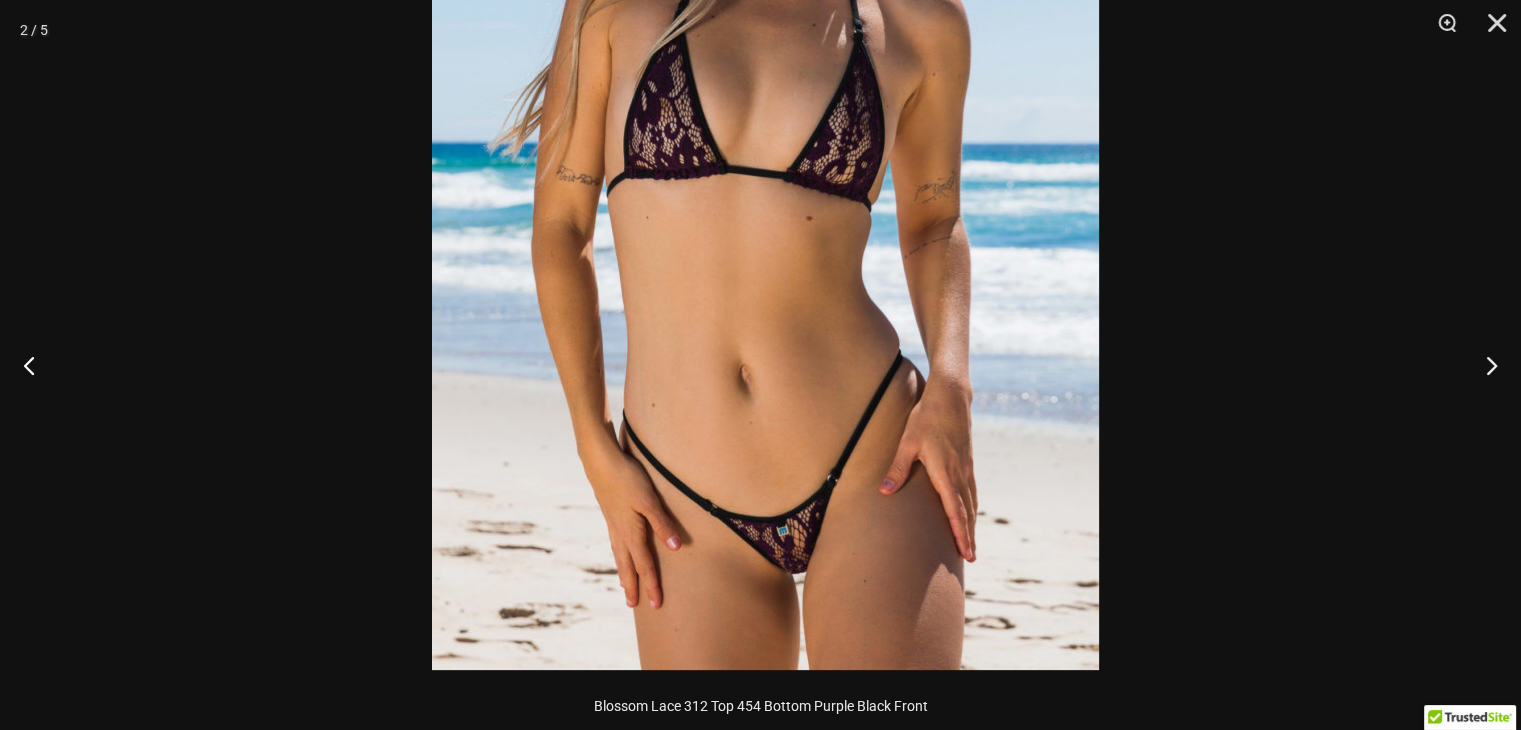 click at bounding box center (765, 158) 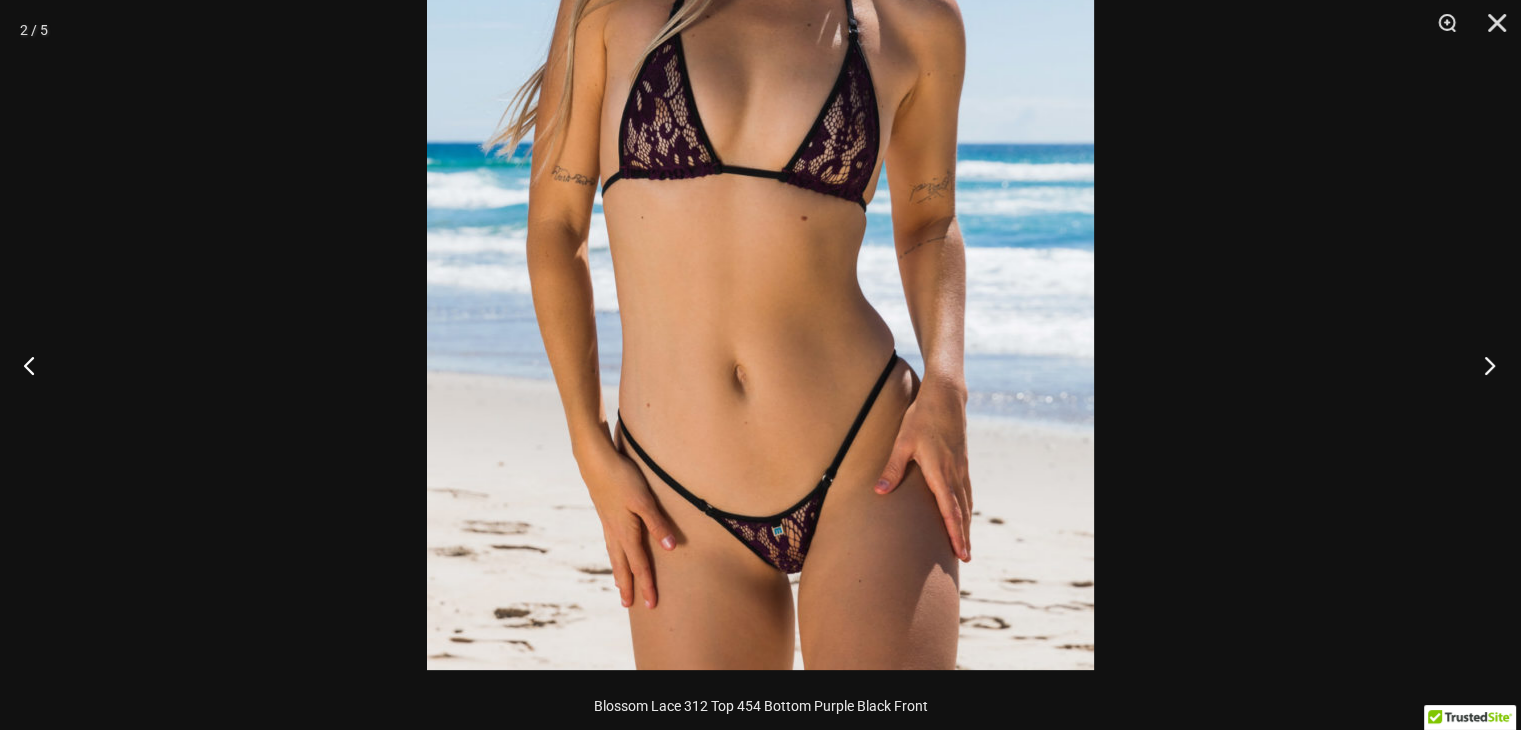 click at bounding box center (1483, 365) 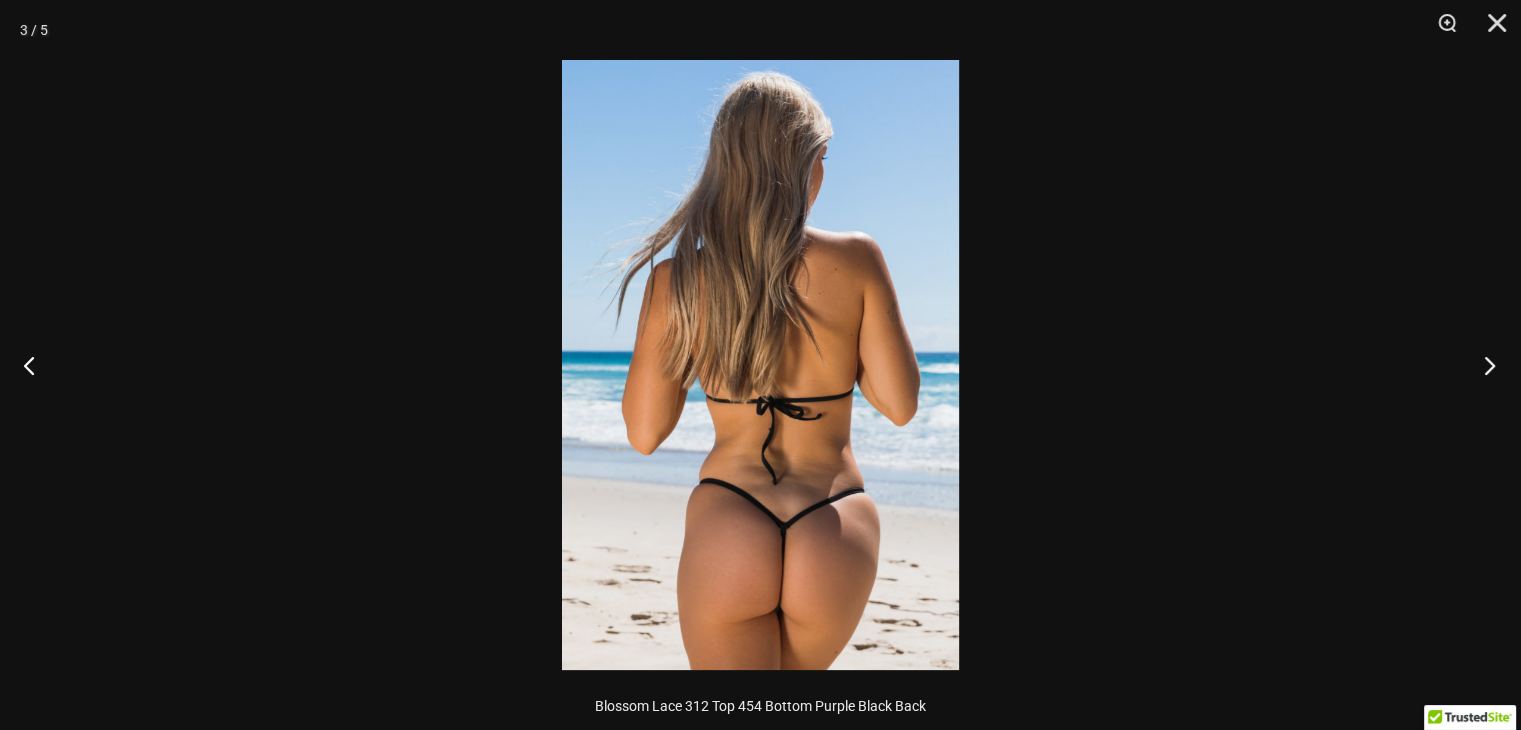 click at bounding box center (1483, 365) 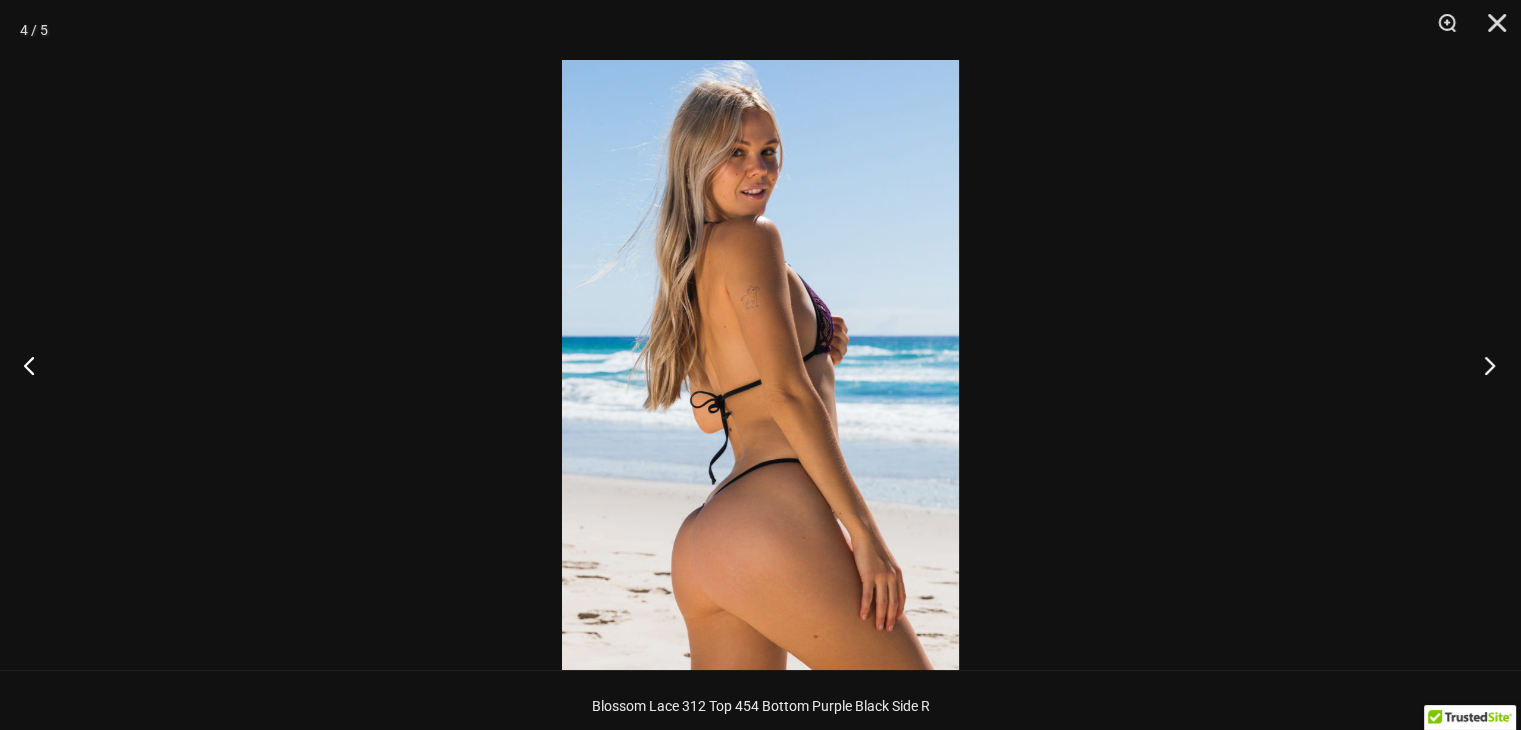 click at bounding box center (1483, 365) 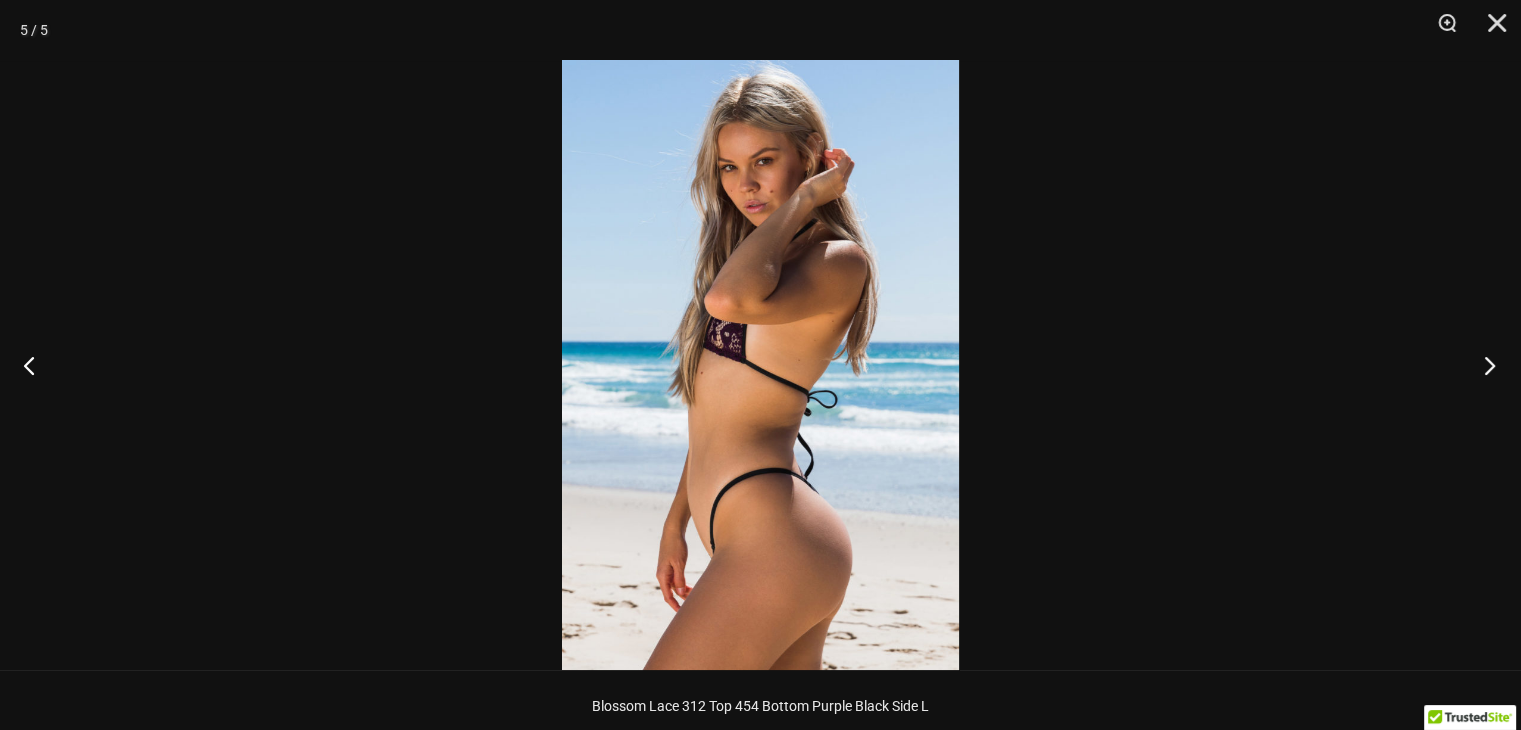 click at bounding box center [1483, 365] 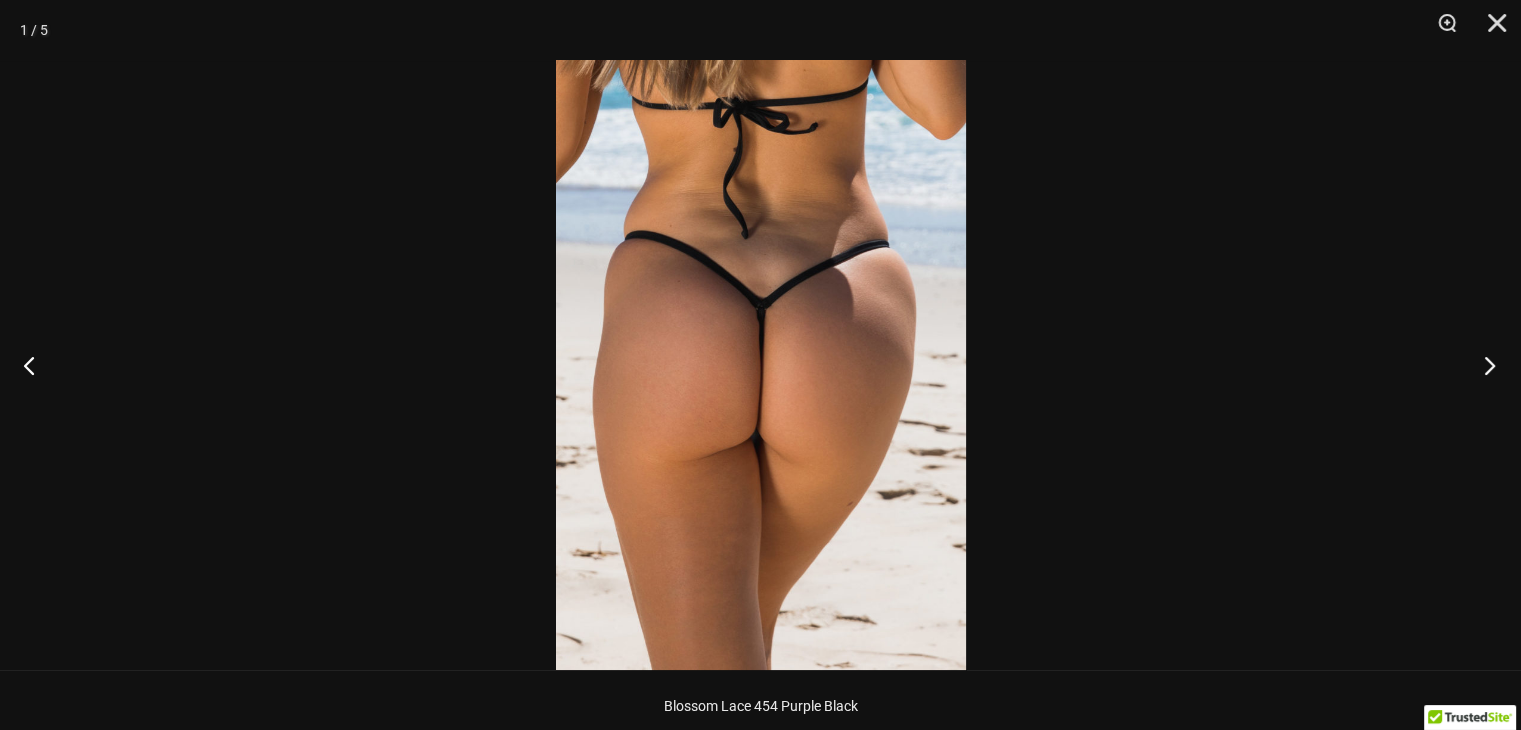 click at bounding box center [1483, 365] 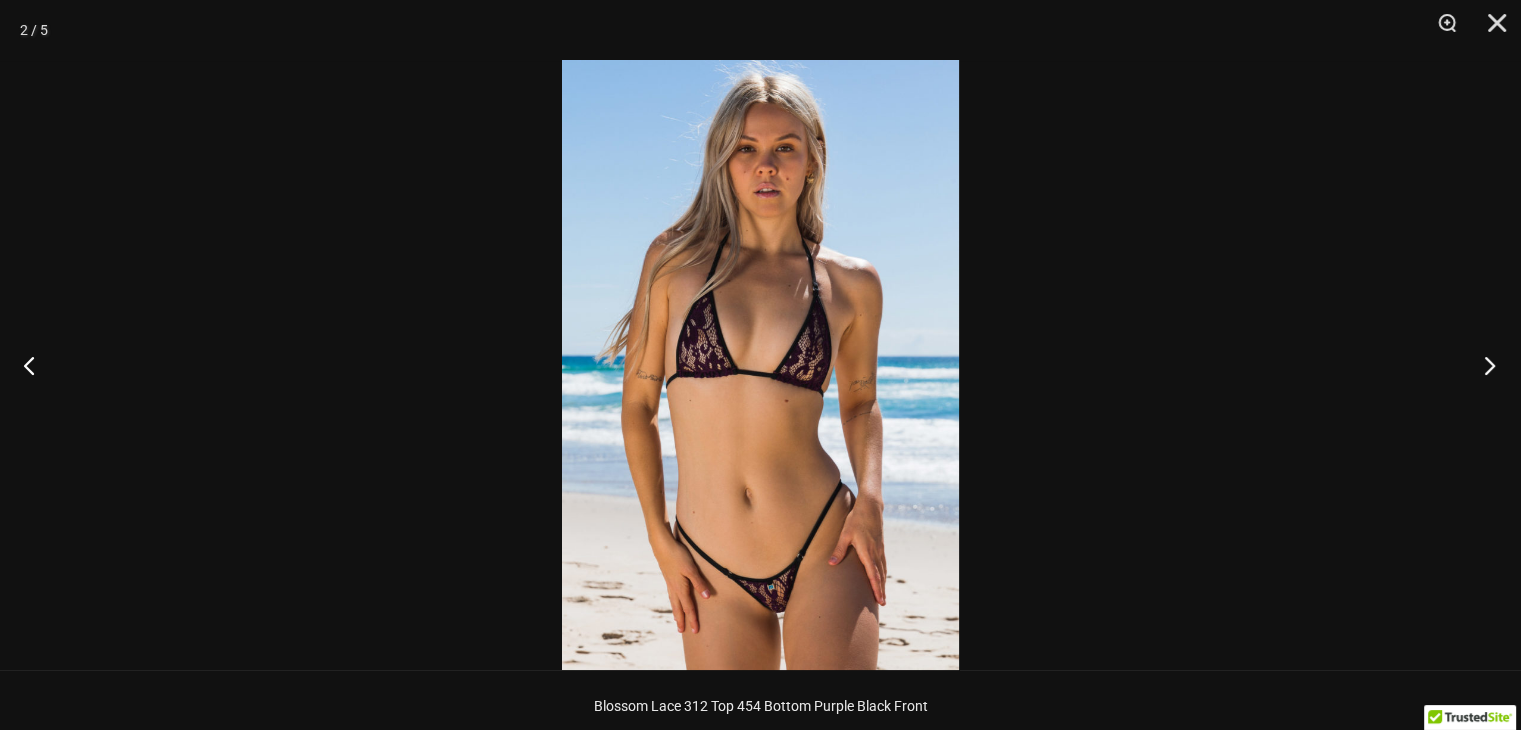 click at bounding box center [1483, 365] 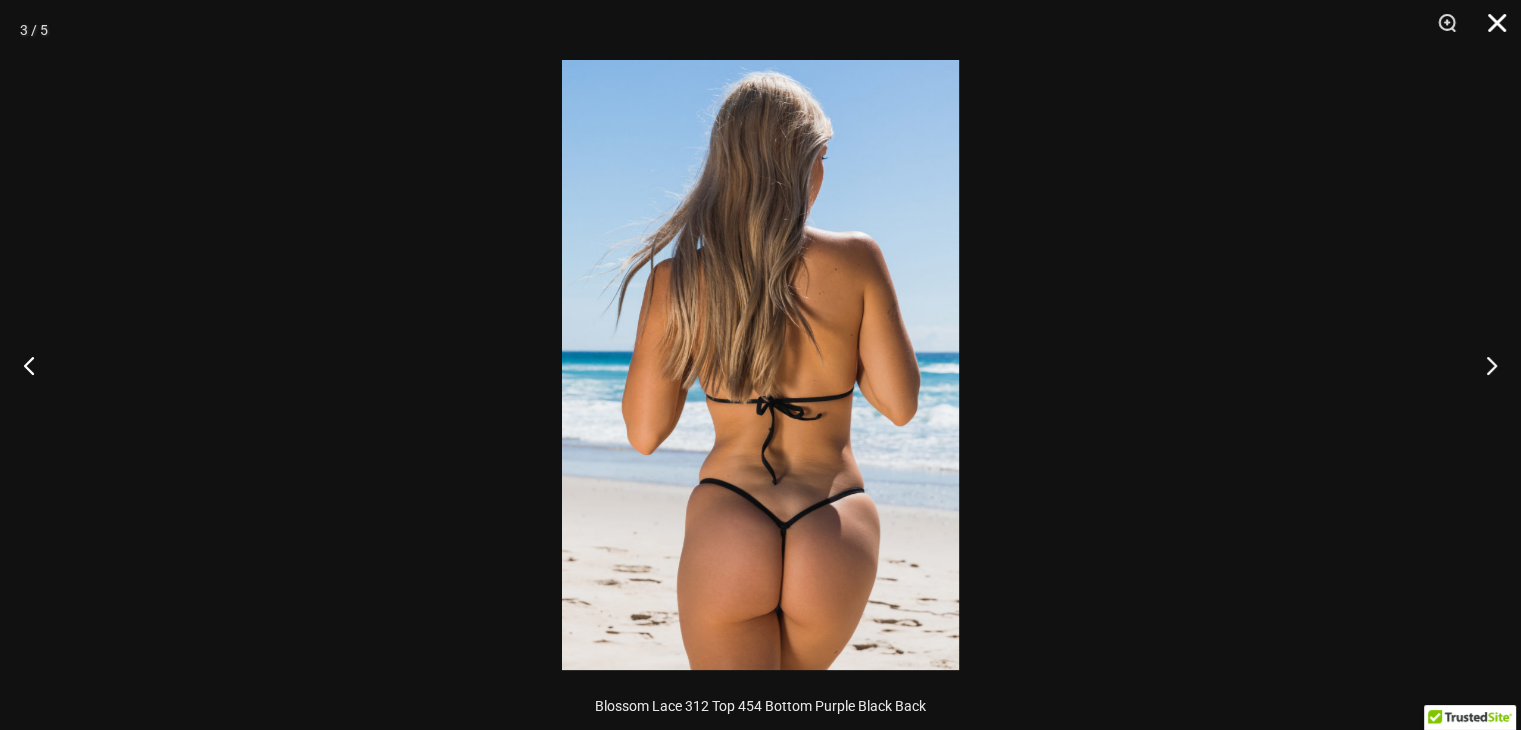 click at bounding box center (1490, 30) 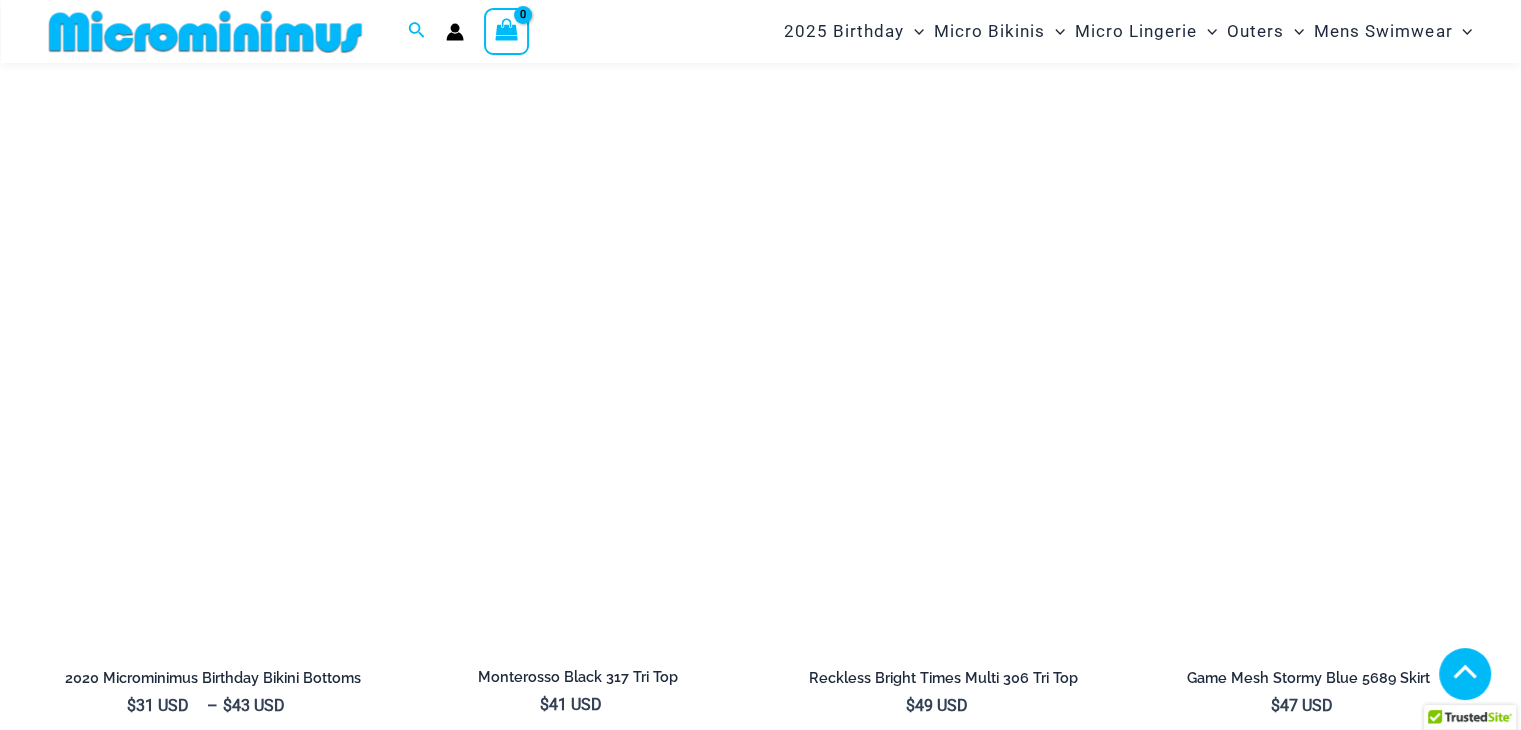 scroll, scrollTop: 4182, scrollLeft: 0, axis: vertical 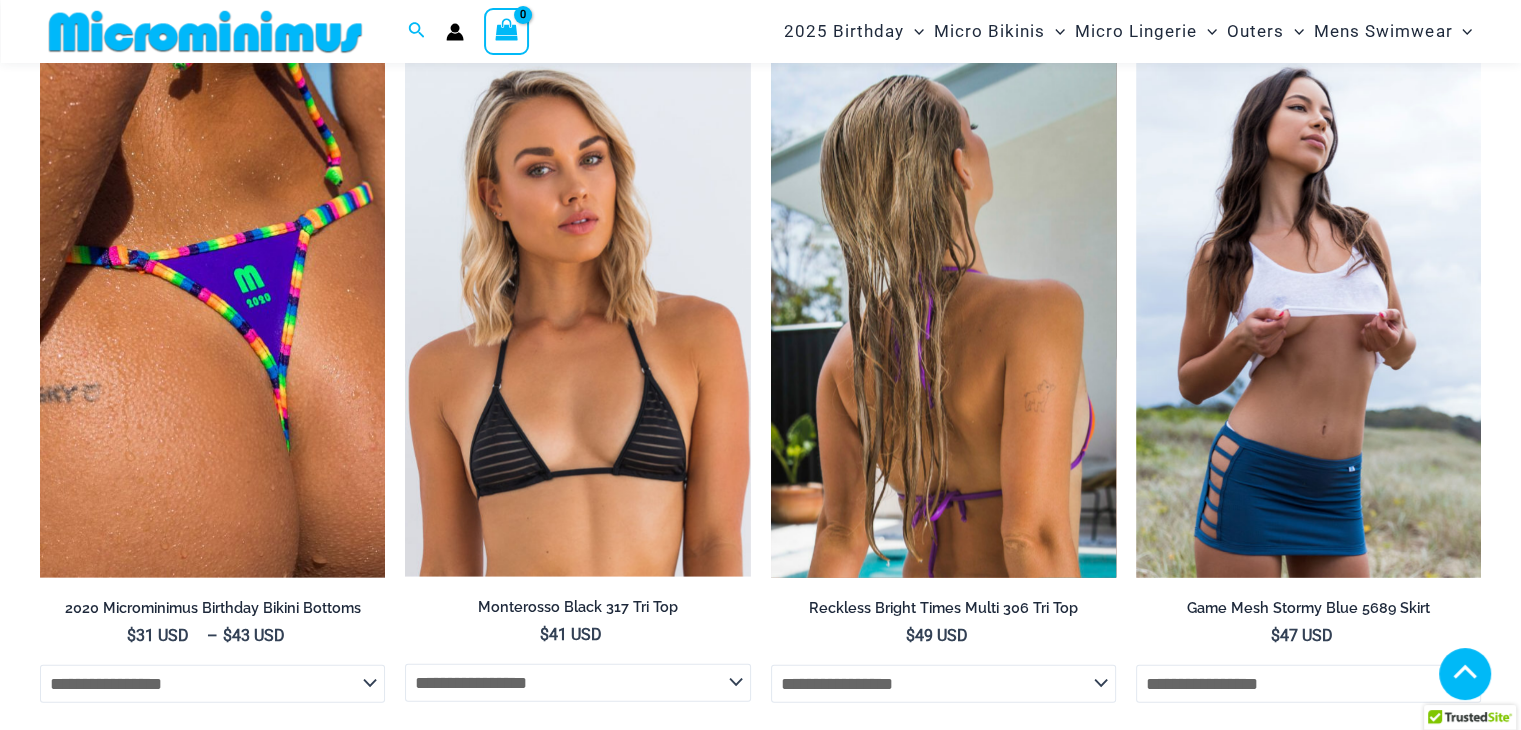 click at bounding box center (943, 319) 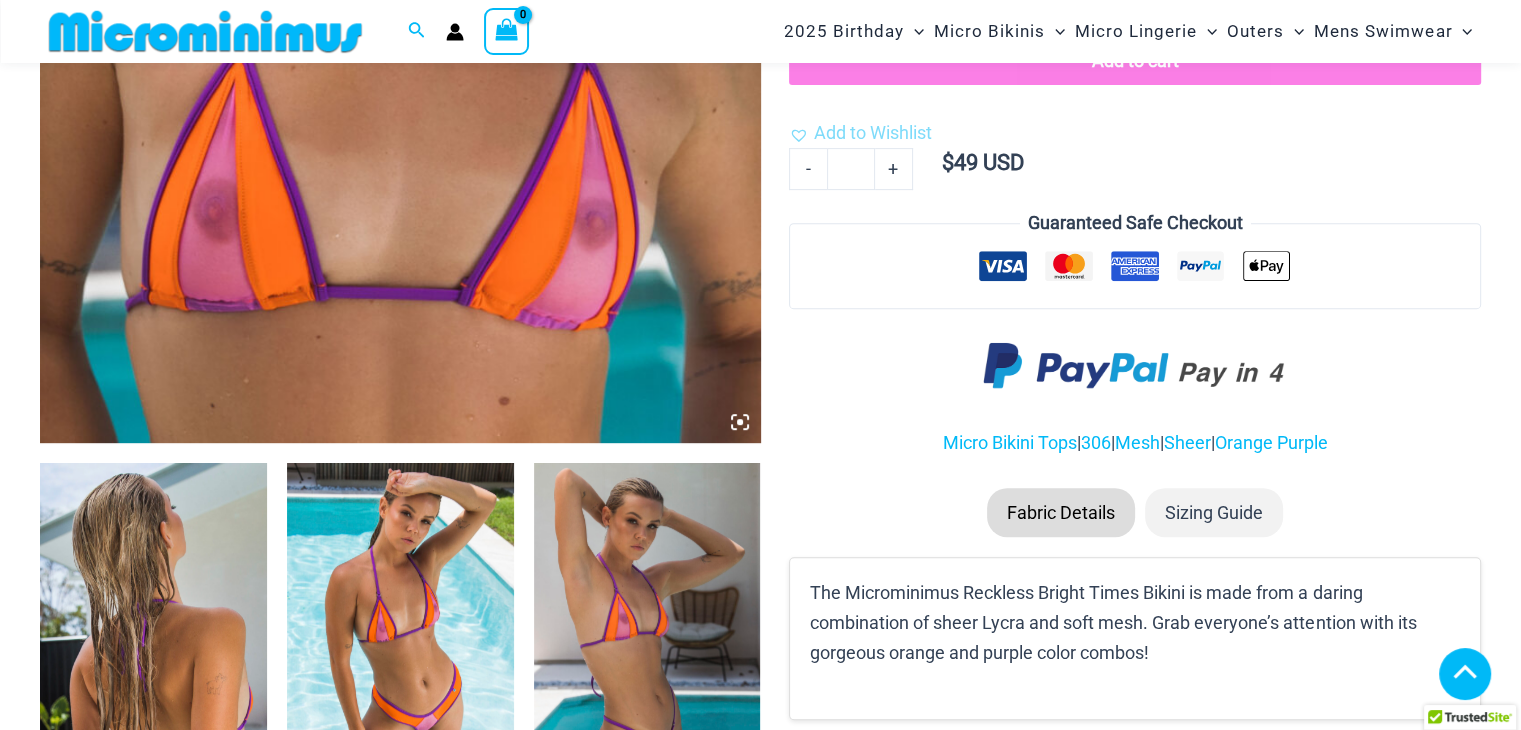 scroll, scrollTop: 1281, scrollLeft: 0, axis: vertical 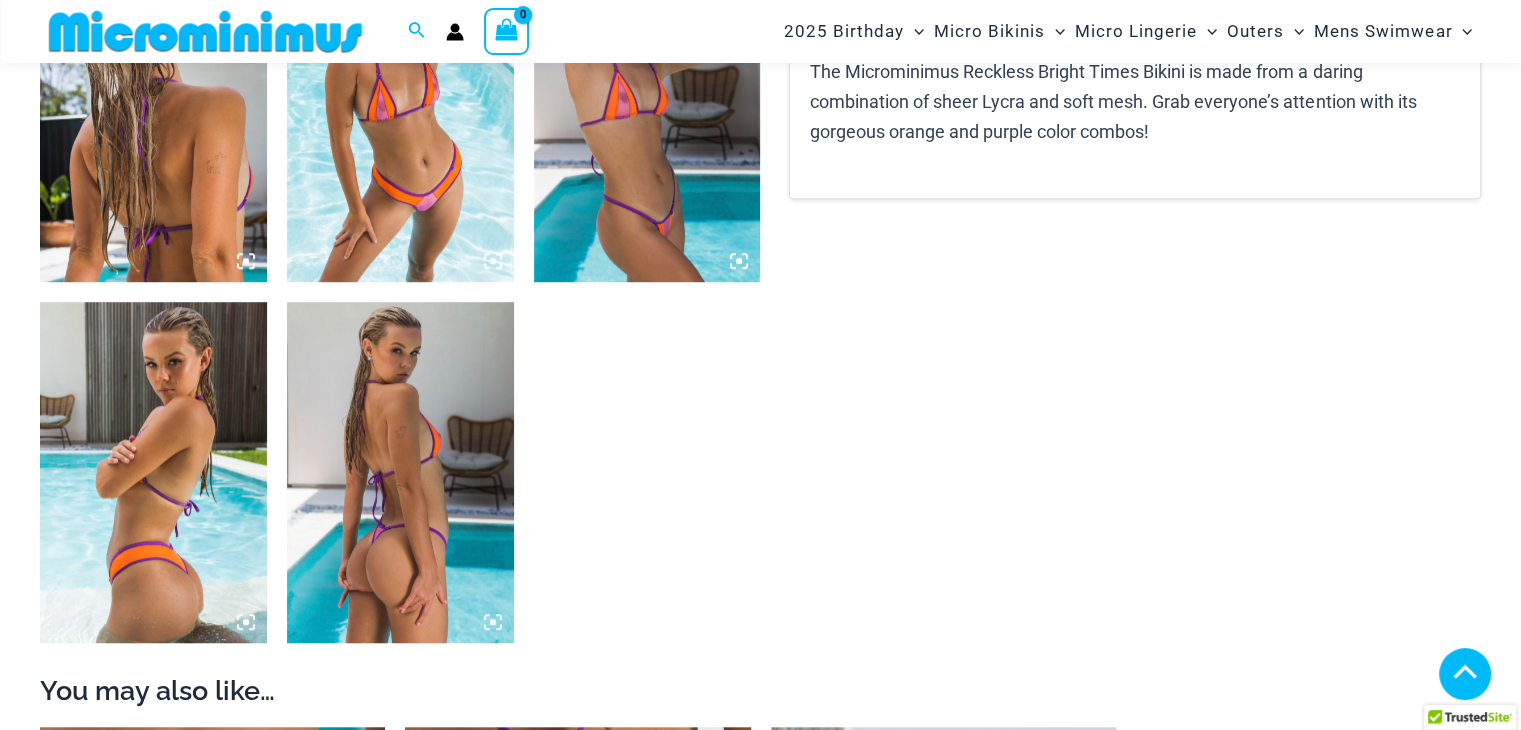 click at bounding box center (400, 112) 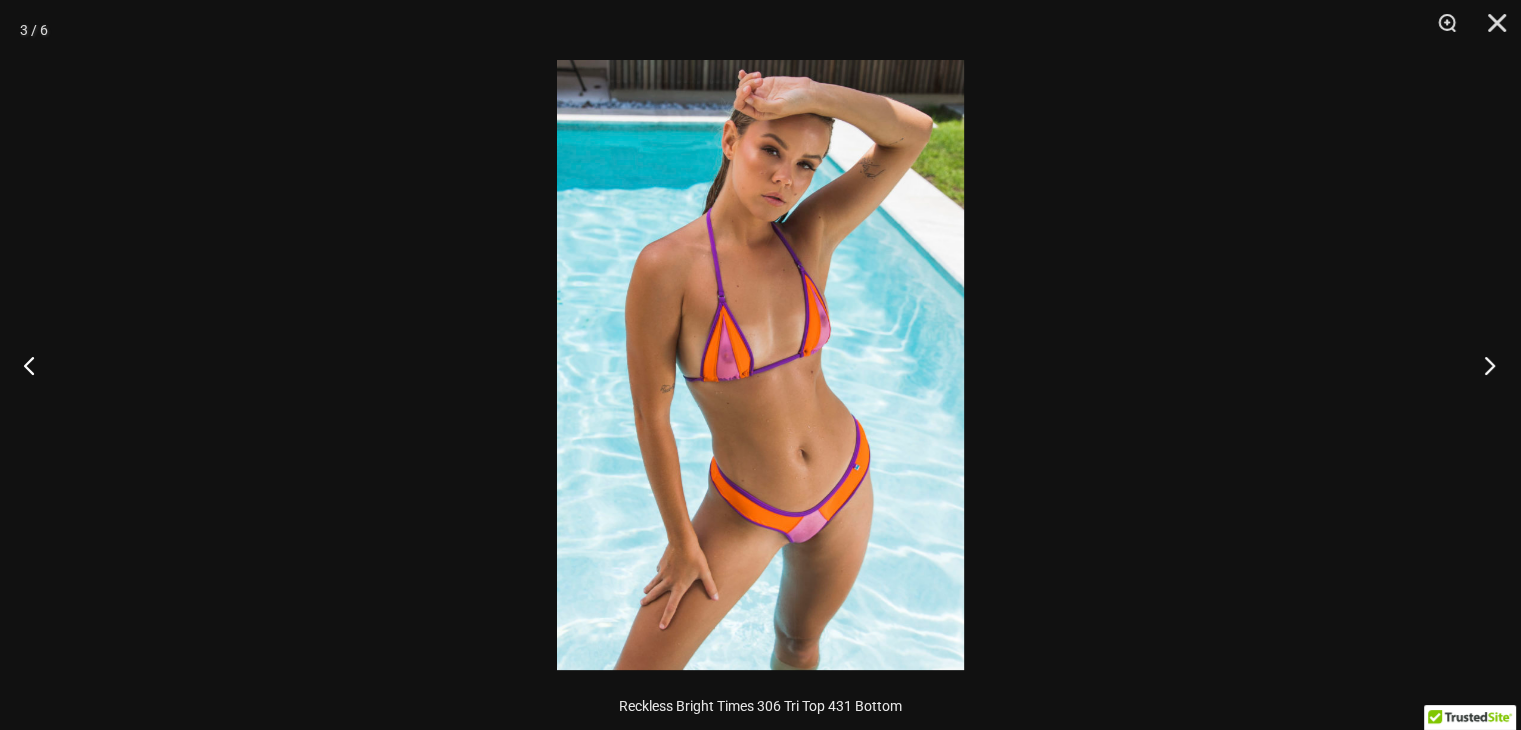 click at bounding box center (1483, 365) 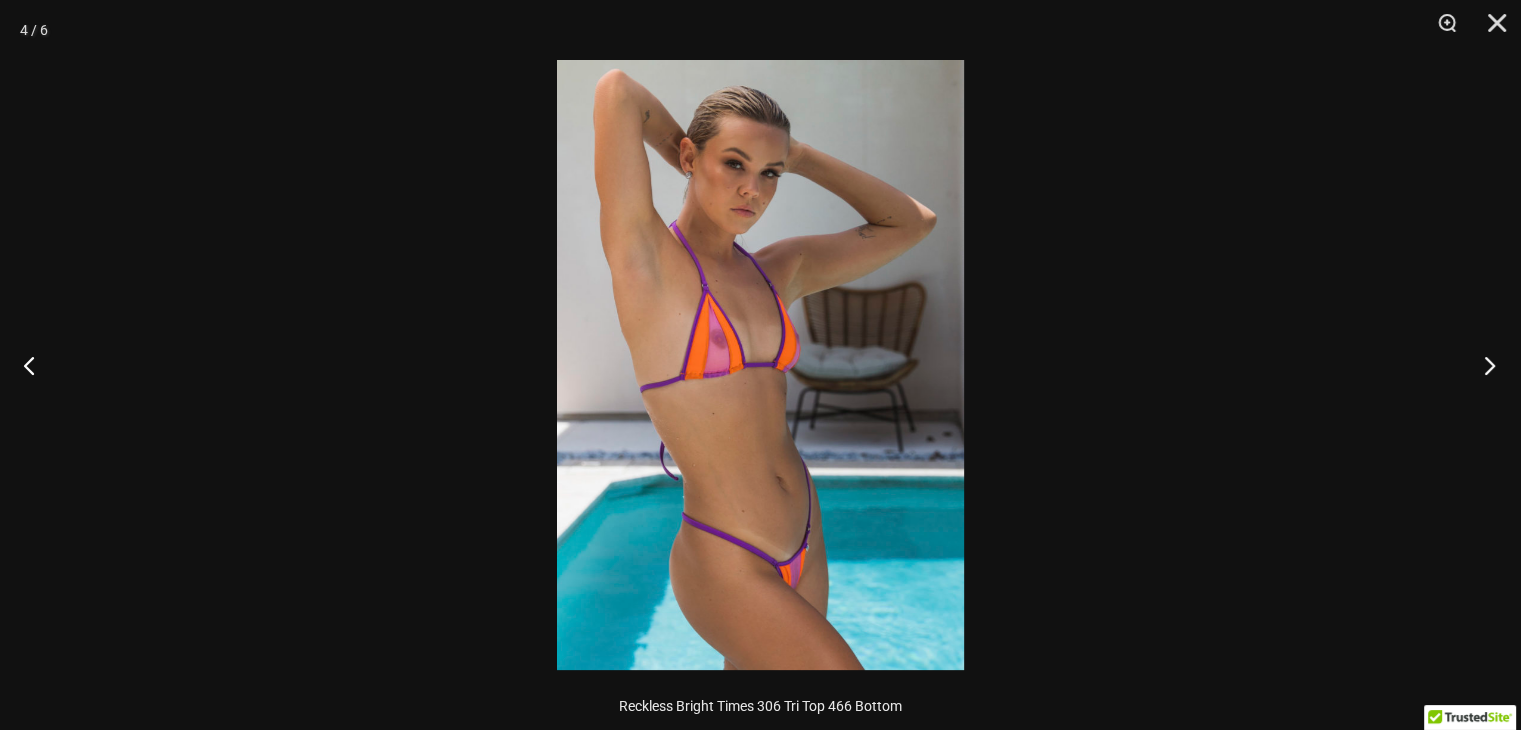 click at bounding box center (1483, 365) 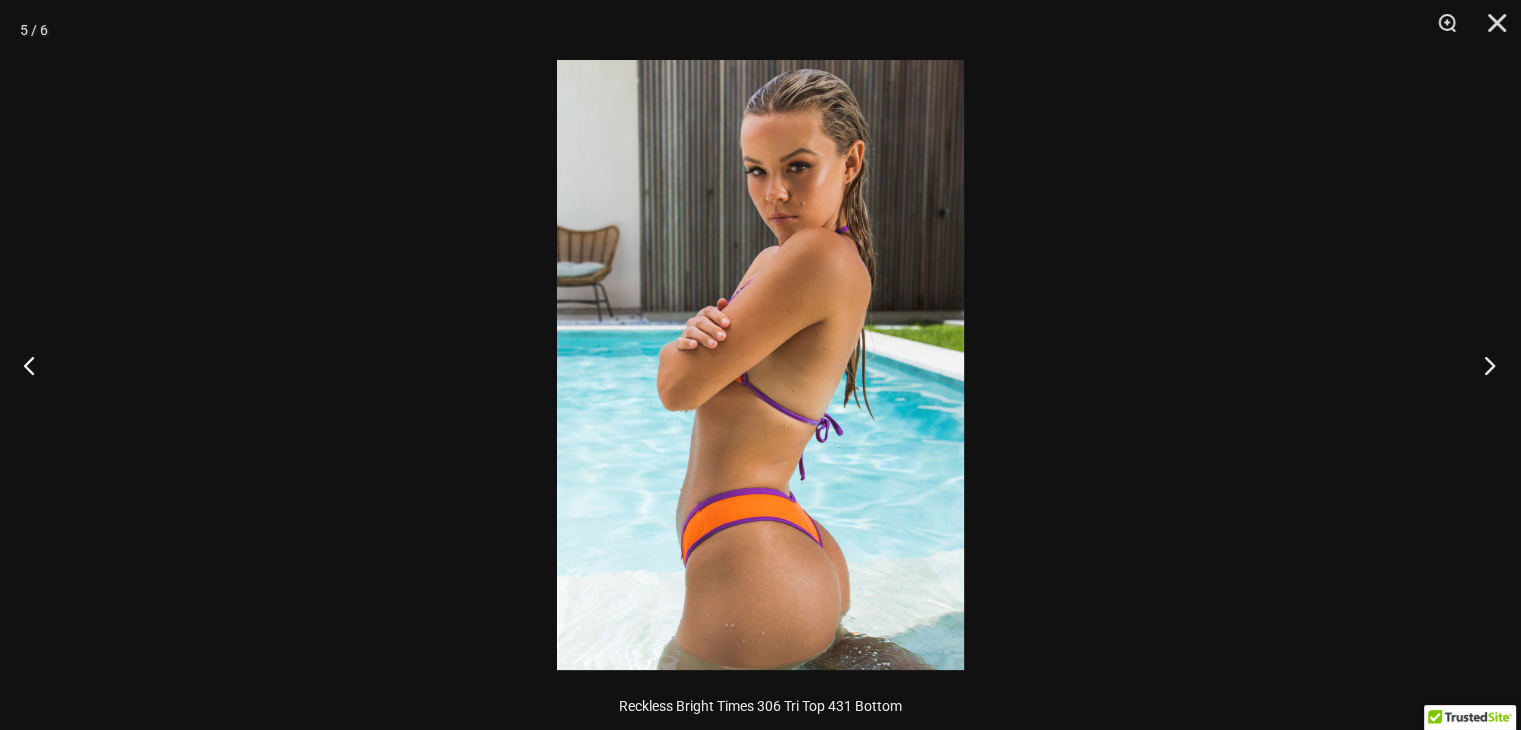 click at bounding box center [1483, 365] 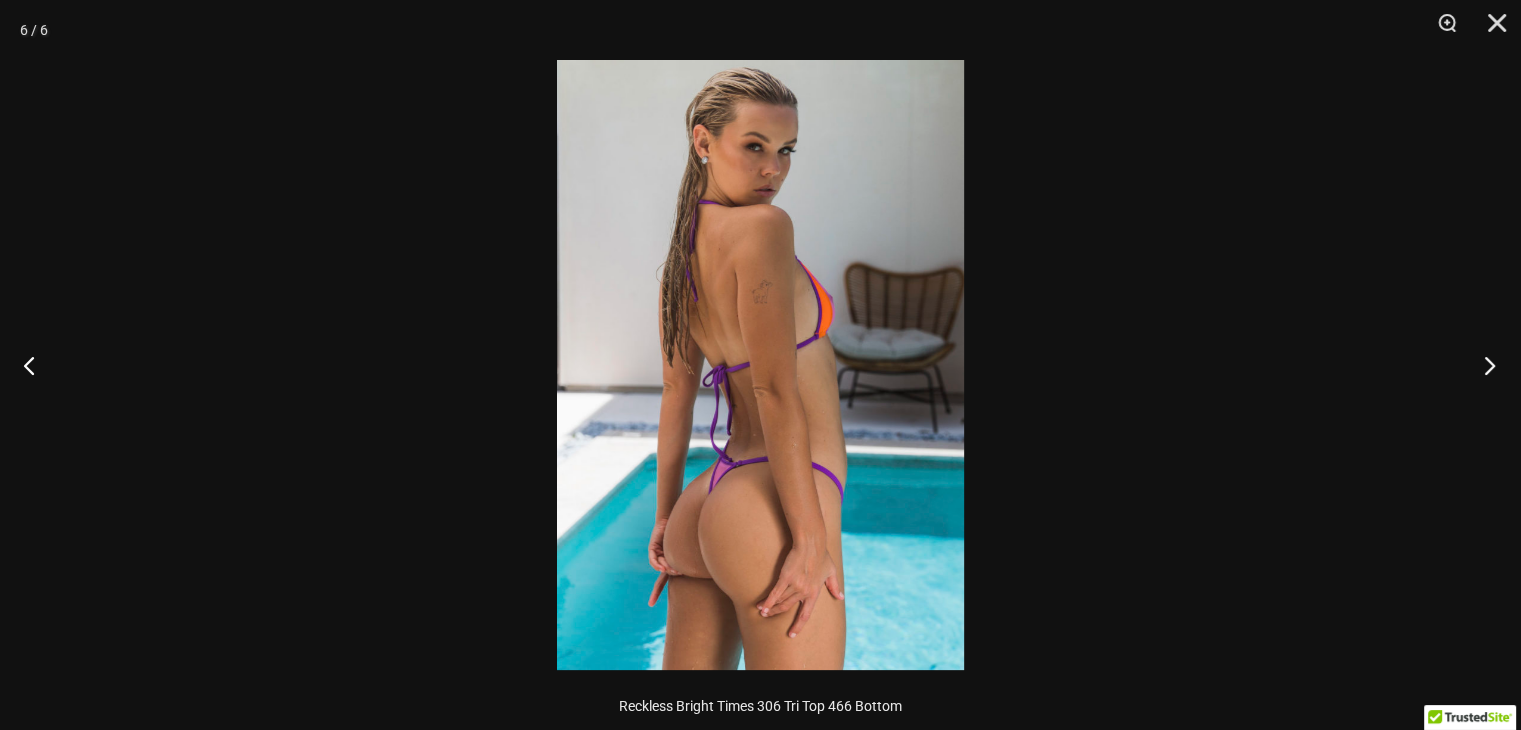 click at bounding box center (1483, 365) 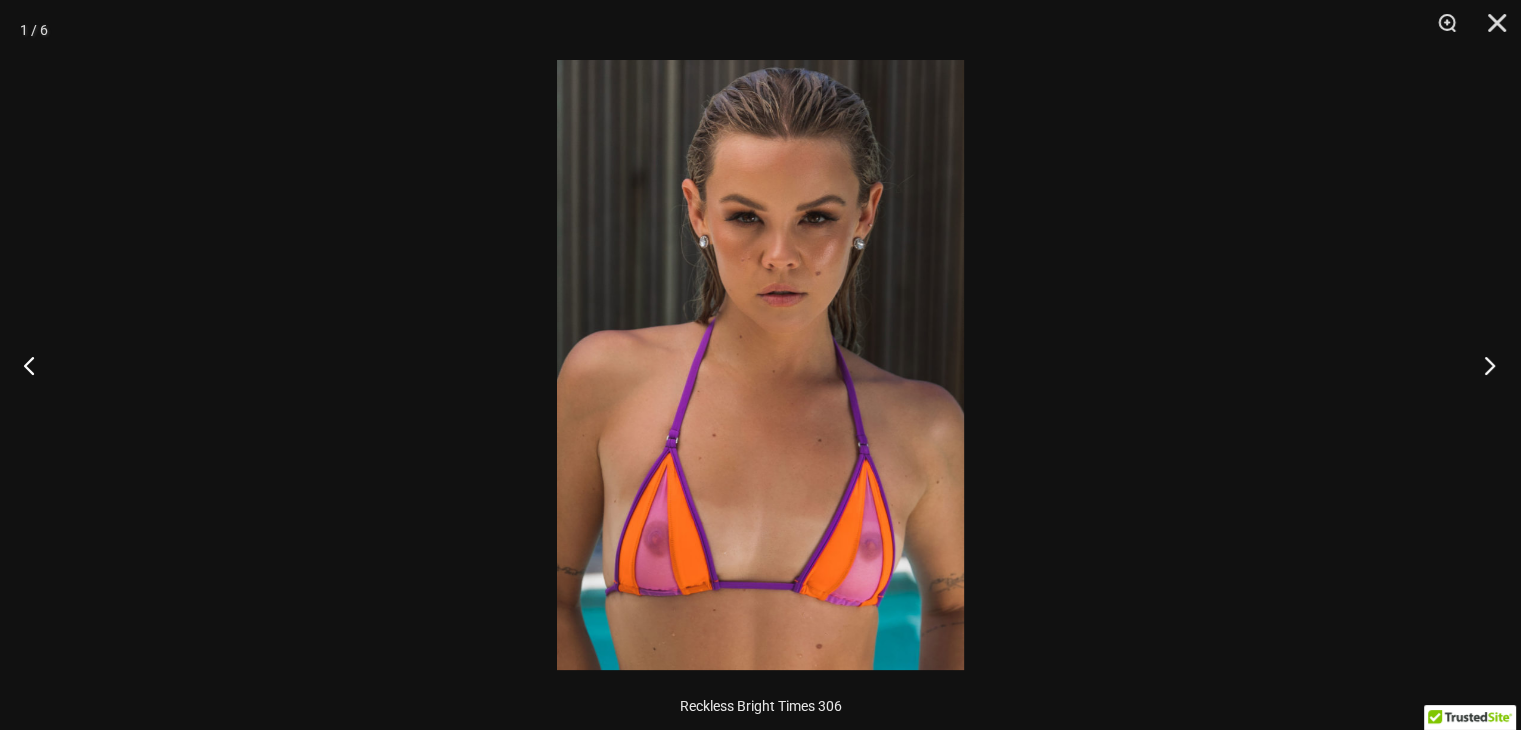 click at bounding box center [1483, 365] 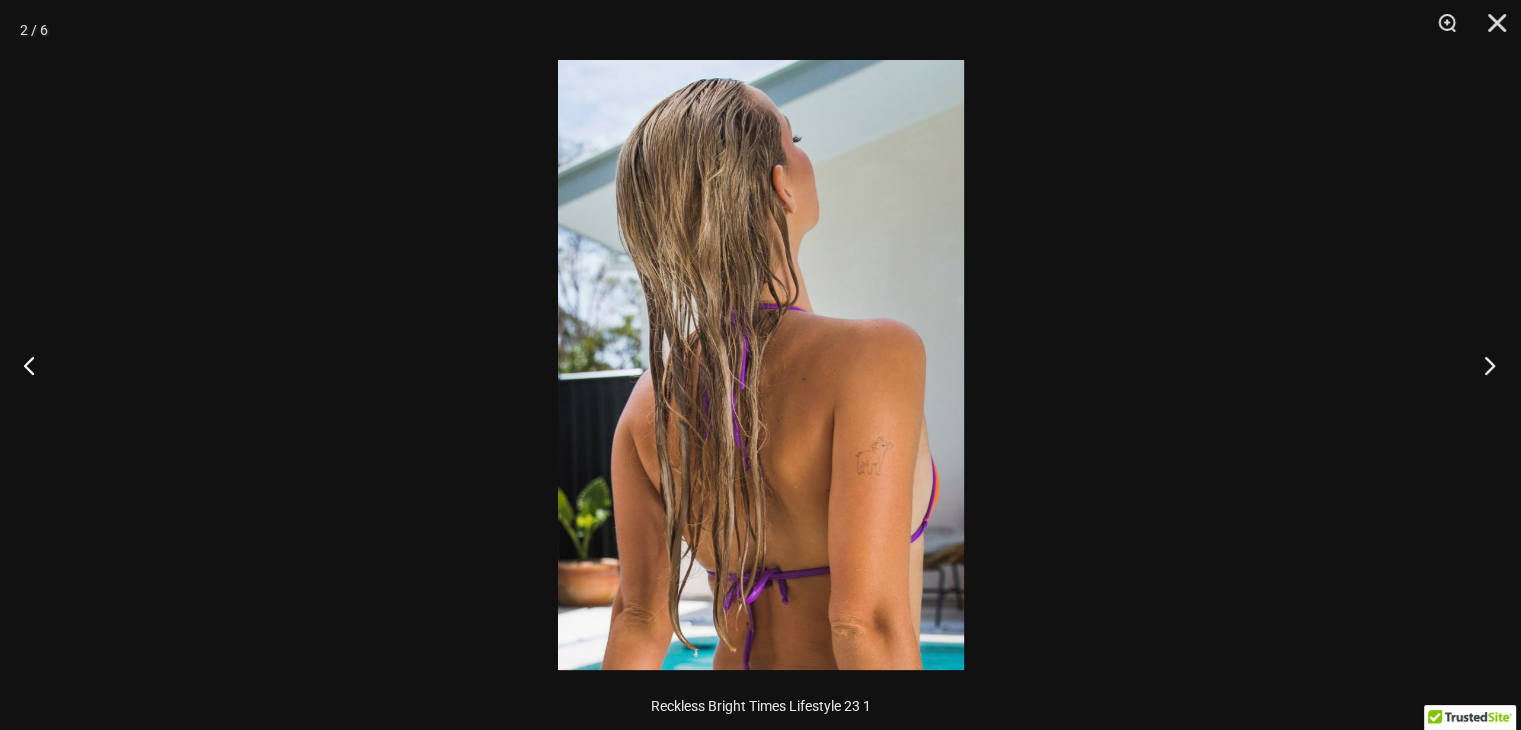 click at bounding box center (1483, 365) 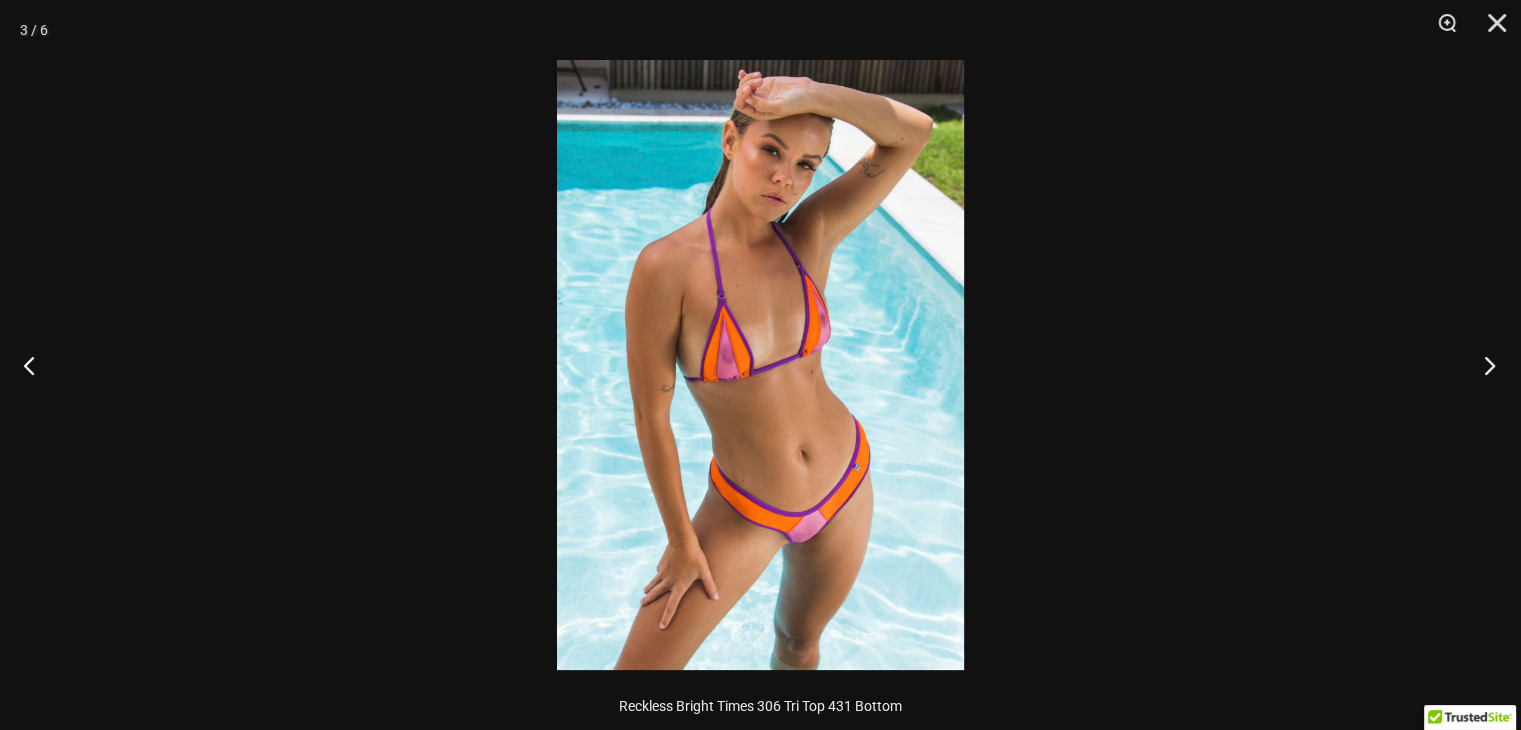 click at bounding box center (1483, 365) 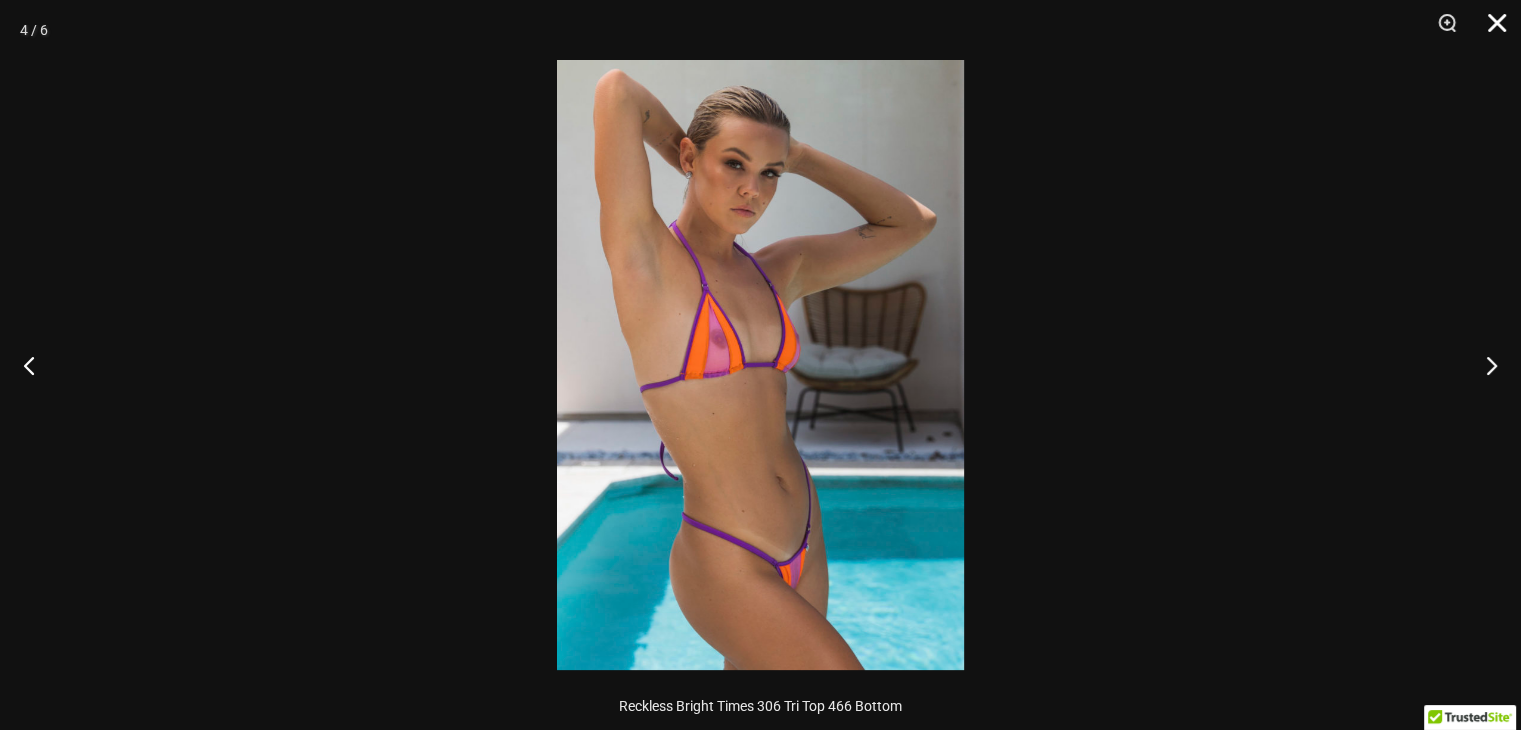 click at bounding box center [1490, 30] 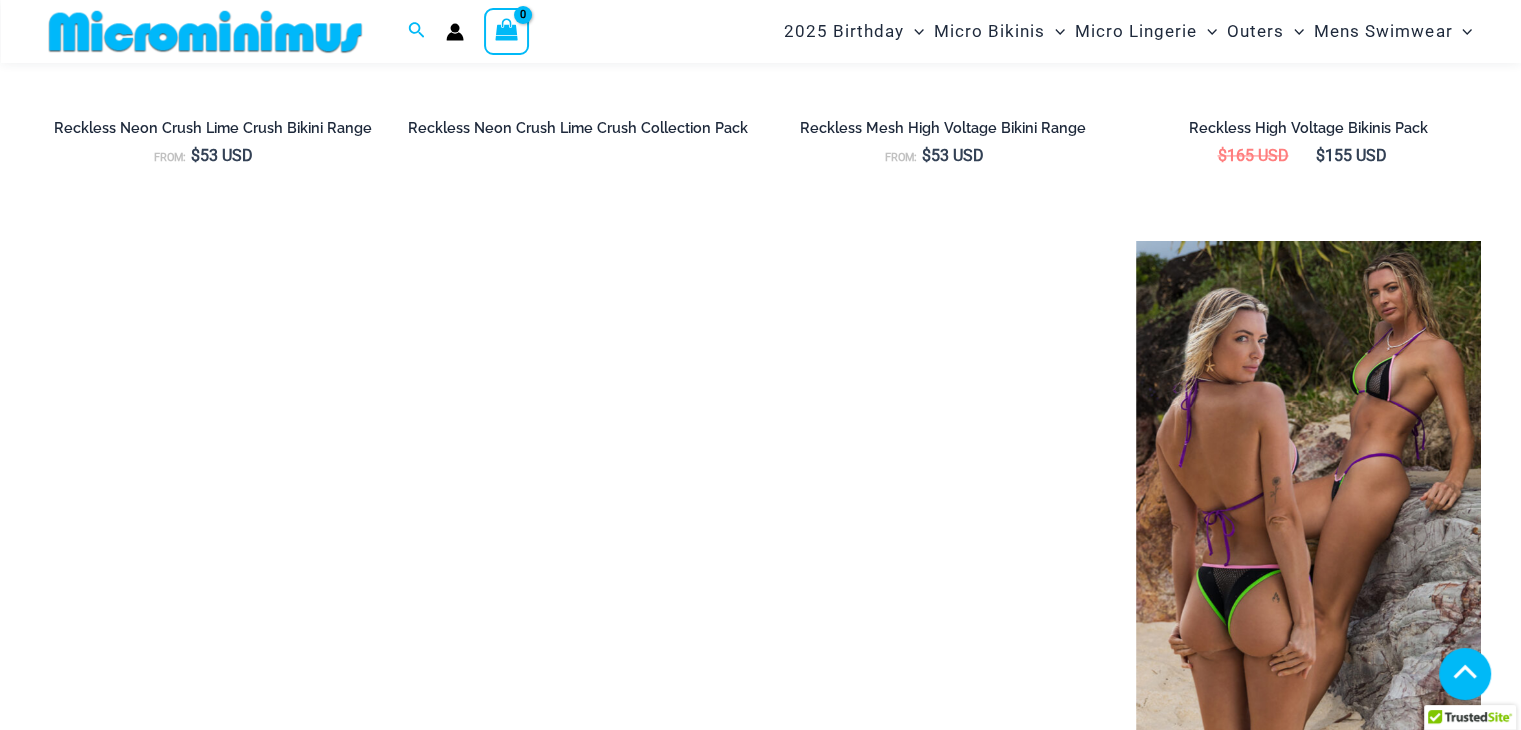 scroll, scrollTop: 3281, scrollLeft: 0, axis: vertical 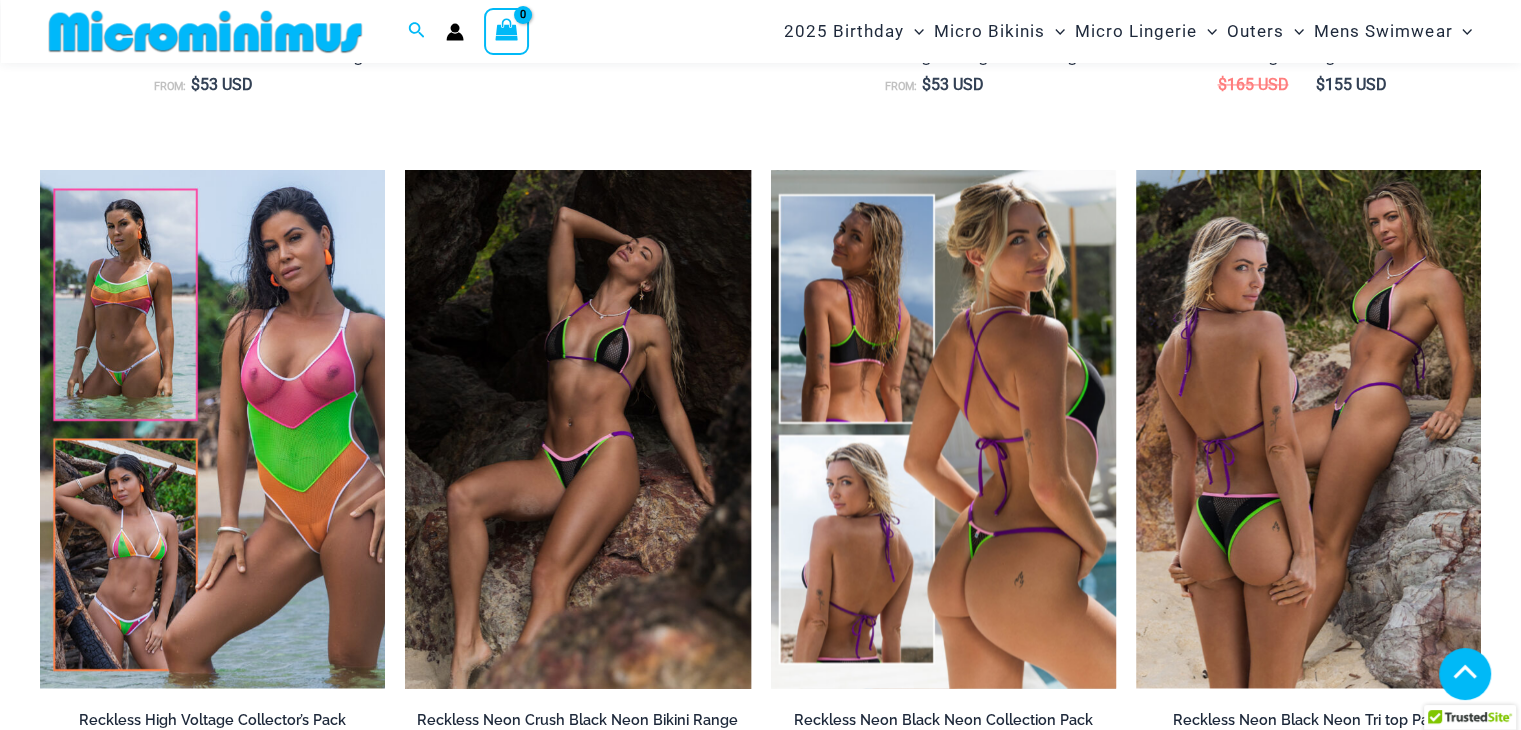 click at bounding box center [943, 429] 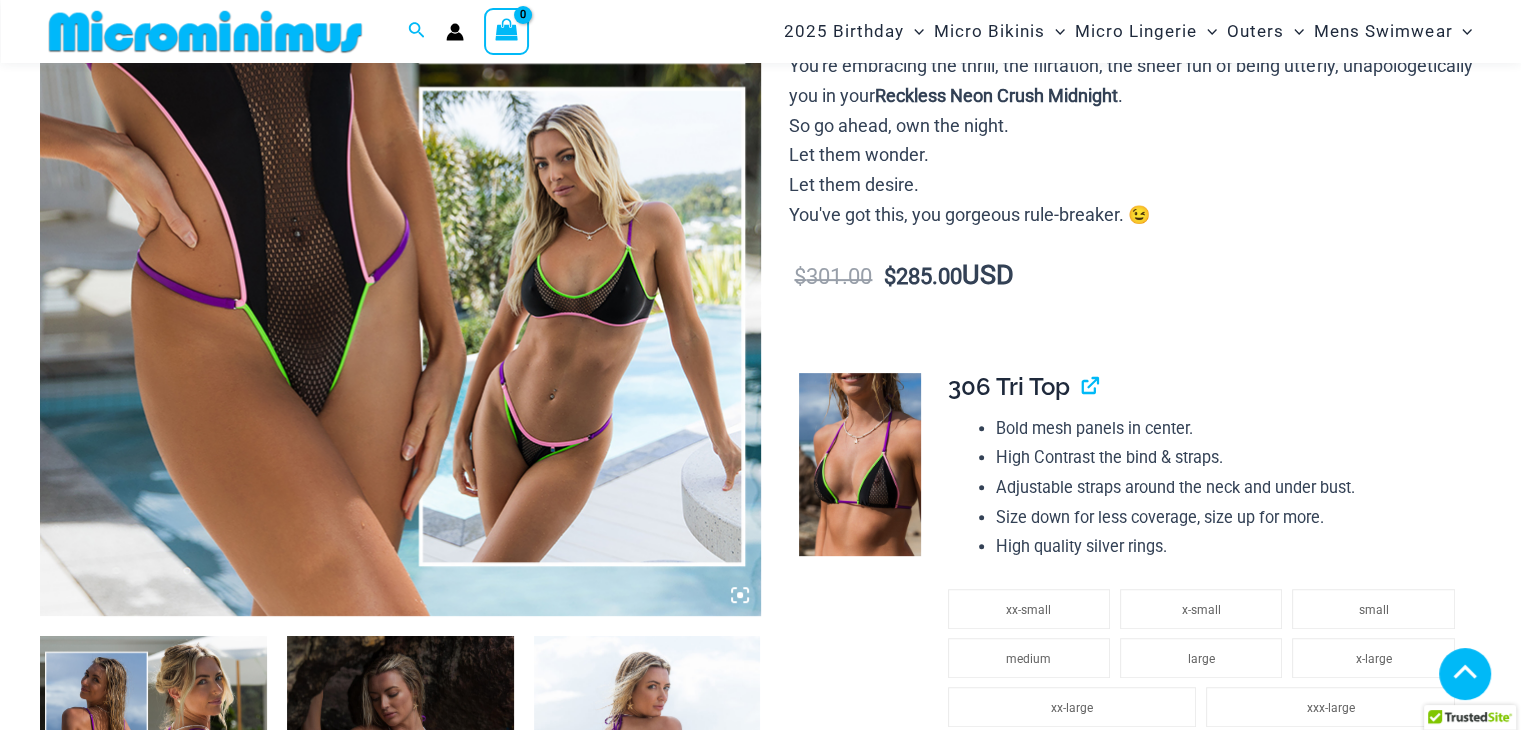 scroll, scrollTop: 600, scrollLeft: 0, axis: vertical 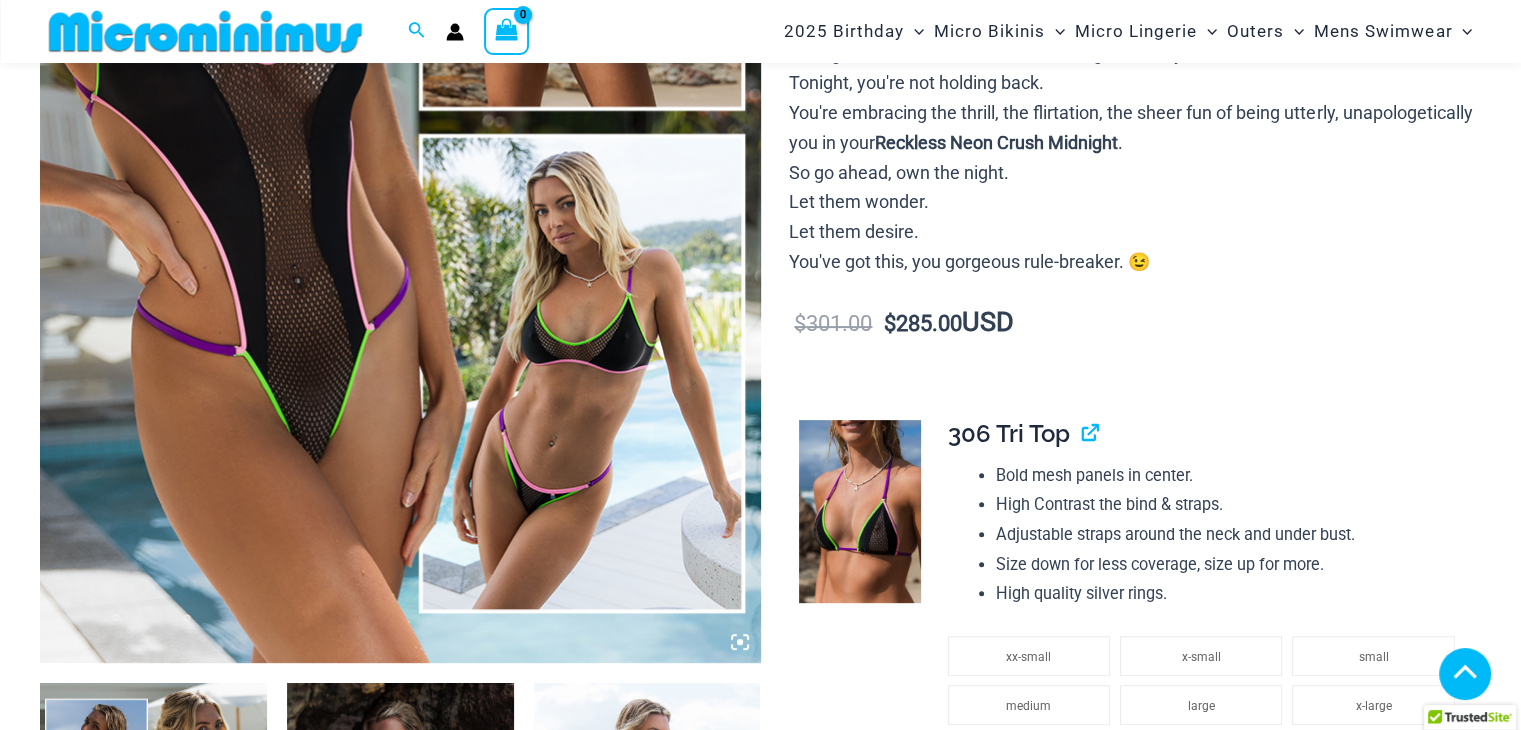 click 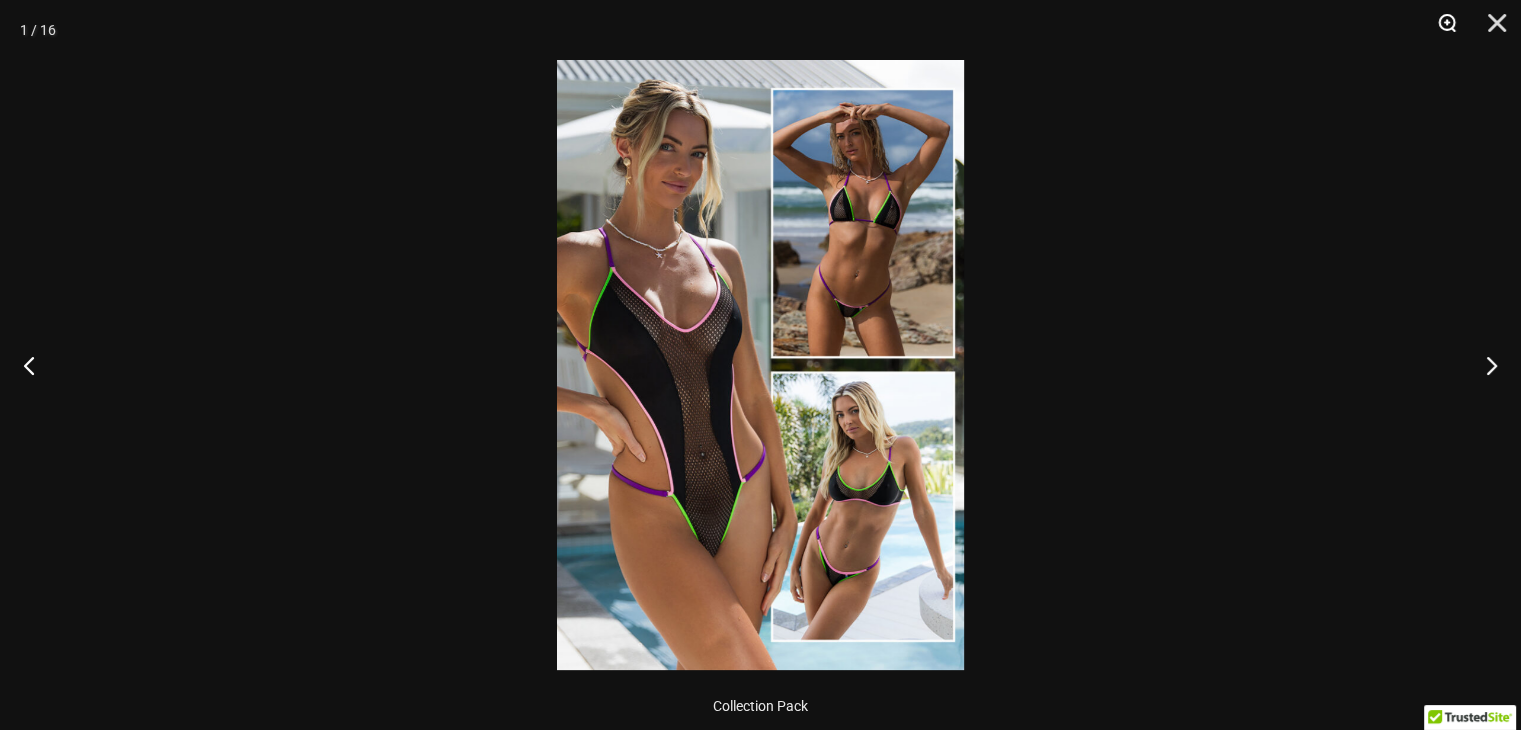 click at bounding box center (1440, 30) 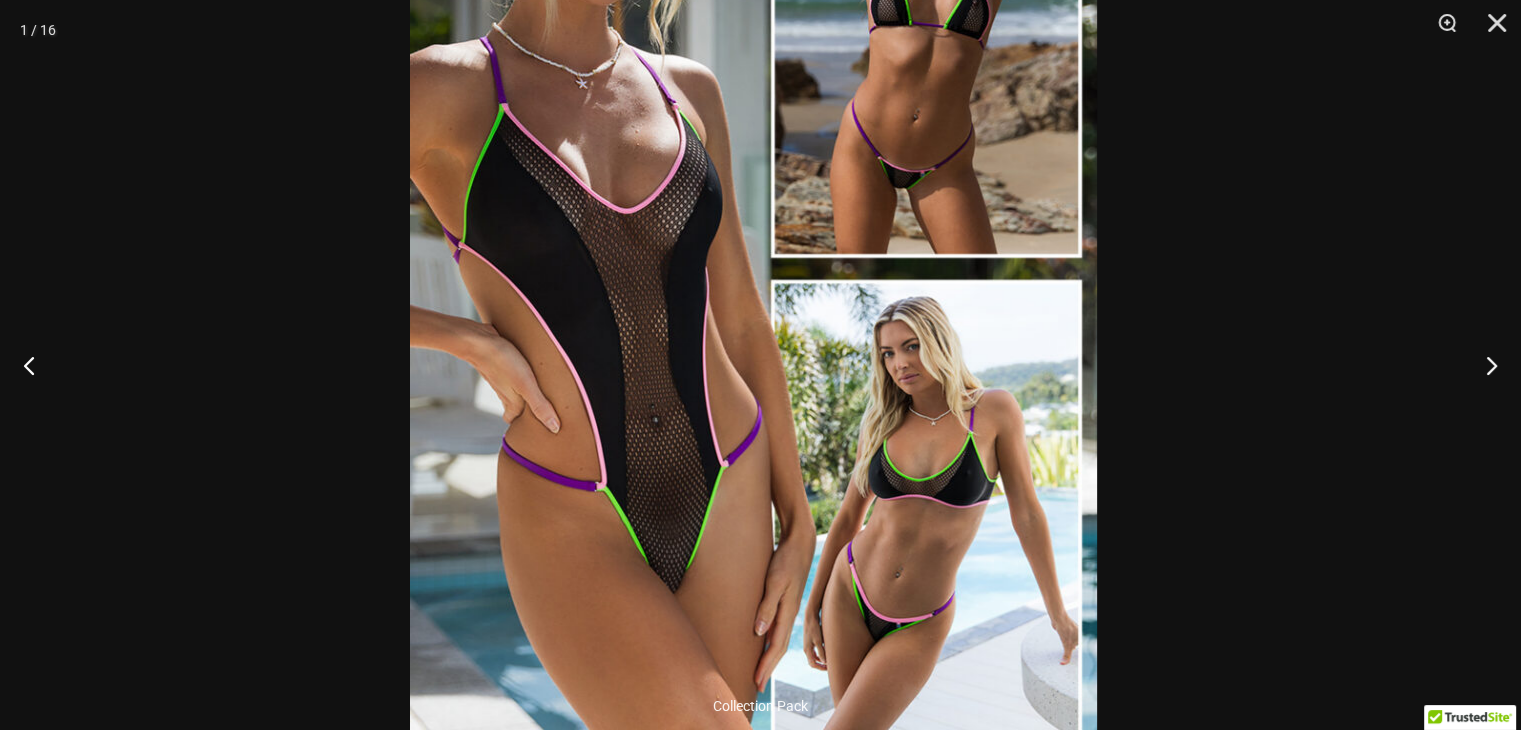 click at bounding box center (753, 269) 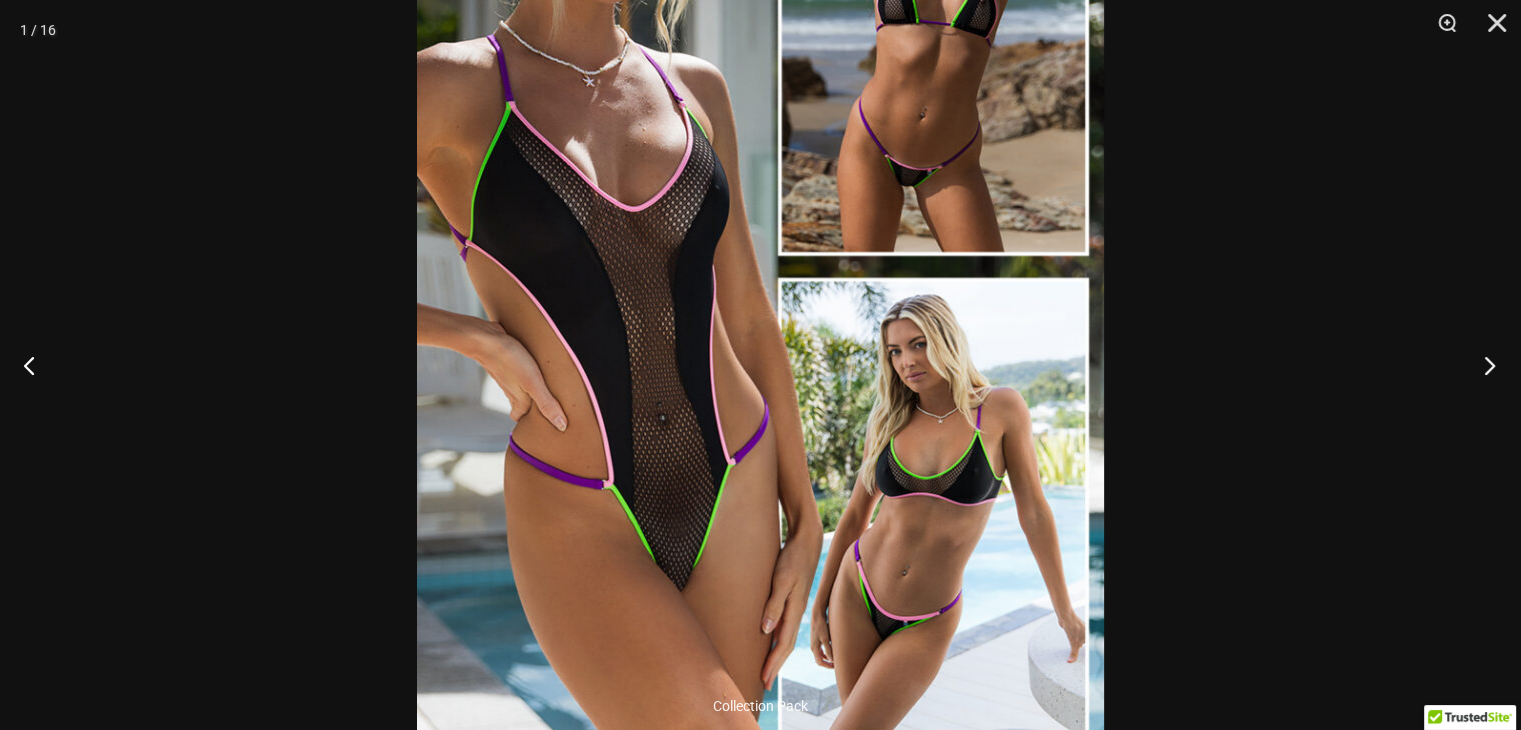 click at bounding box center (1483, 365) 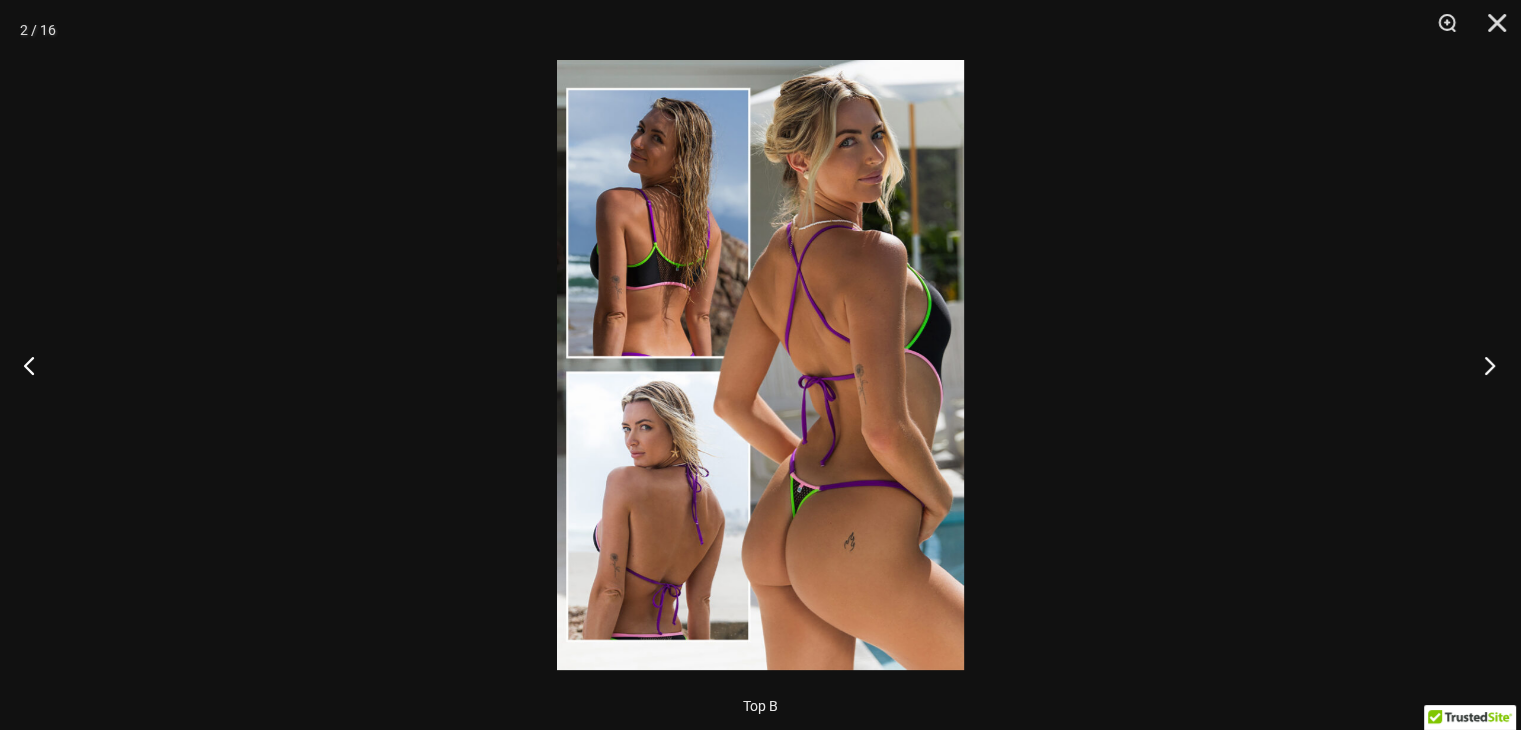 click at bounding box center (1483, 365) 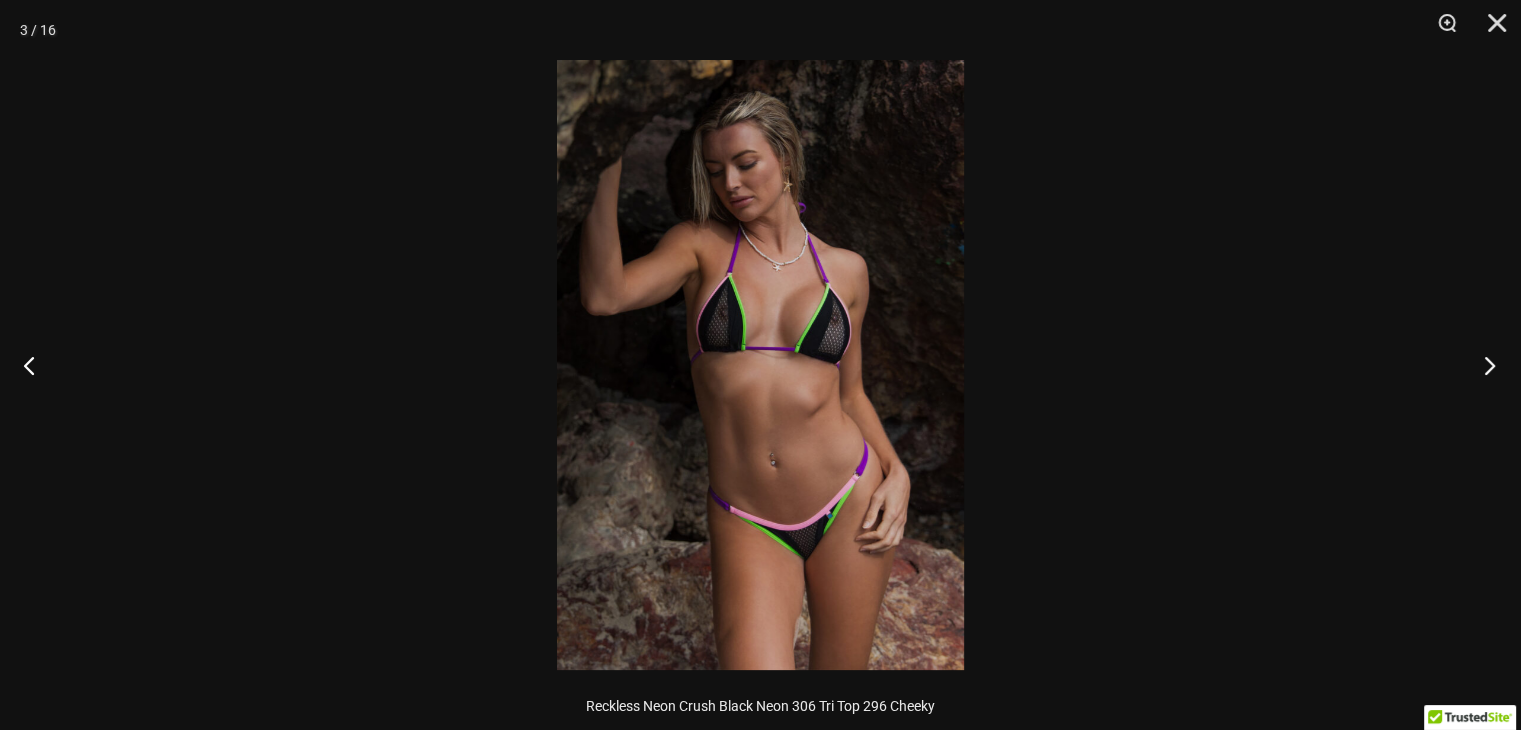 click at bounding box center (1483, 365) 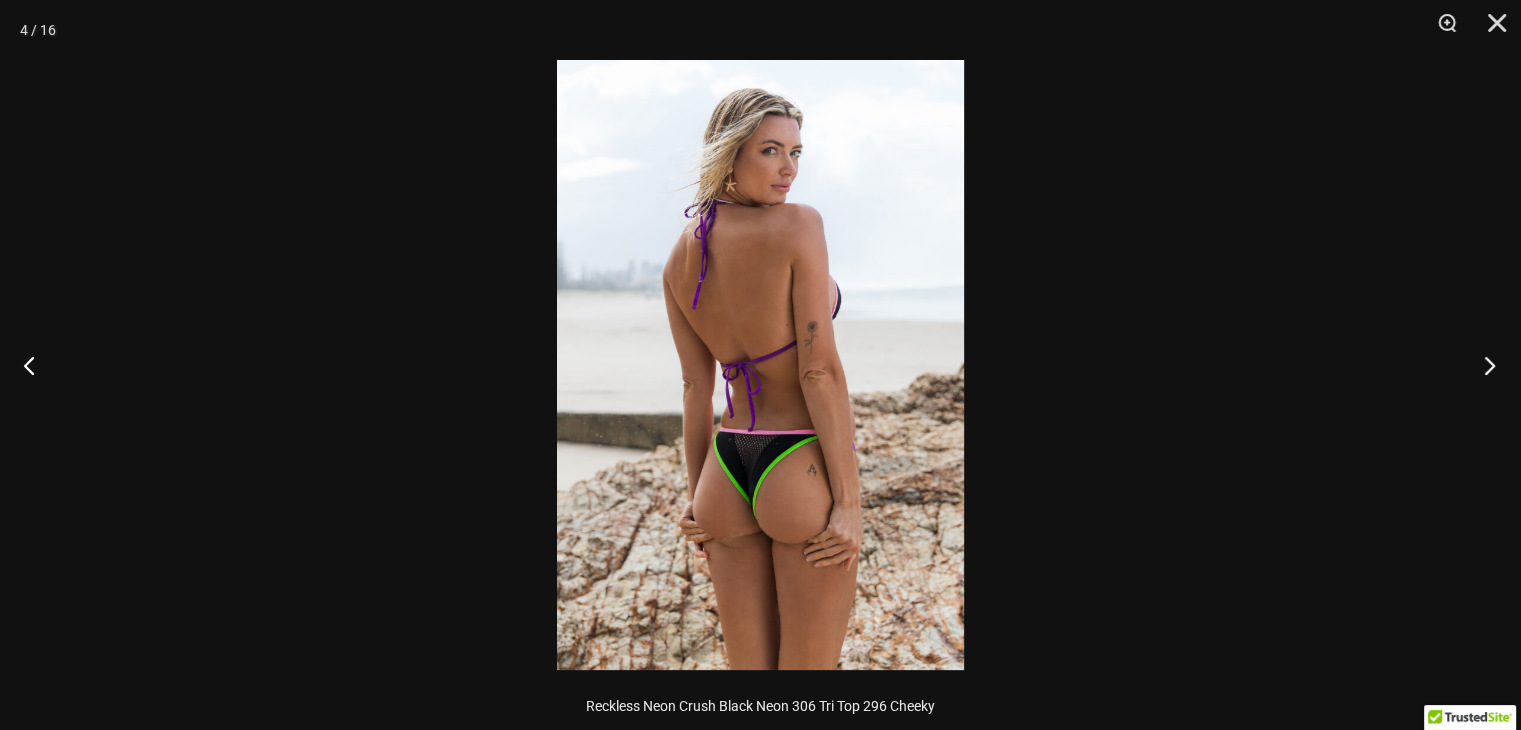 click at bounding box center (1483, 365) 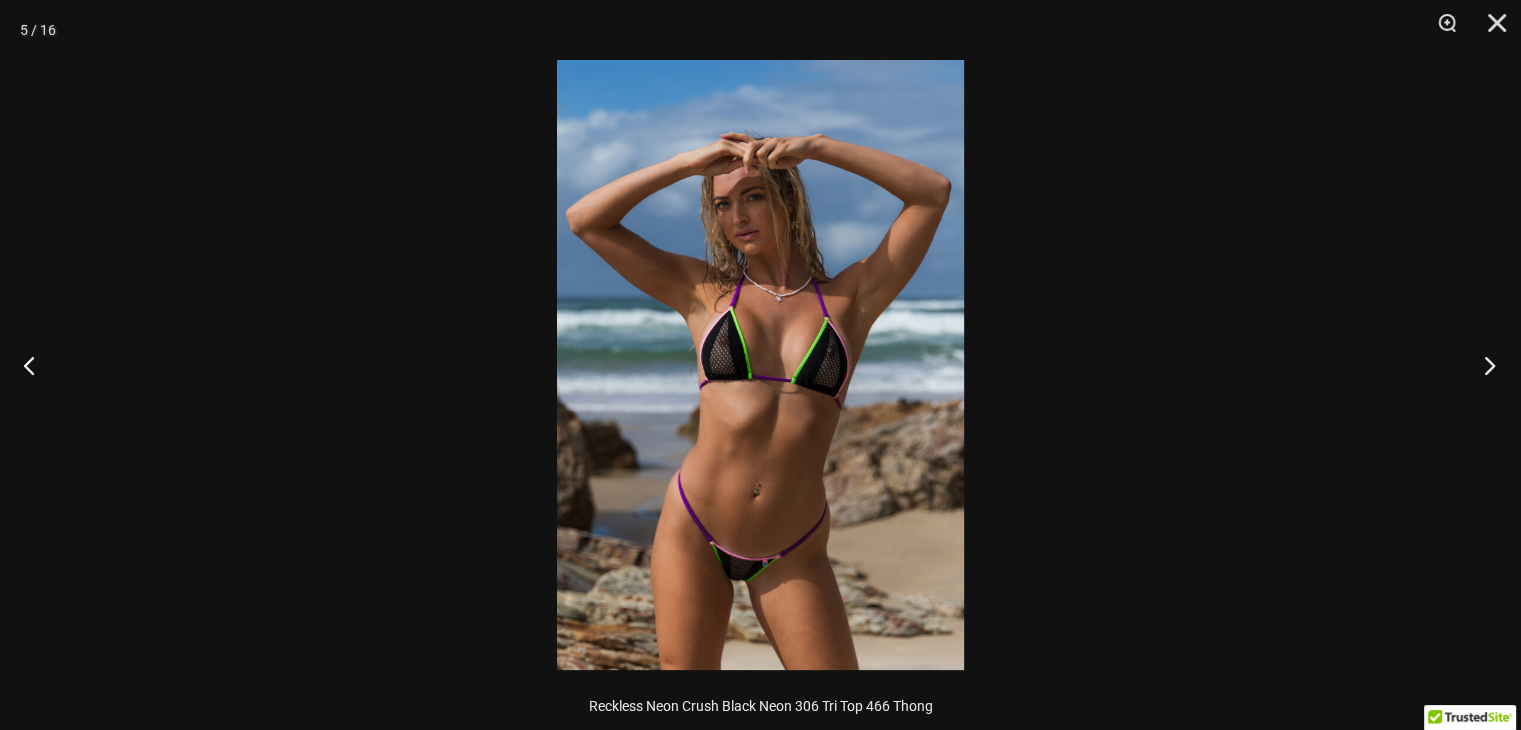 click at bounding box center [1483, 365] 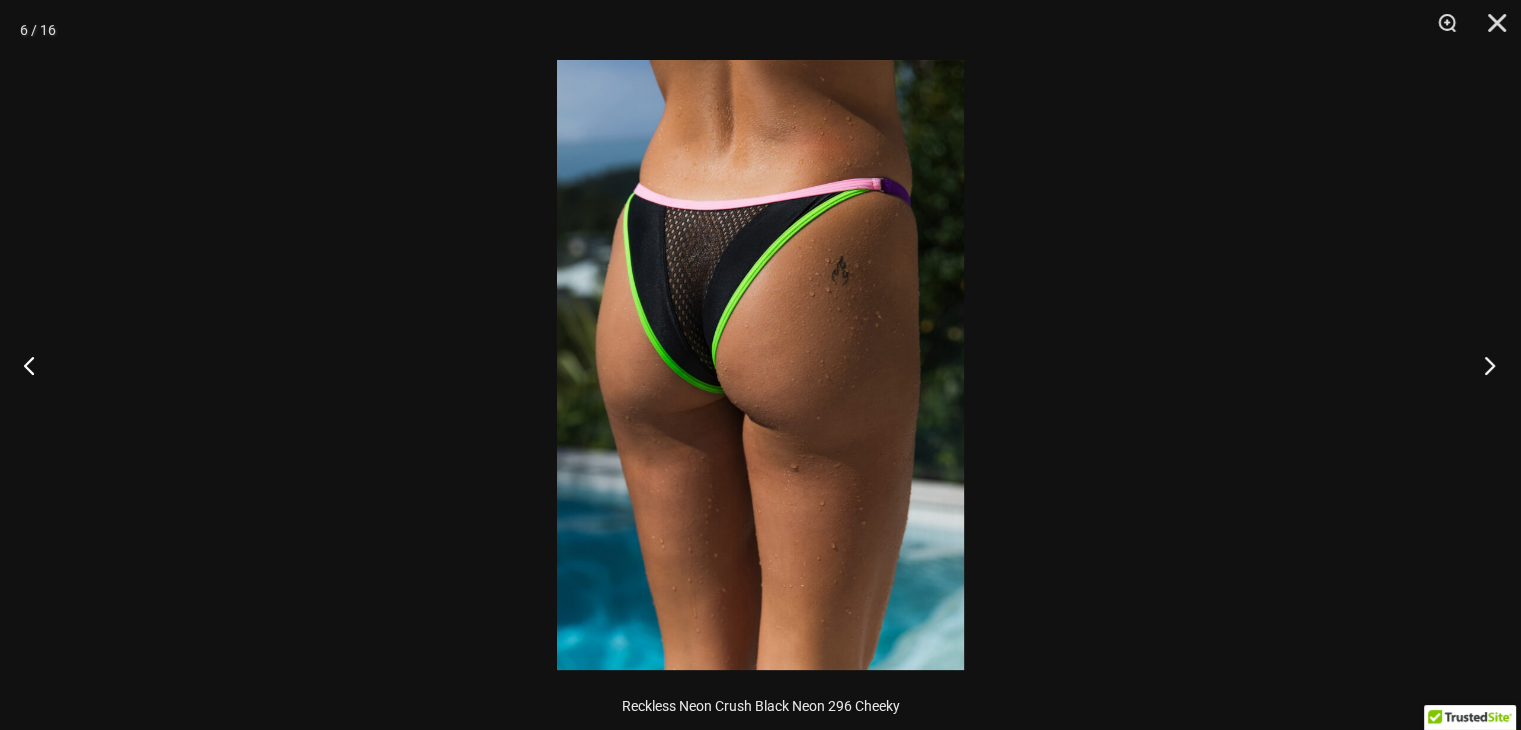 click at bounding box center [1483, 365] 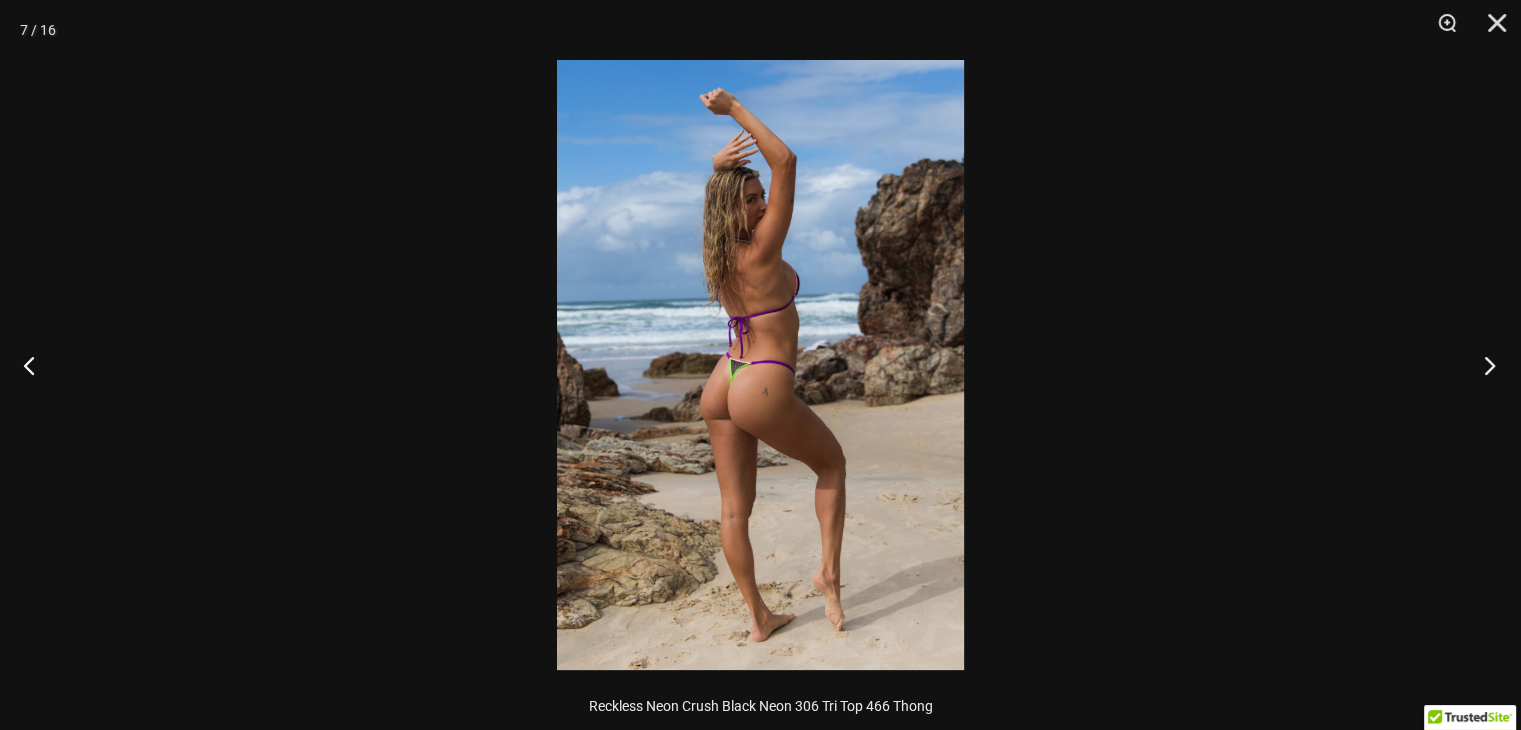 click at bounding box center (1483, 365) 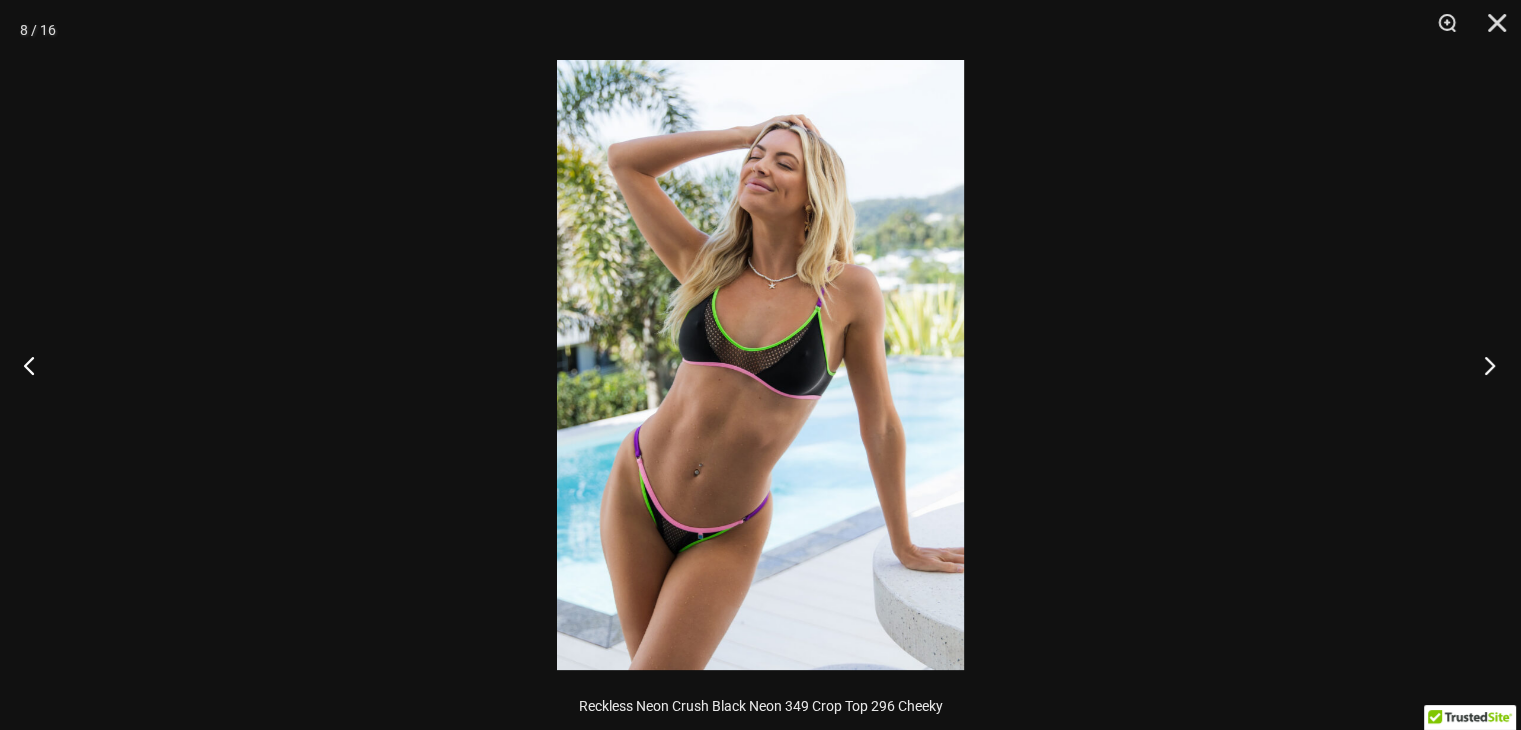 click at bounding box center (1483, 365) 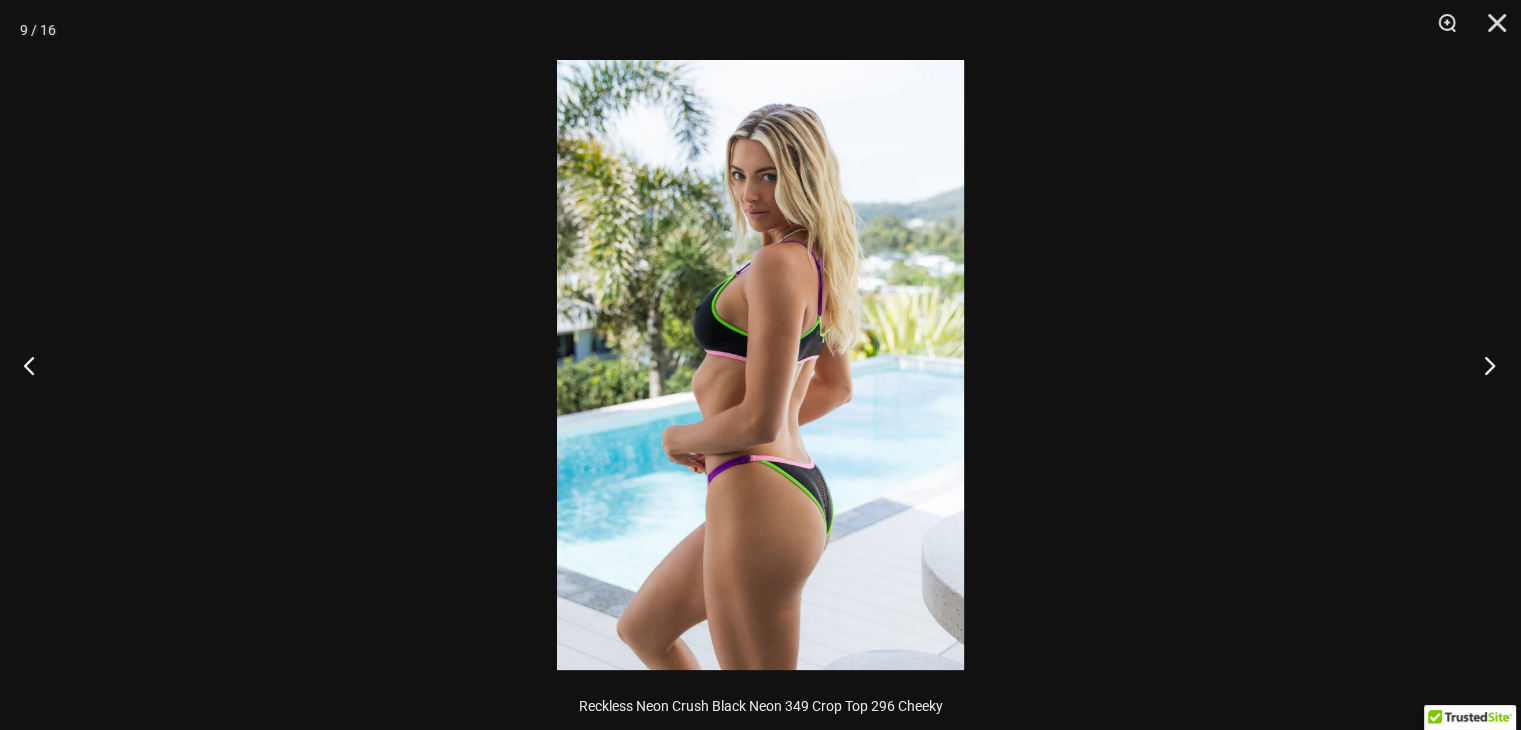 click at bounding box center (1483, 365) 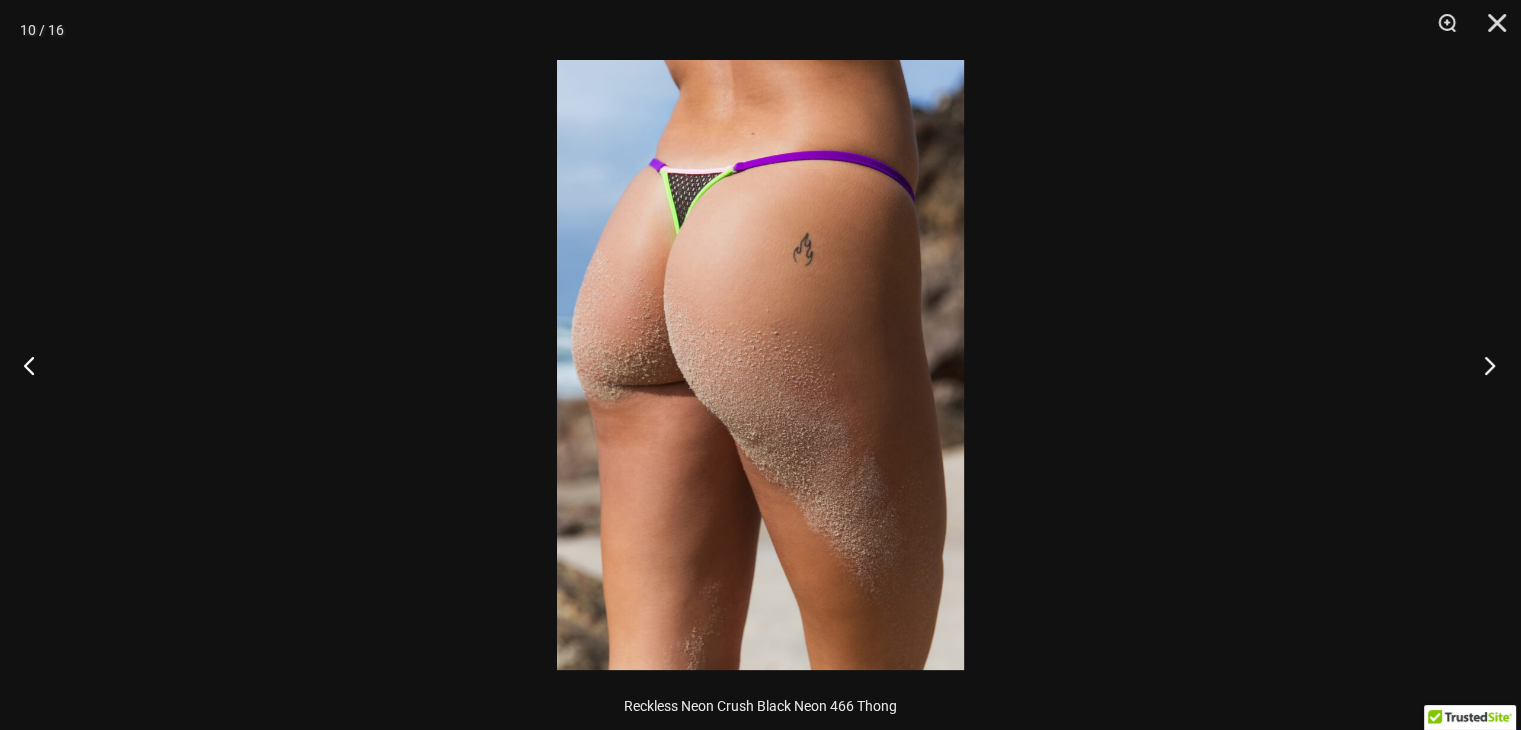click at bounding box center [1483, 365] 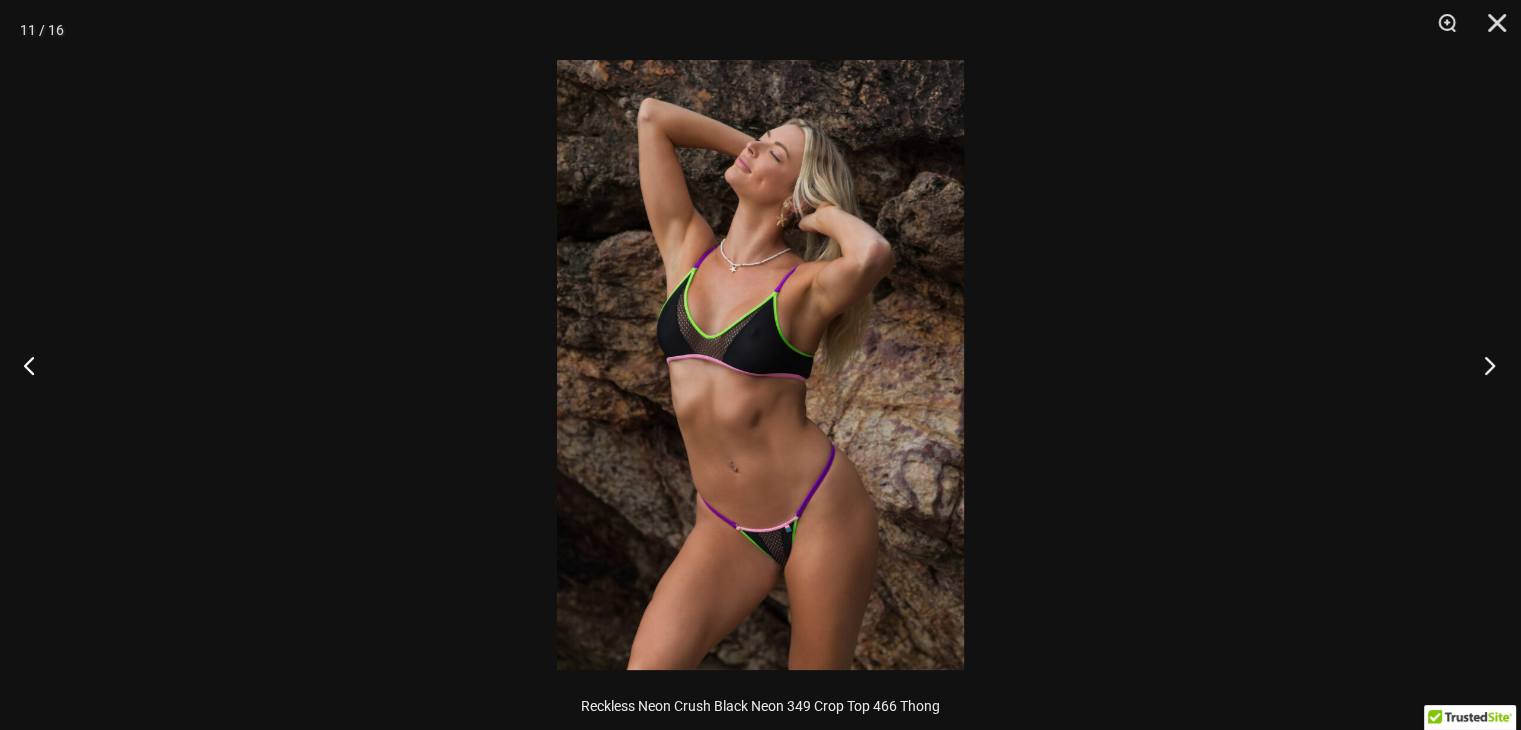 click at bounding box center (1483, 365) 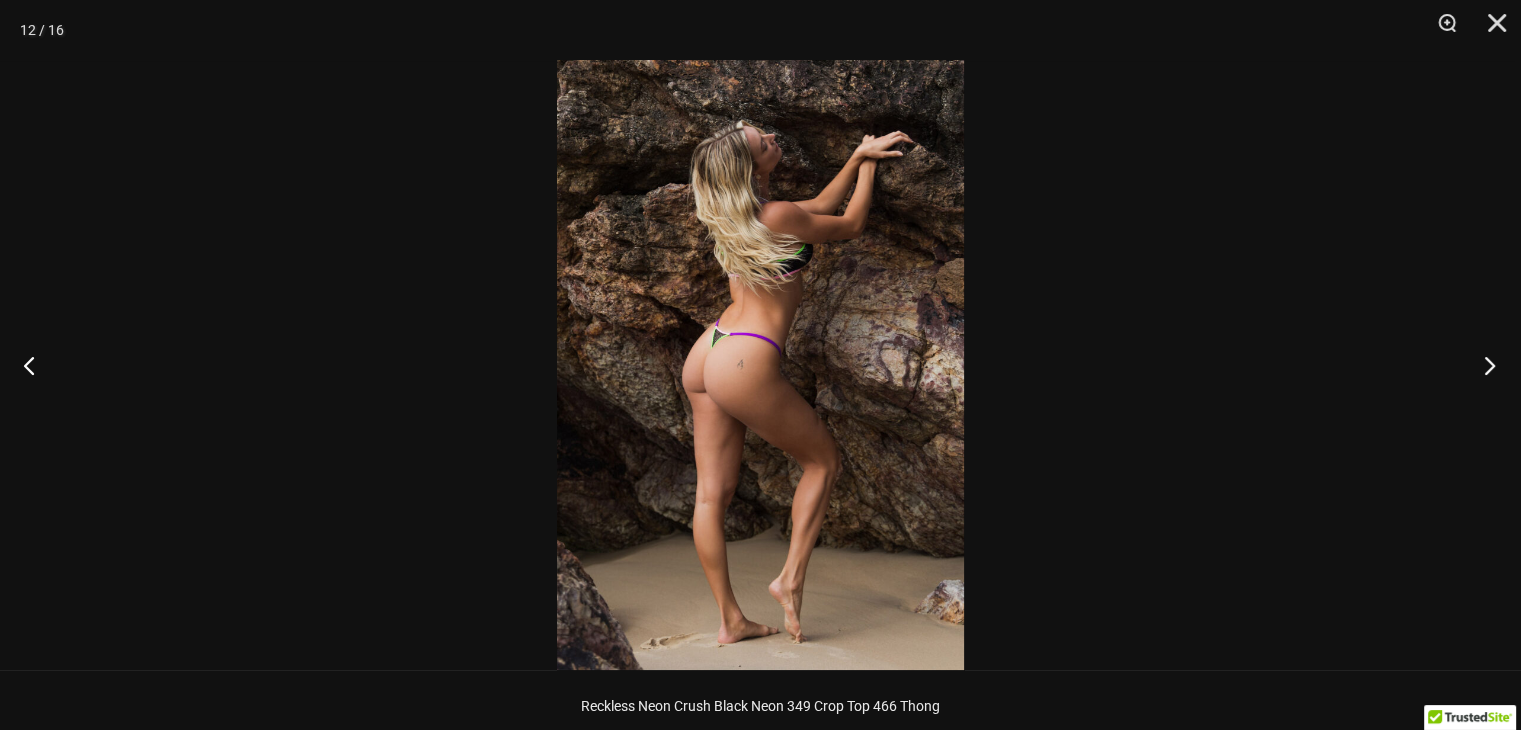 click at bounding box center [1483, 365] 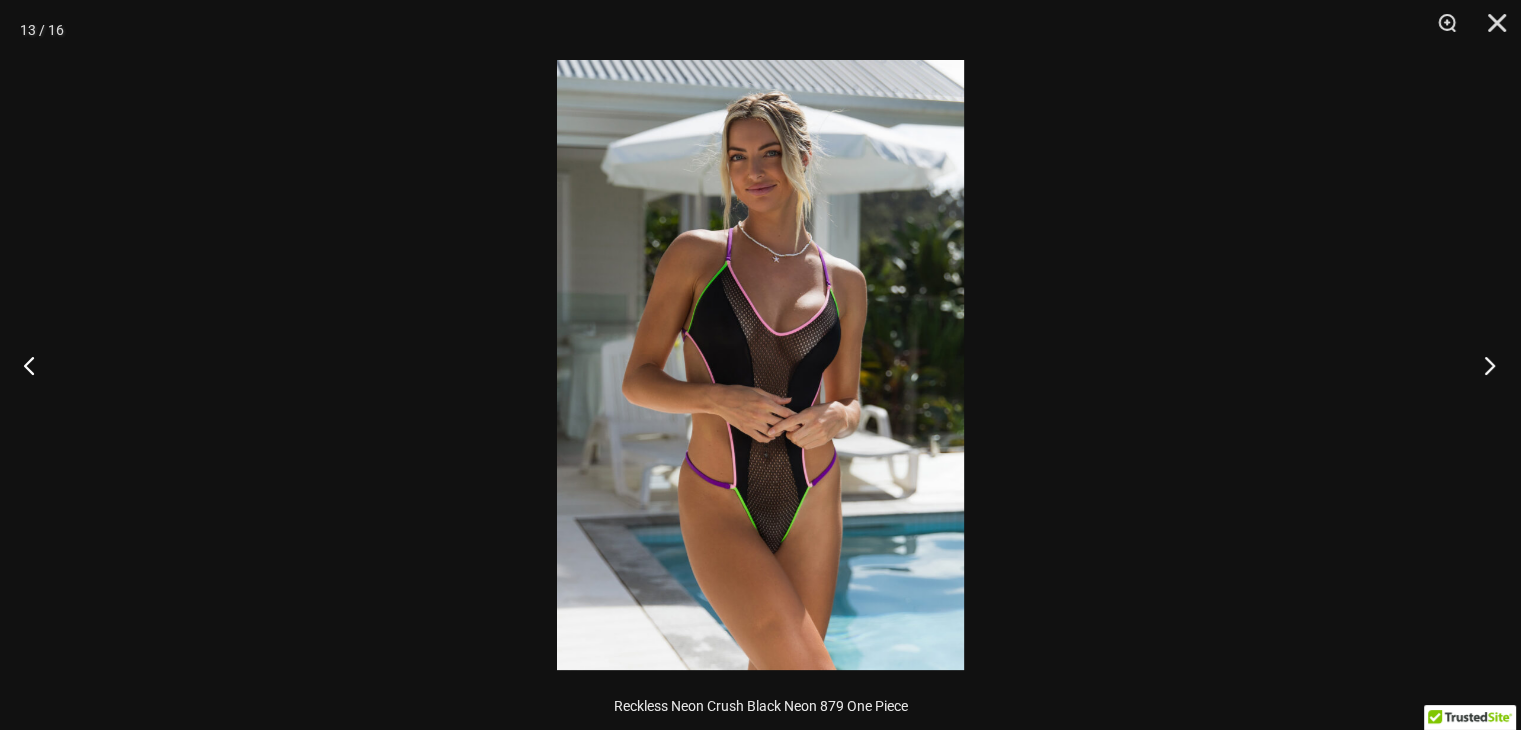 click at bounding box center [1483, 365] 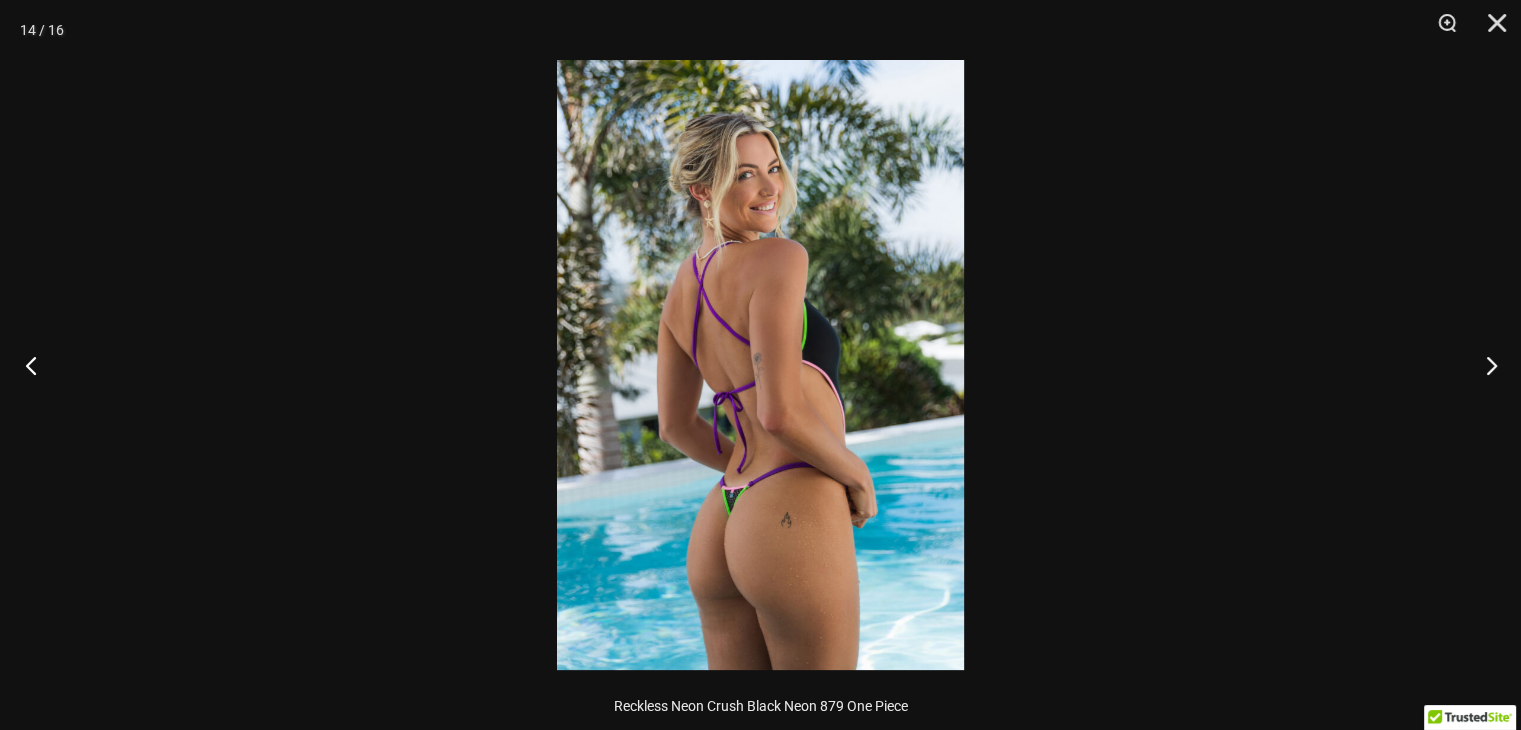 click at bounding box center (37, 365) 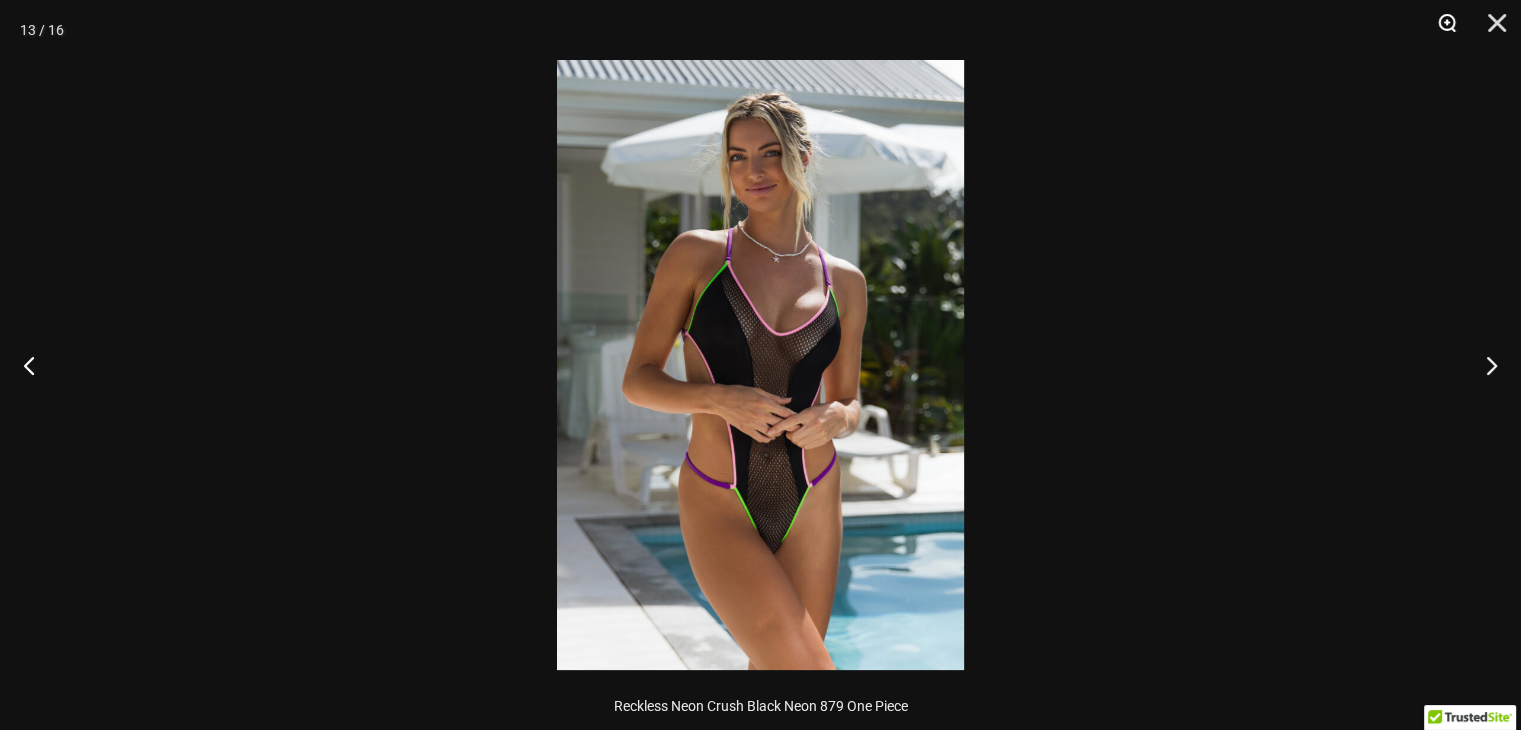 click at bounding box center (1440, 30) 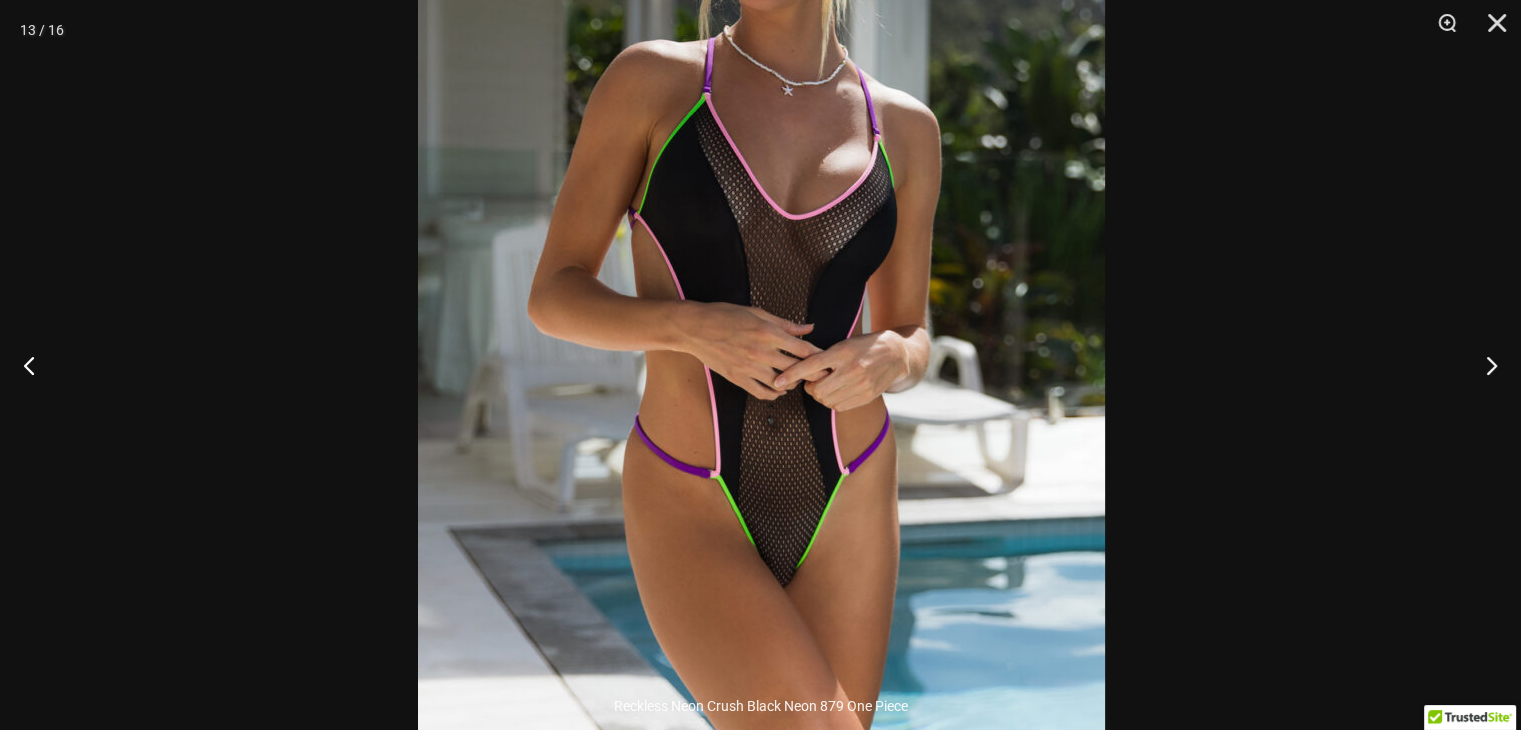click at bounding box center [761, 269] 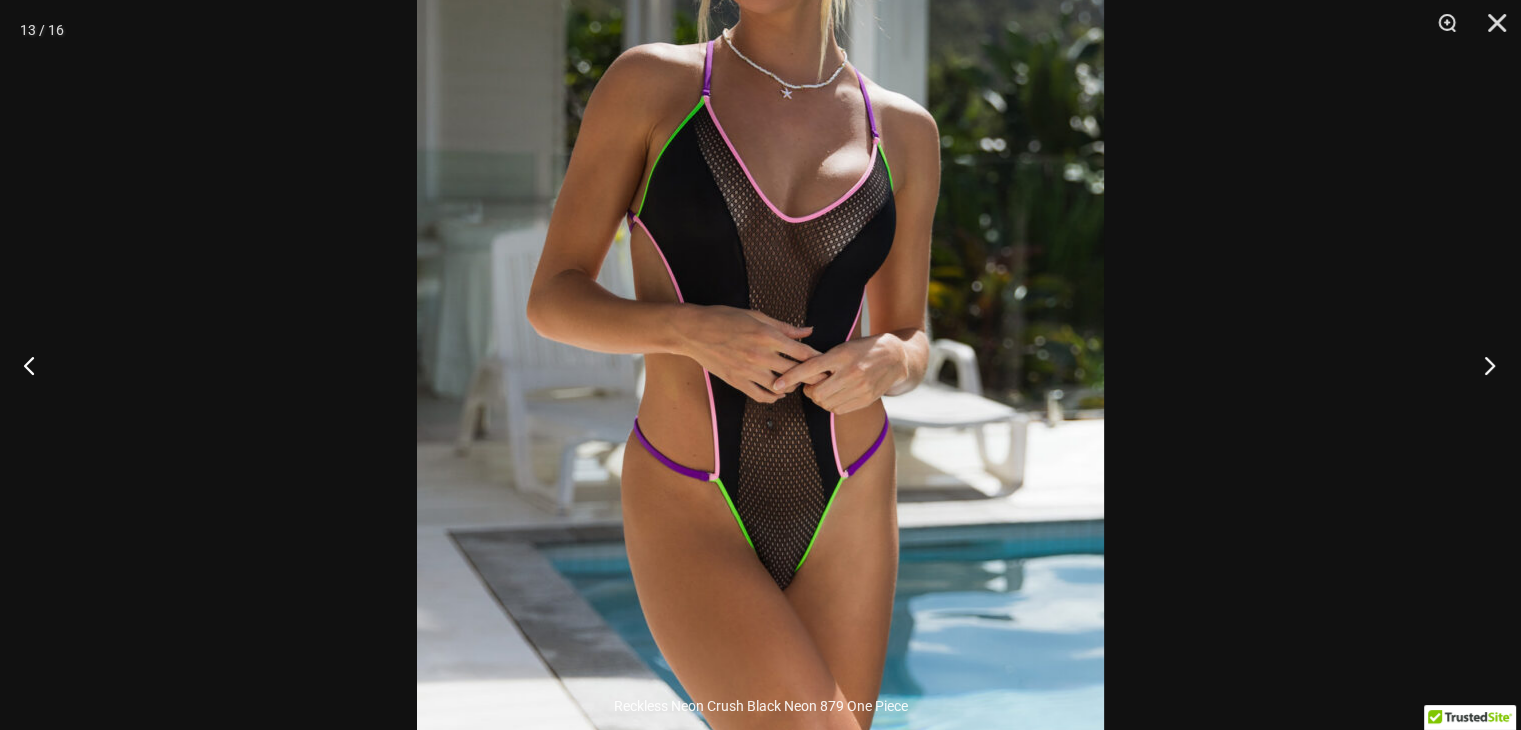 click at bounding box center [1483, 365] 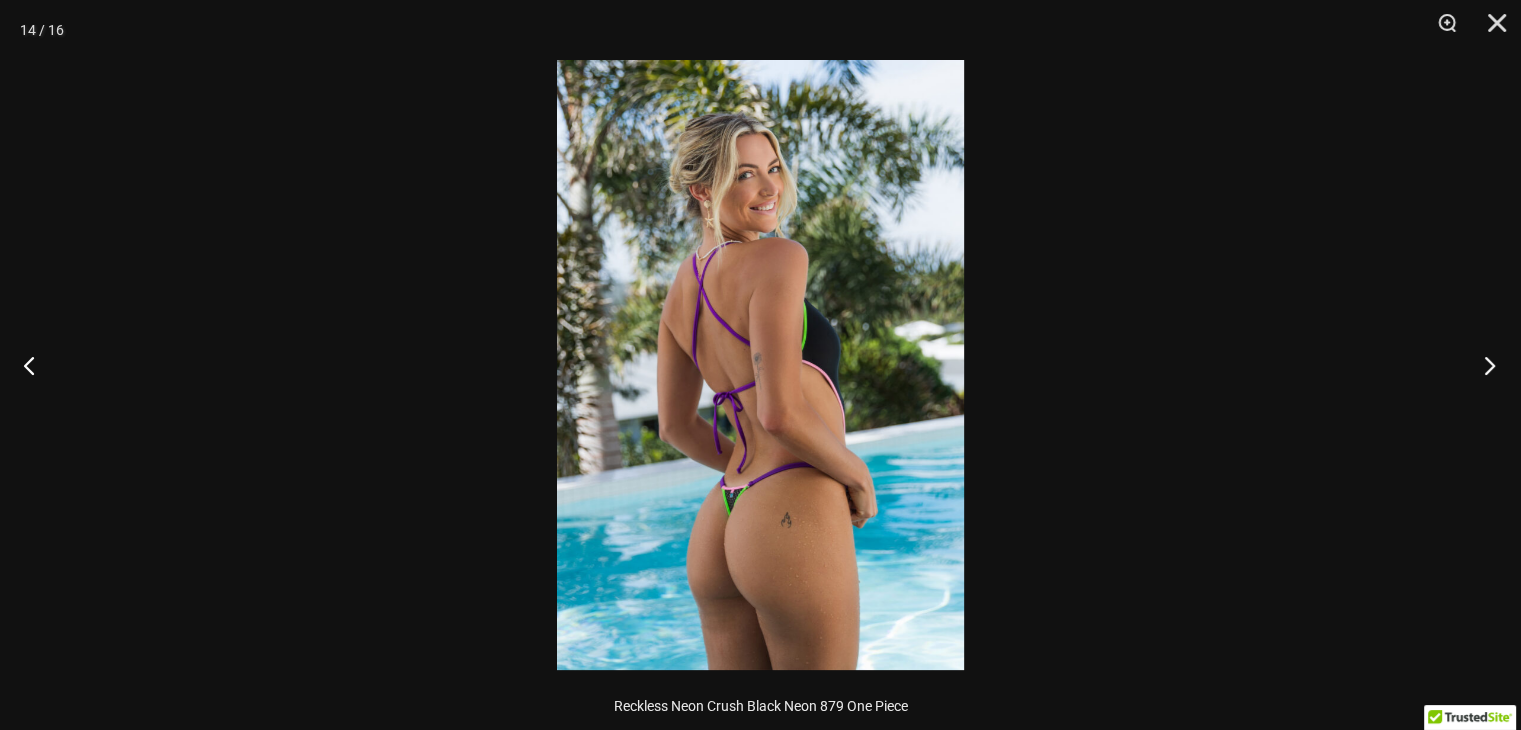 click at bounding box center [1483, 365] 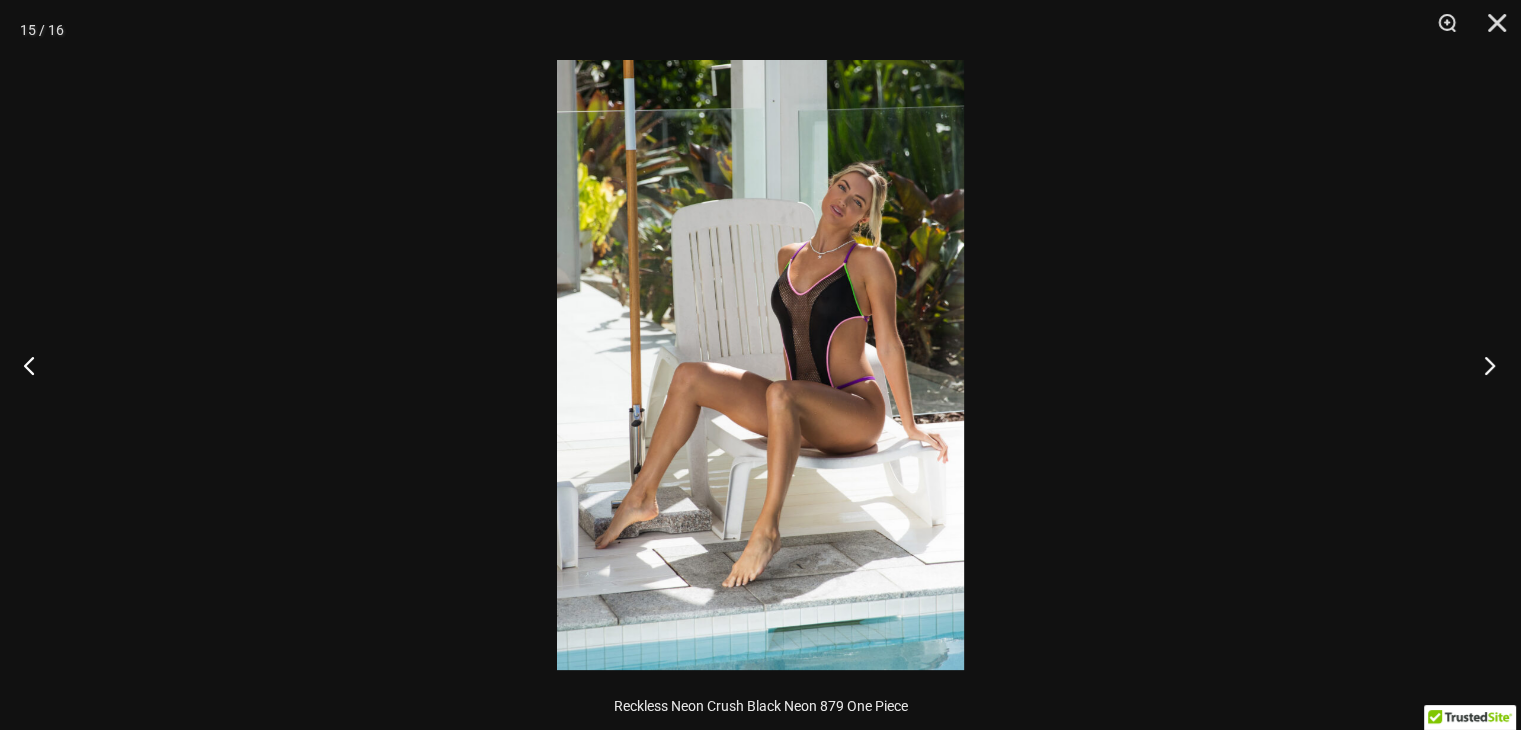 click at bounding box center (1483, 365) 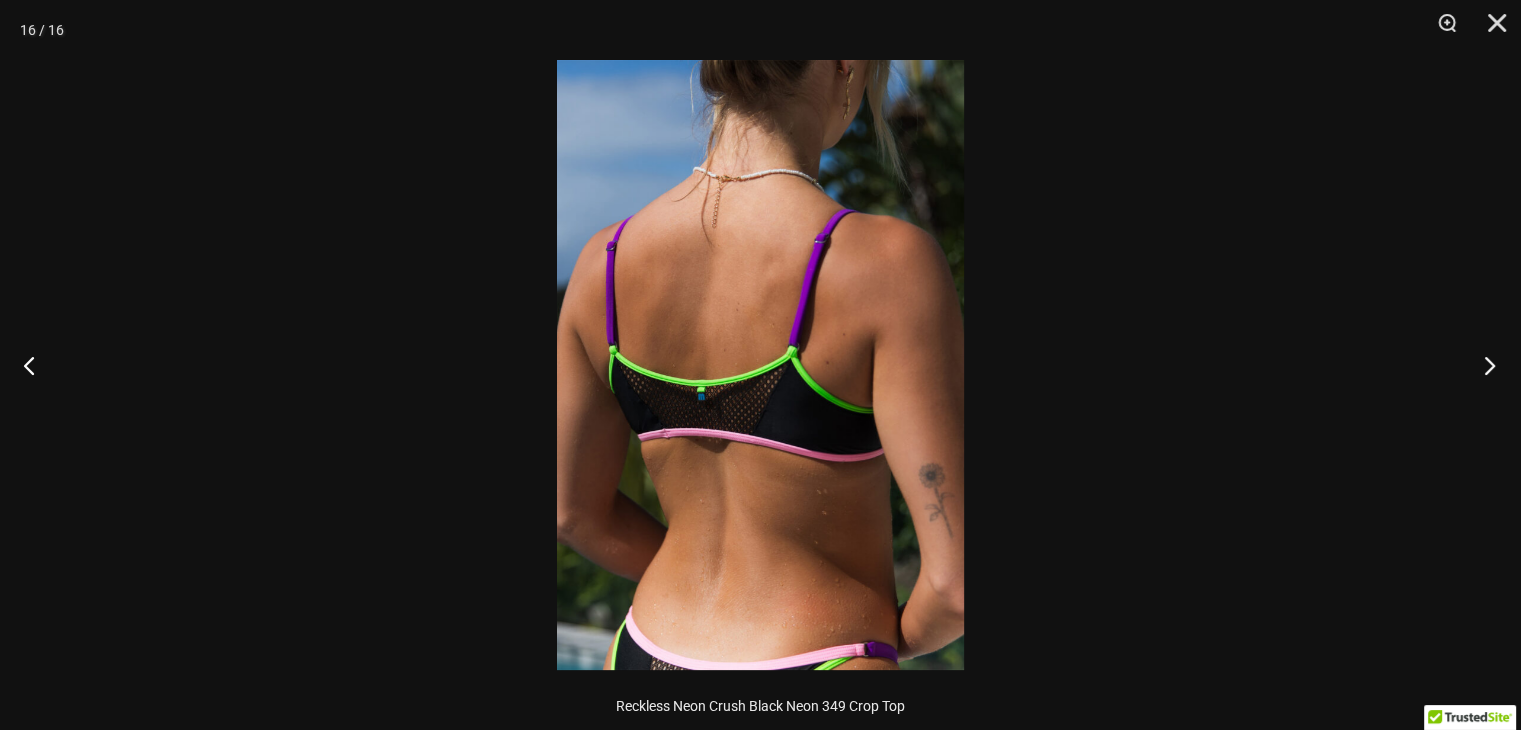 click at bounding box center (1483, 365) 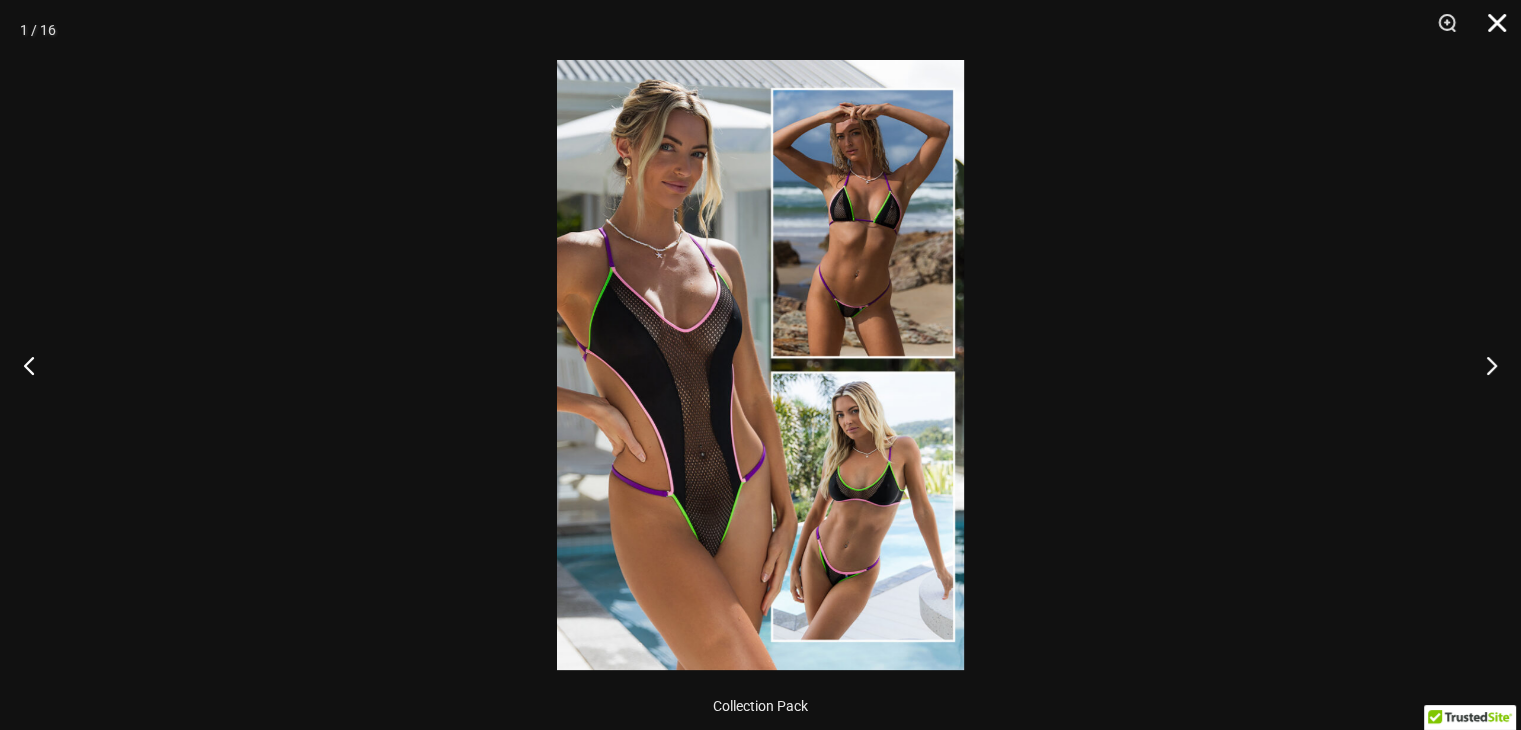 click at bounding box center (1490, 30) 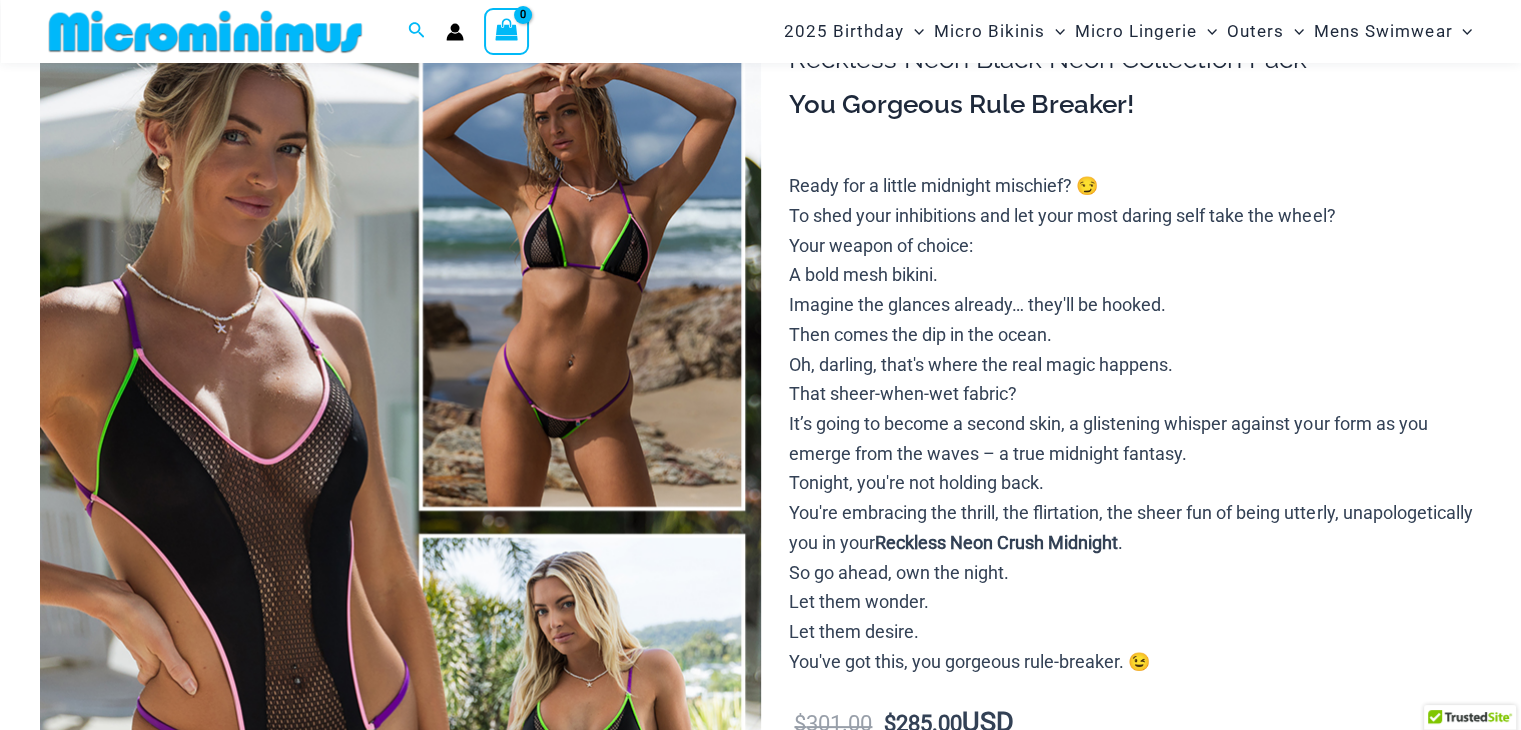 scroll, scrollTop: 500, scrollLeft: 0, axis: vertical 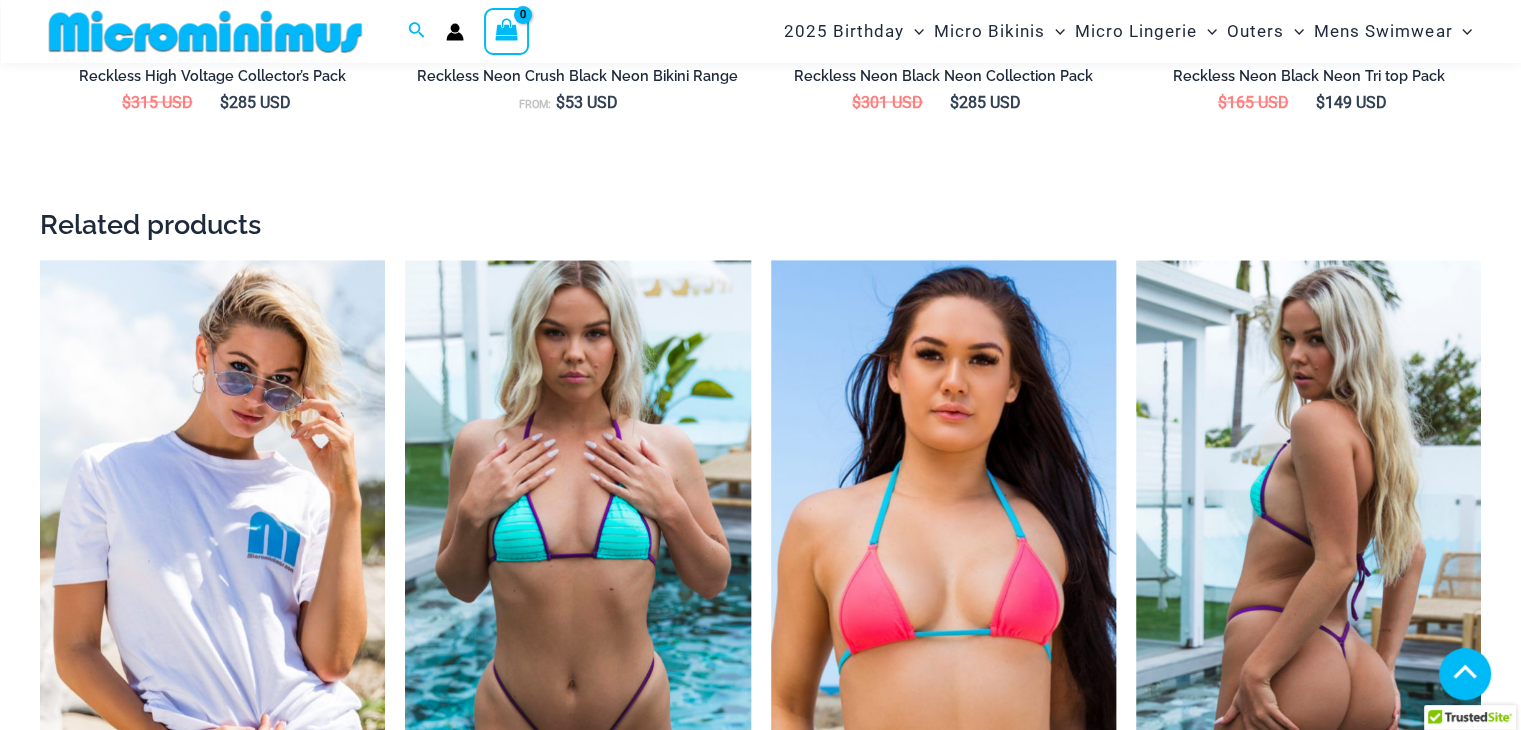 click at bounding box center (1308, 1231) 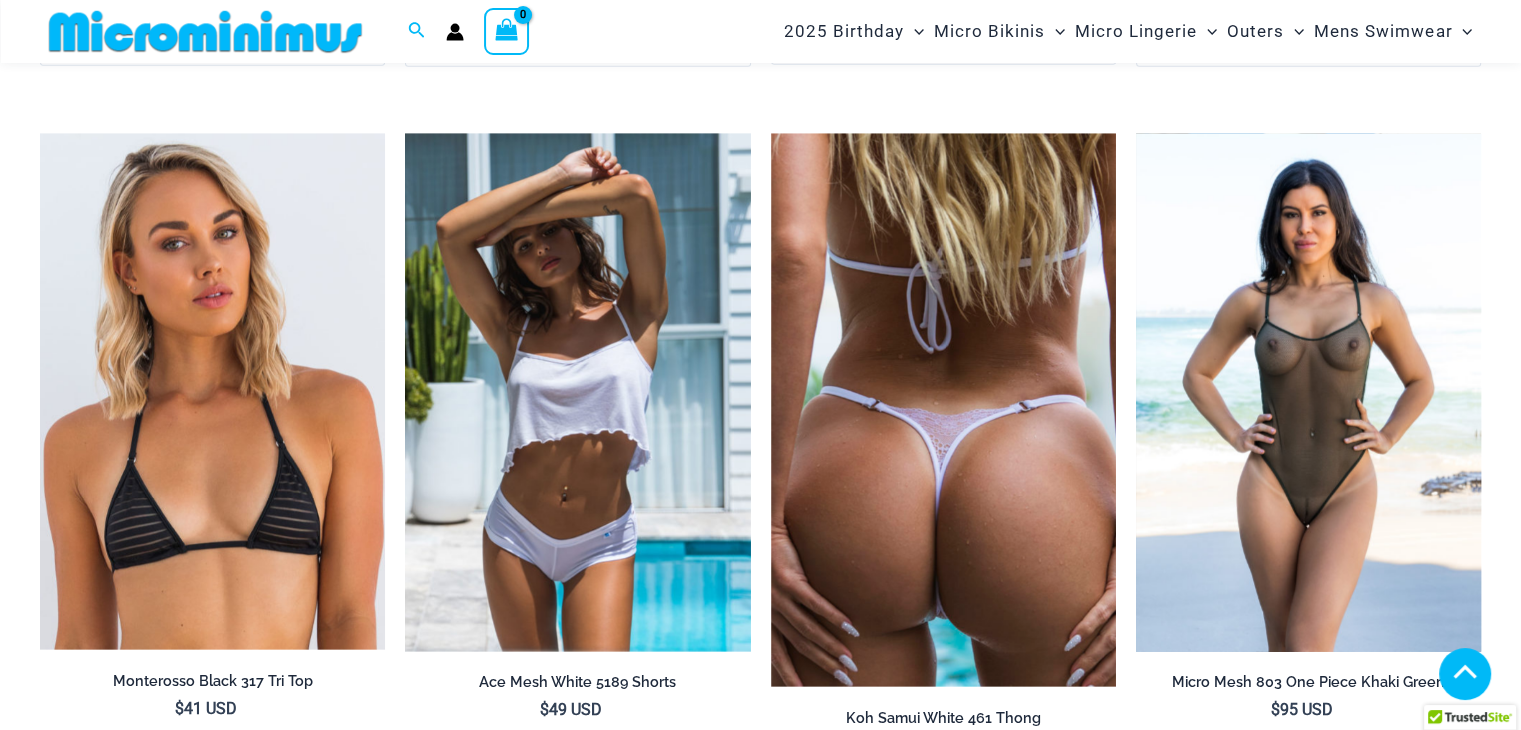 click at bounding box center (1308, 393) 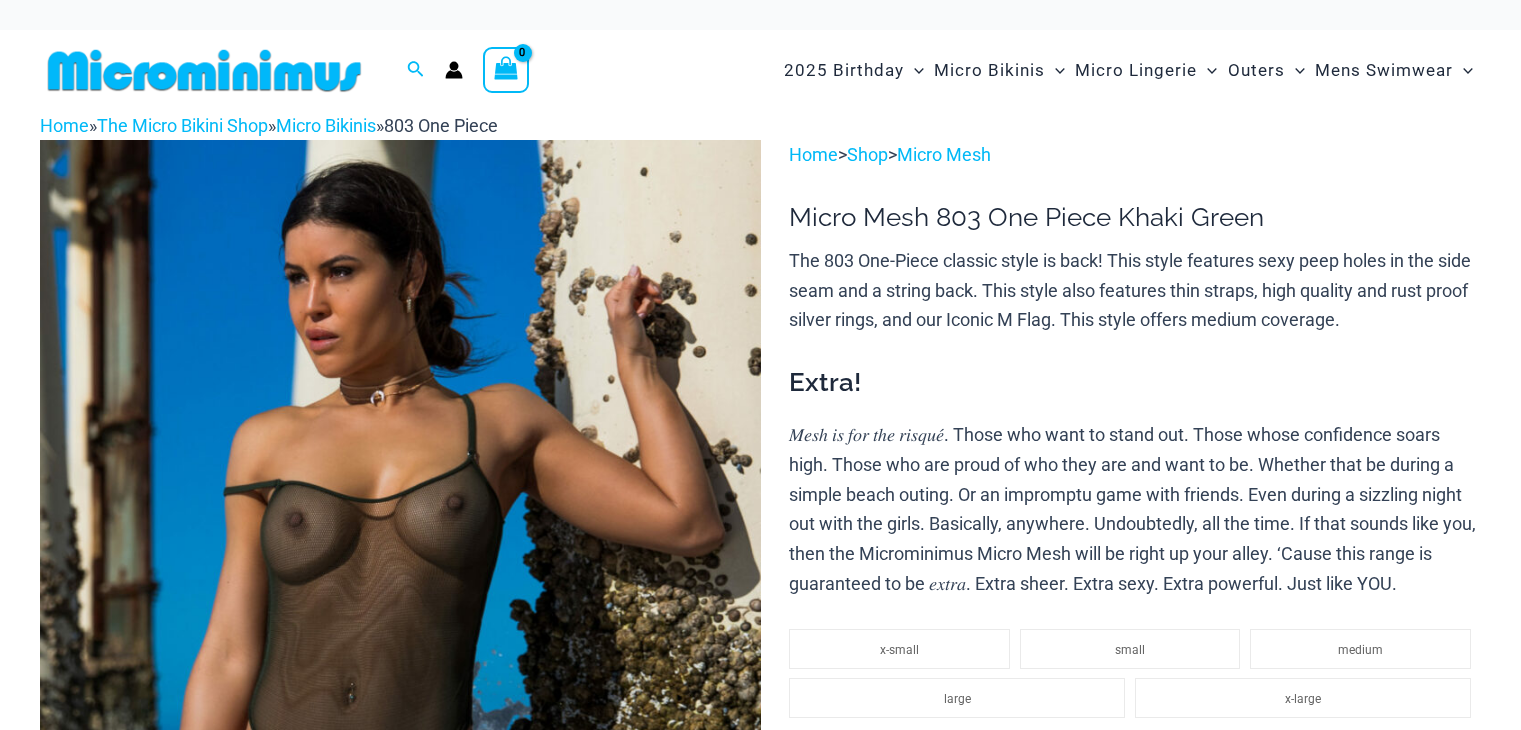 scroll, scrollTop: 0, scrollLeft: 0, axis: both 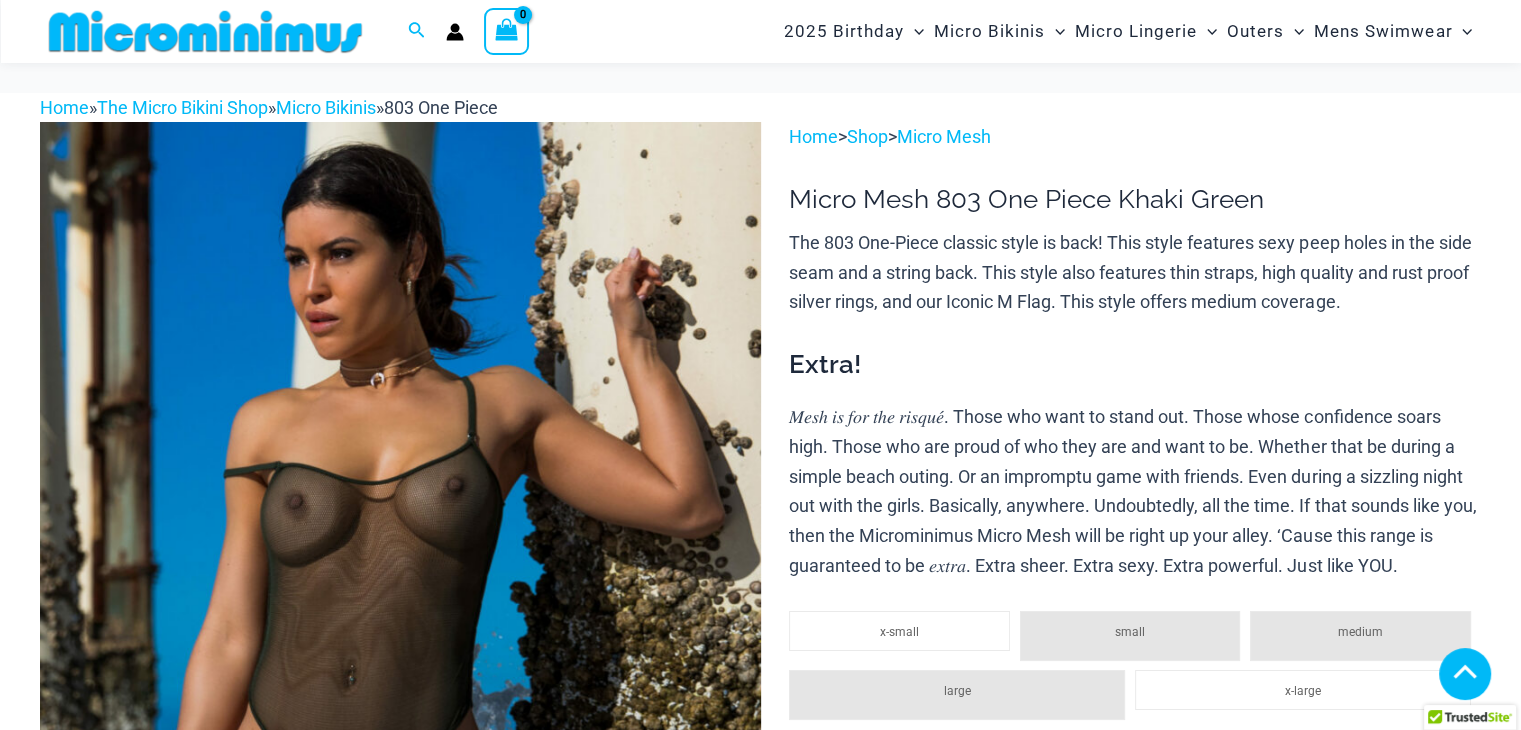 click at bounding box center (153, 1393) 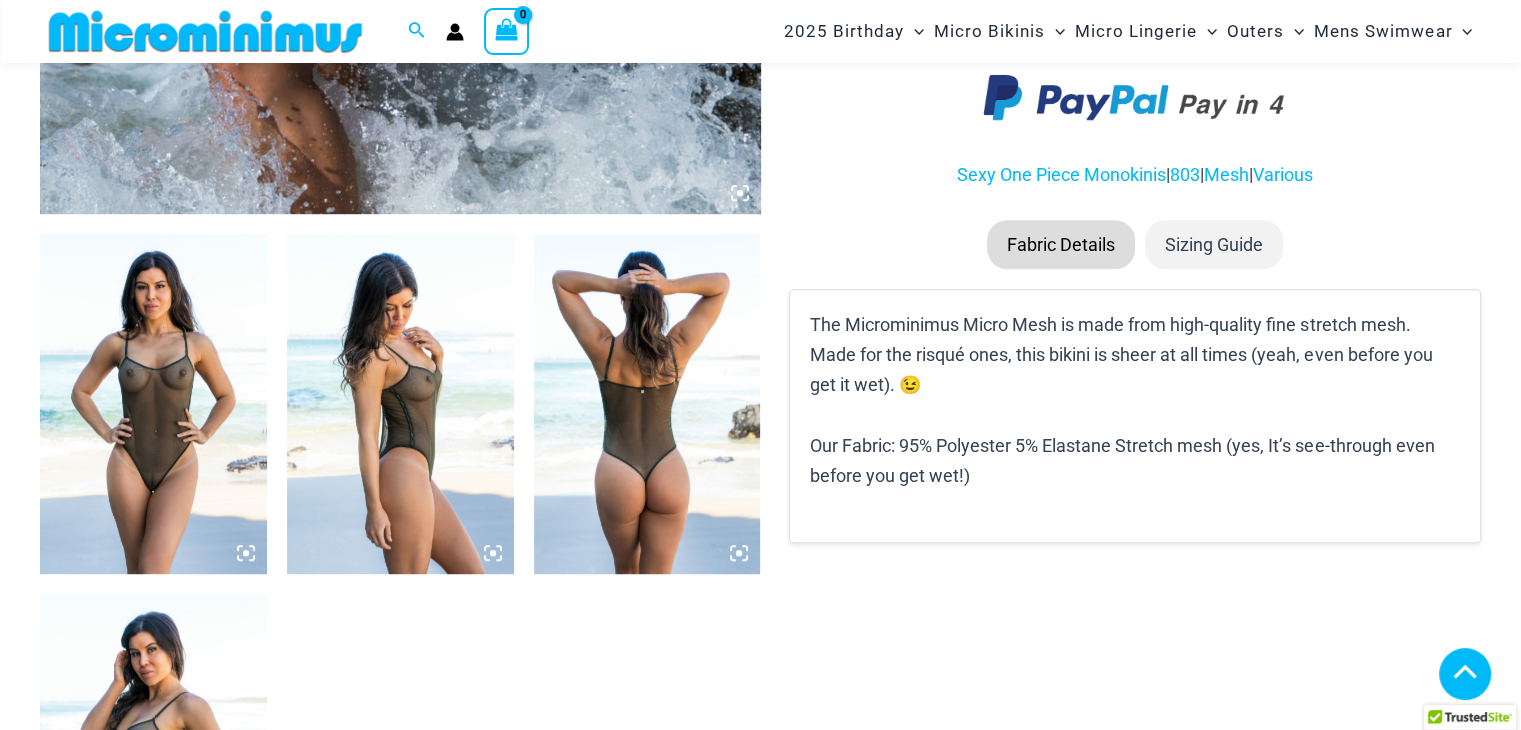 click 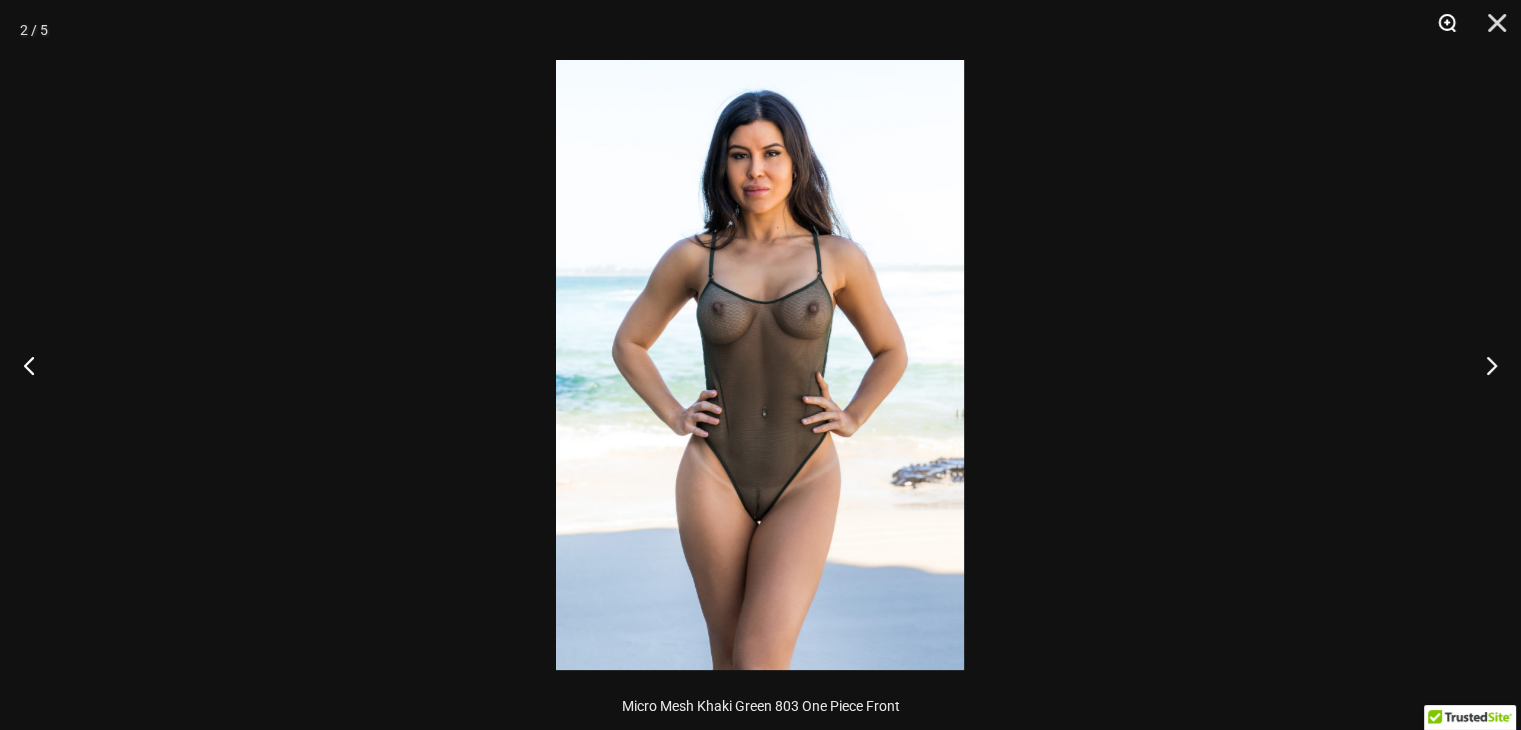 click at bounding box center (1440, 30) 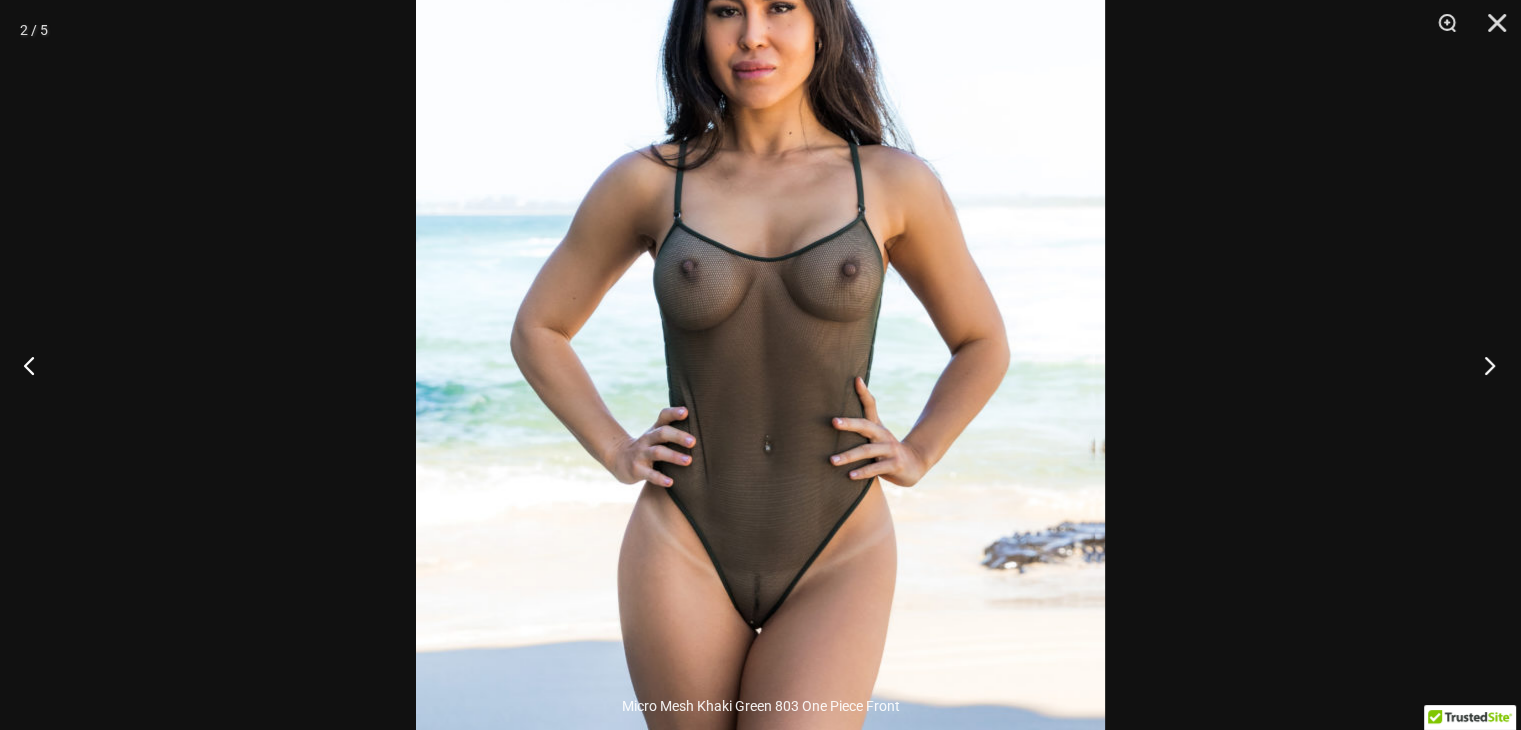 click at bounding box center [1483, 365] 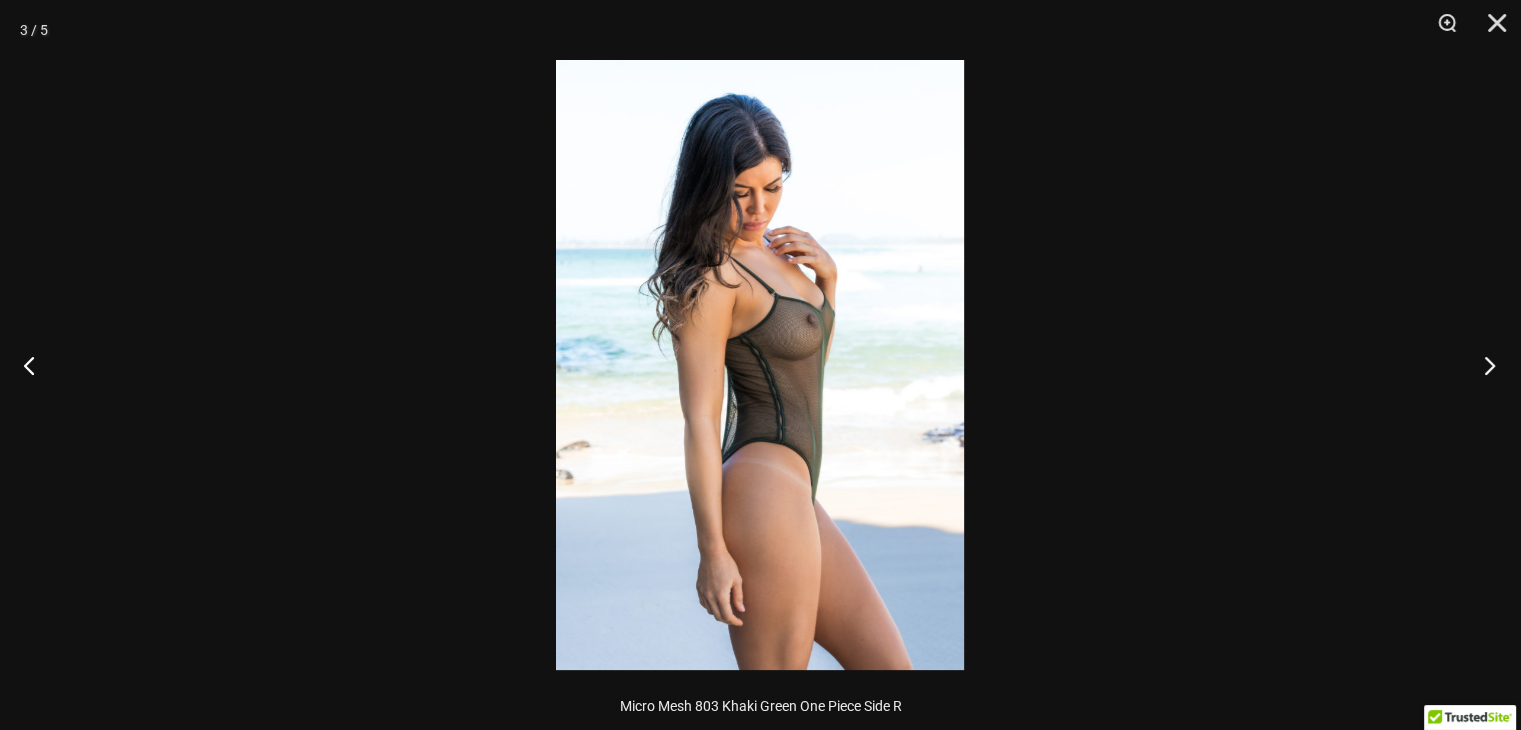 click at bounding box center (1483, 365) 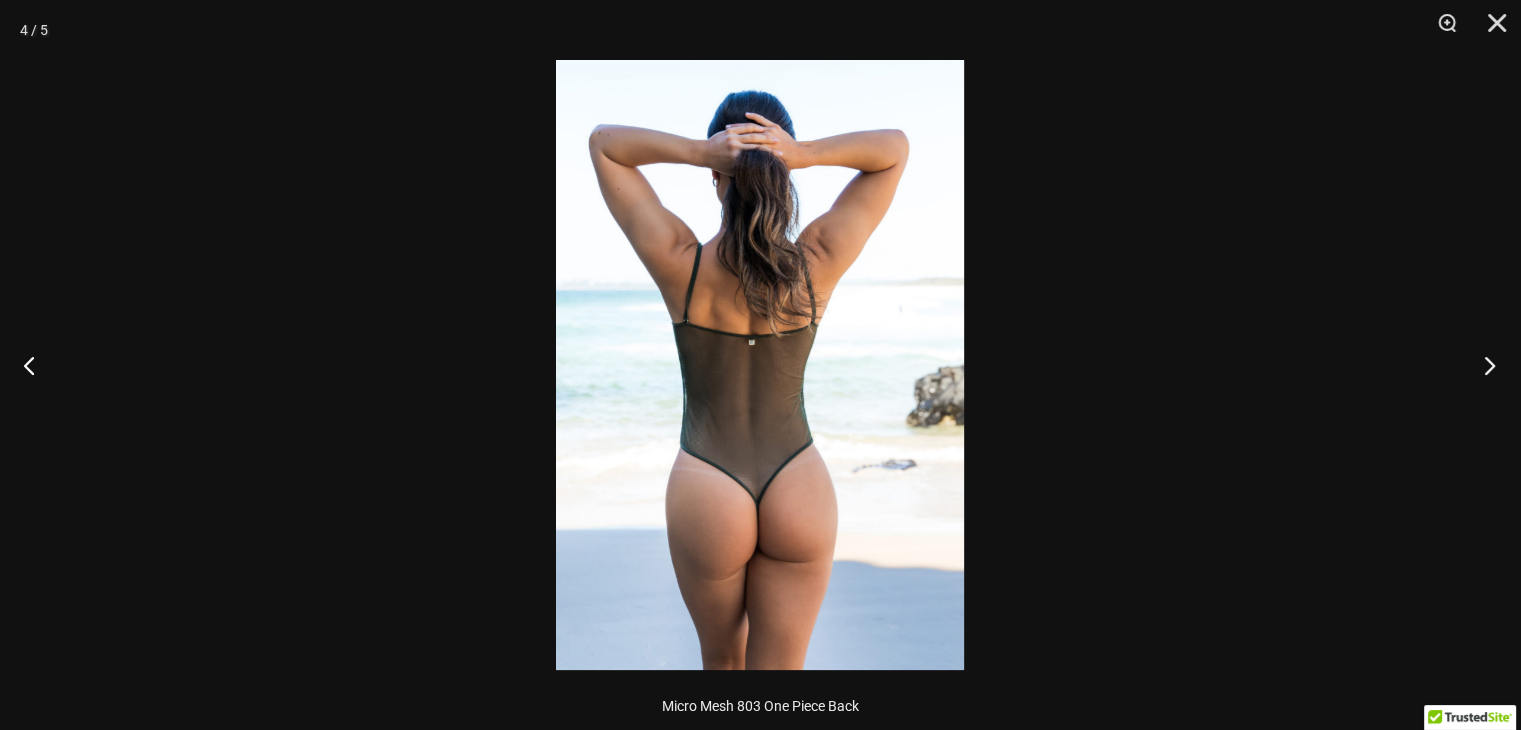 click at bounding box center [1483, 365] 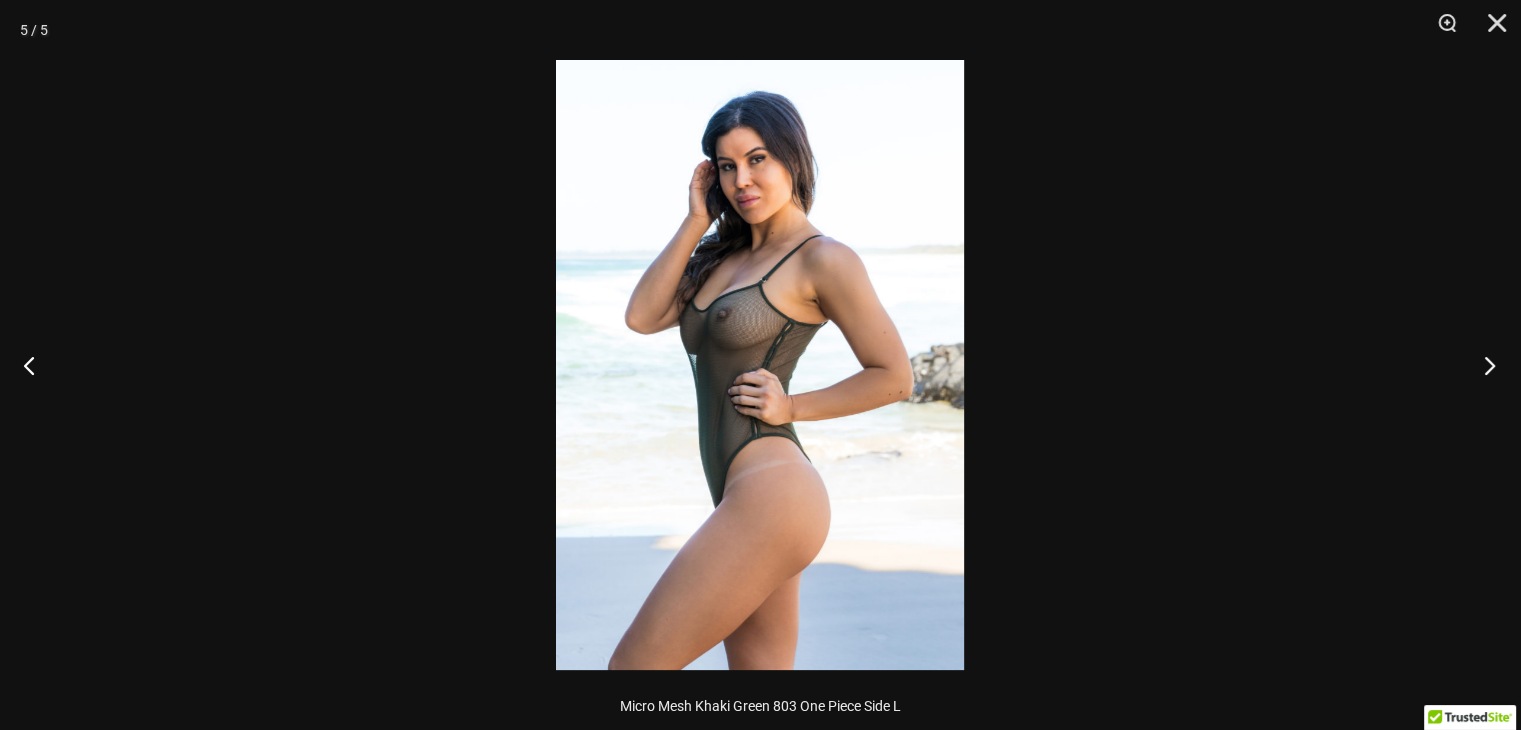 click at bounding box center (1483, 365) 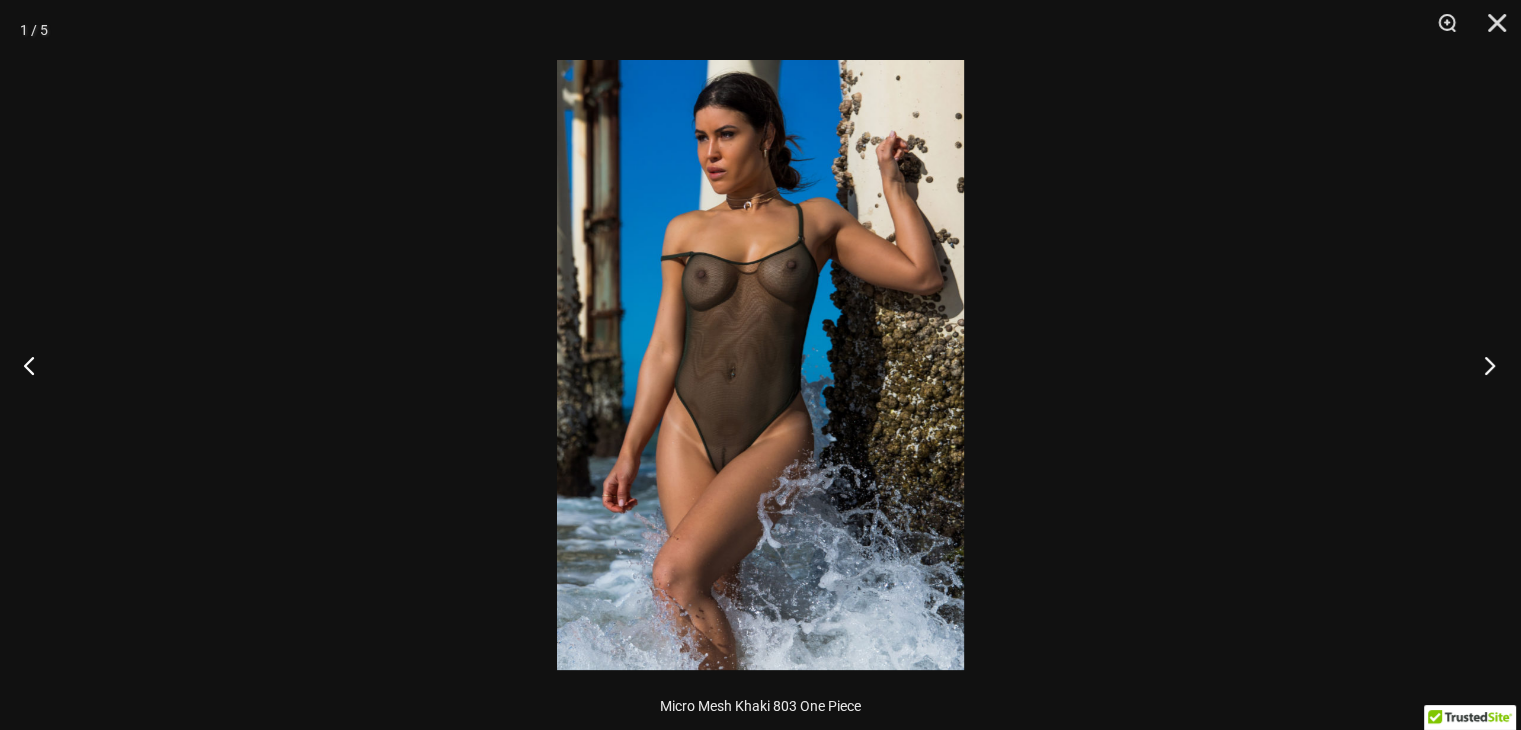 click at bounding box center (1483, 365) 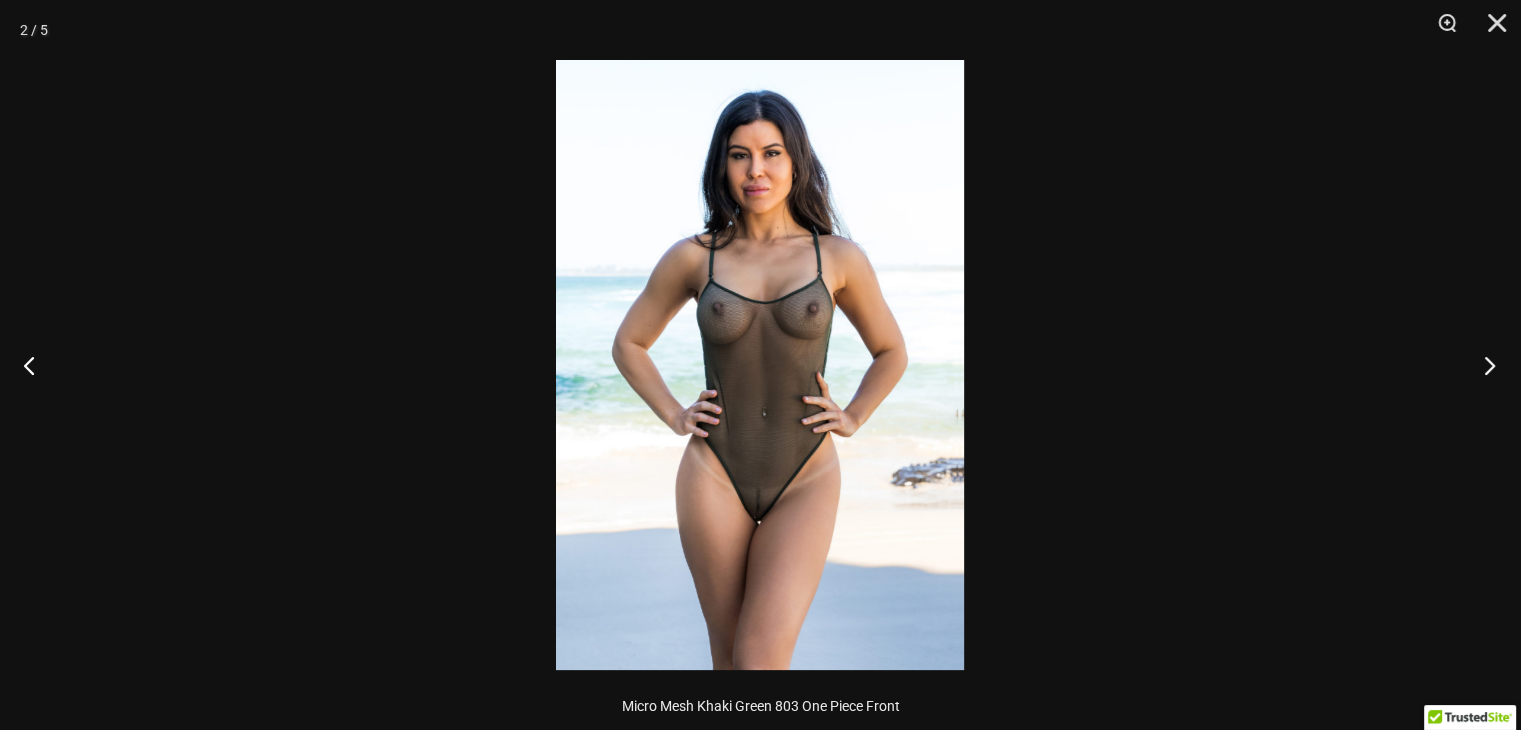 click at bounding box center [1483, 365] 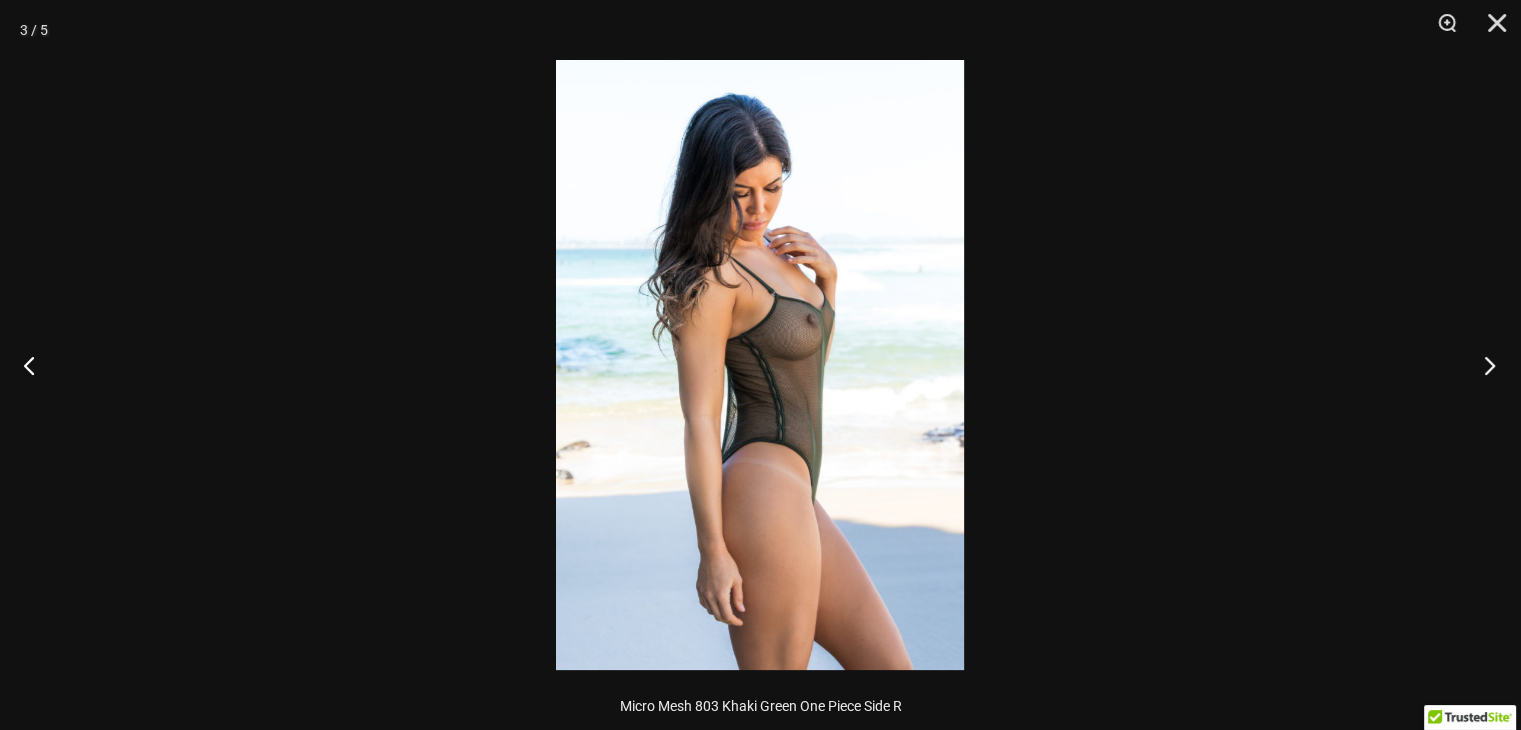 click at bounding box center [1483, 365] 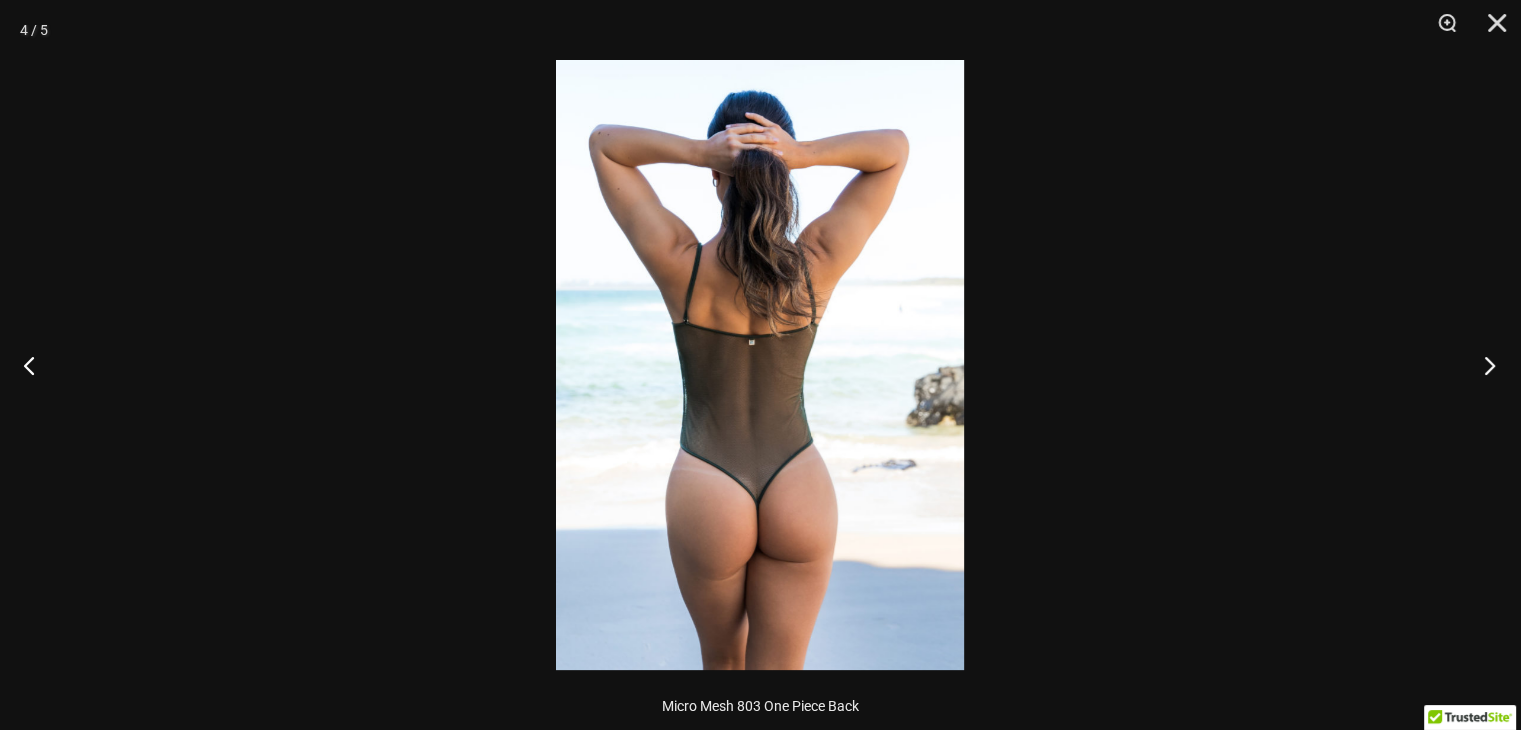 click at bounding box center [1483, 365] 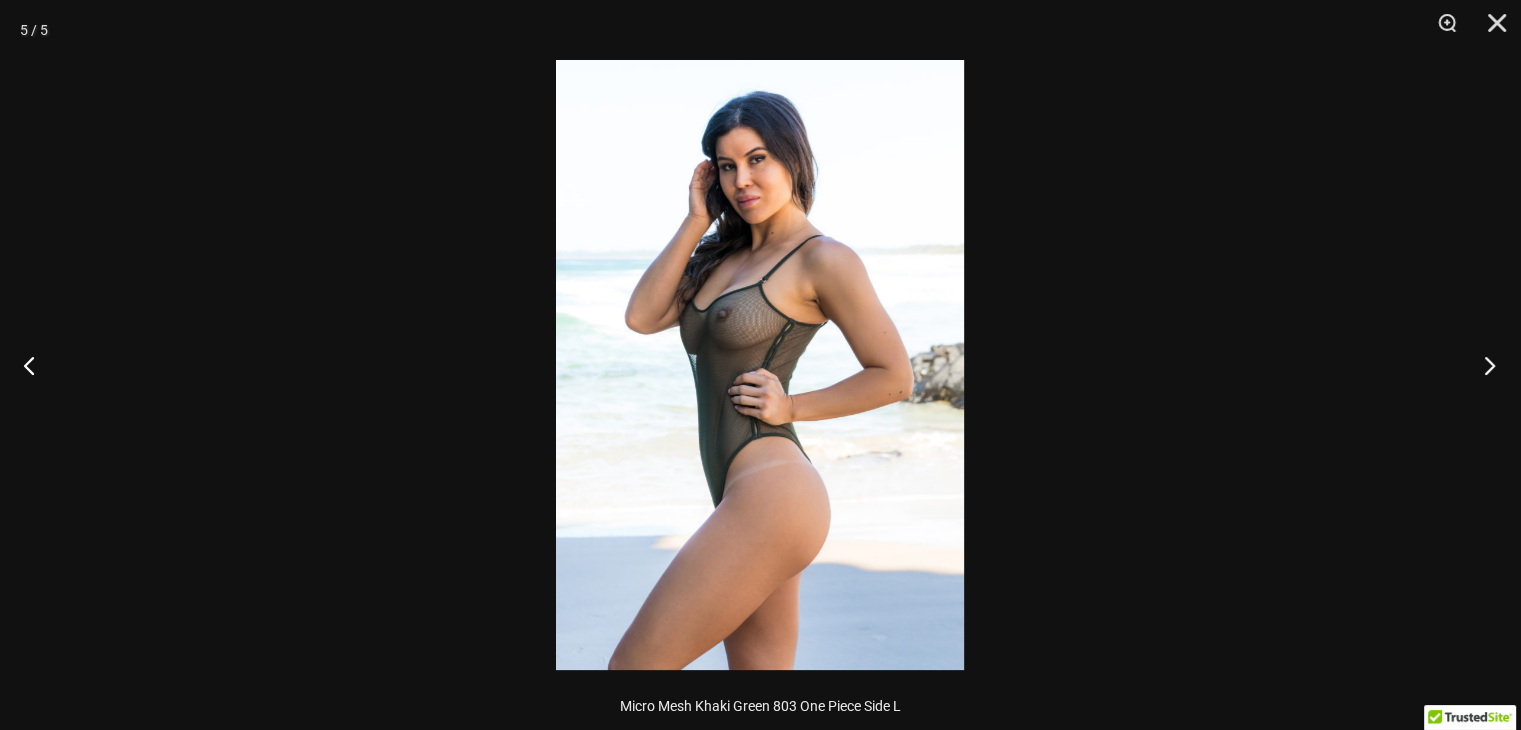 click at bounding box center (1483, 365) 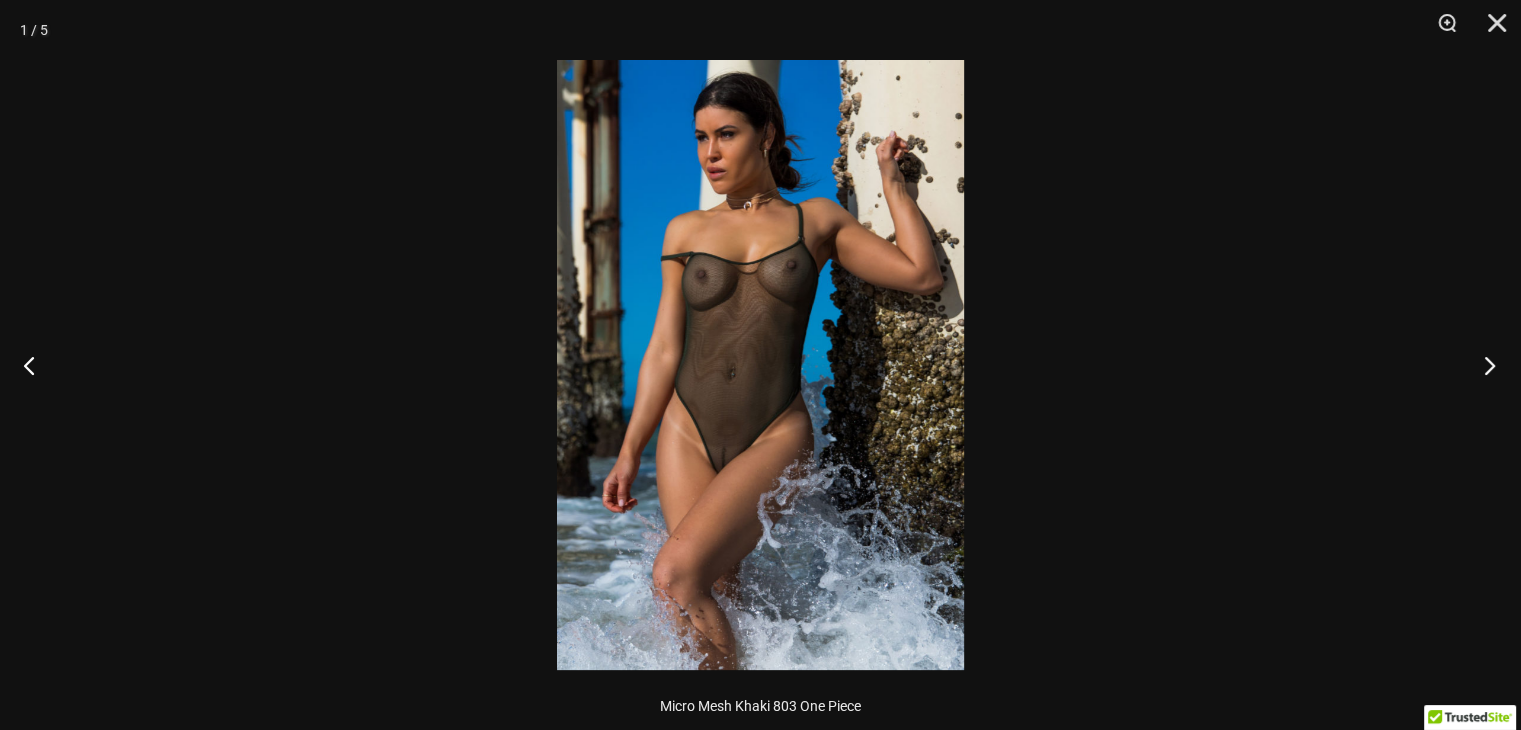 click at bounding box center [1483, 365] 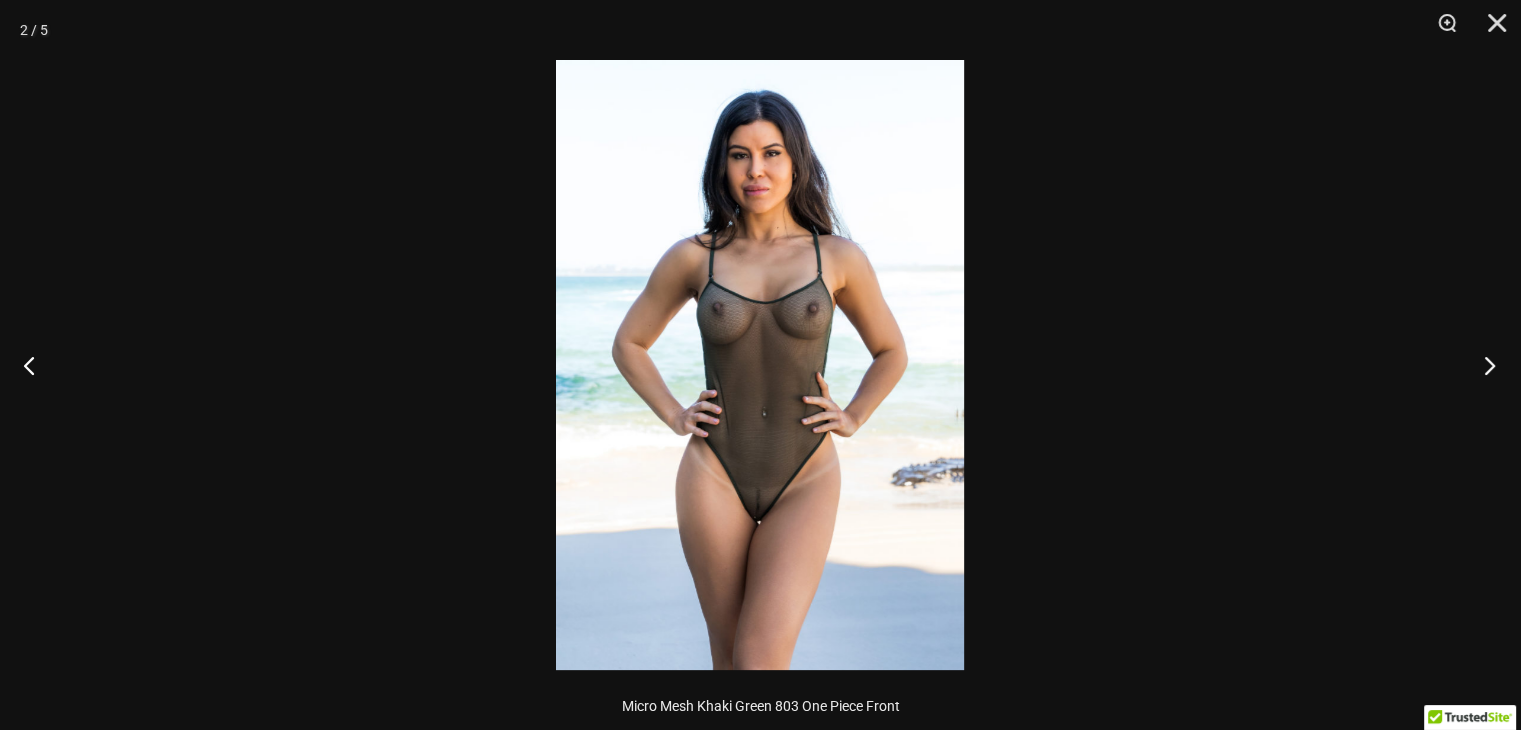 click at bounding box center (1483, 365) 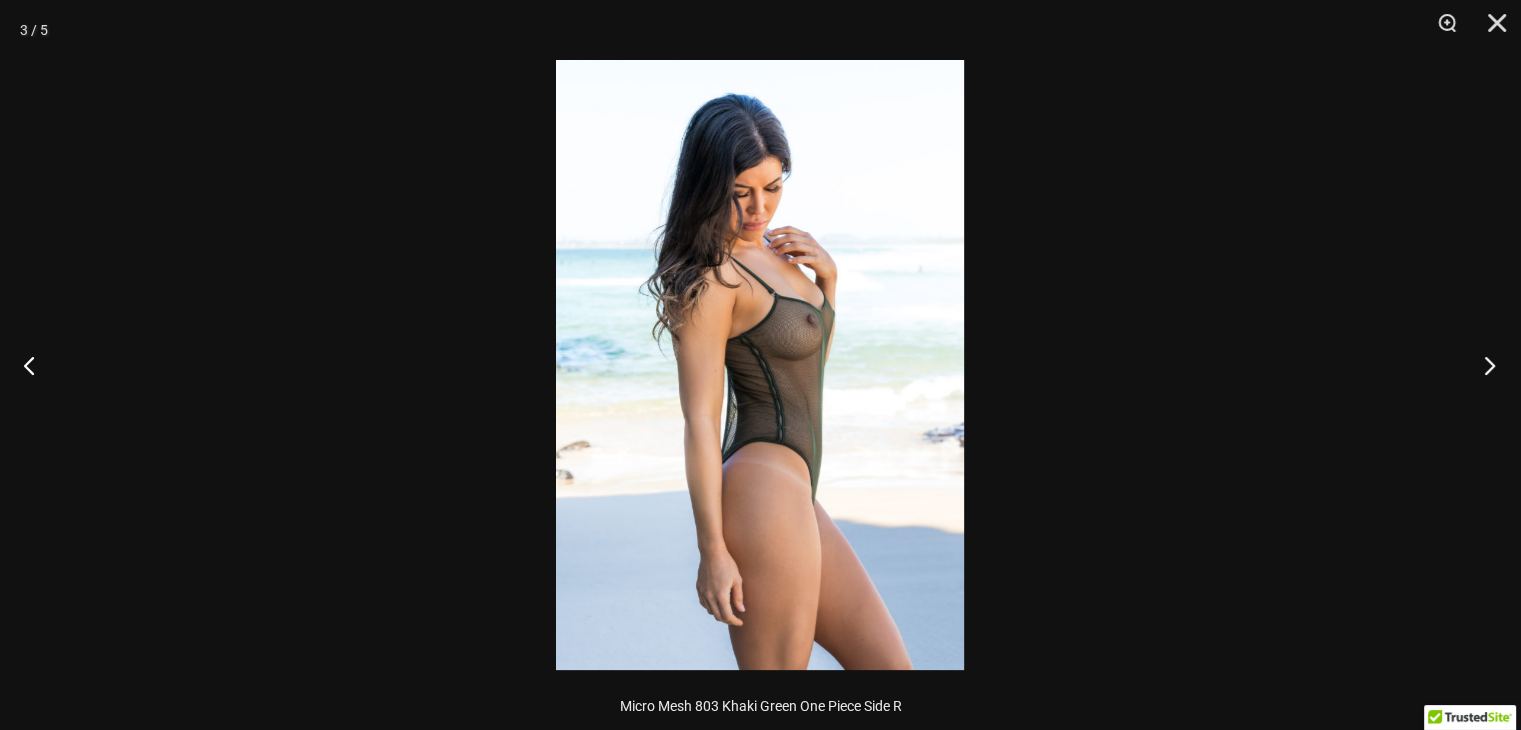 click at bounding box center [1483, 365] 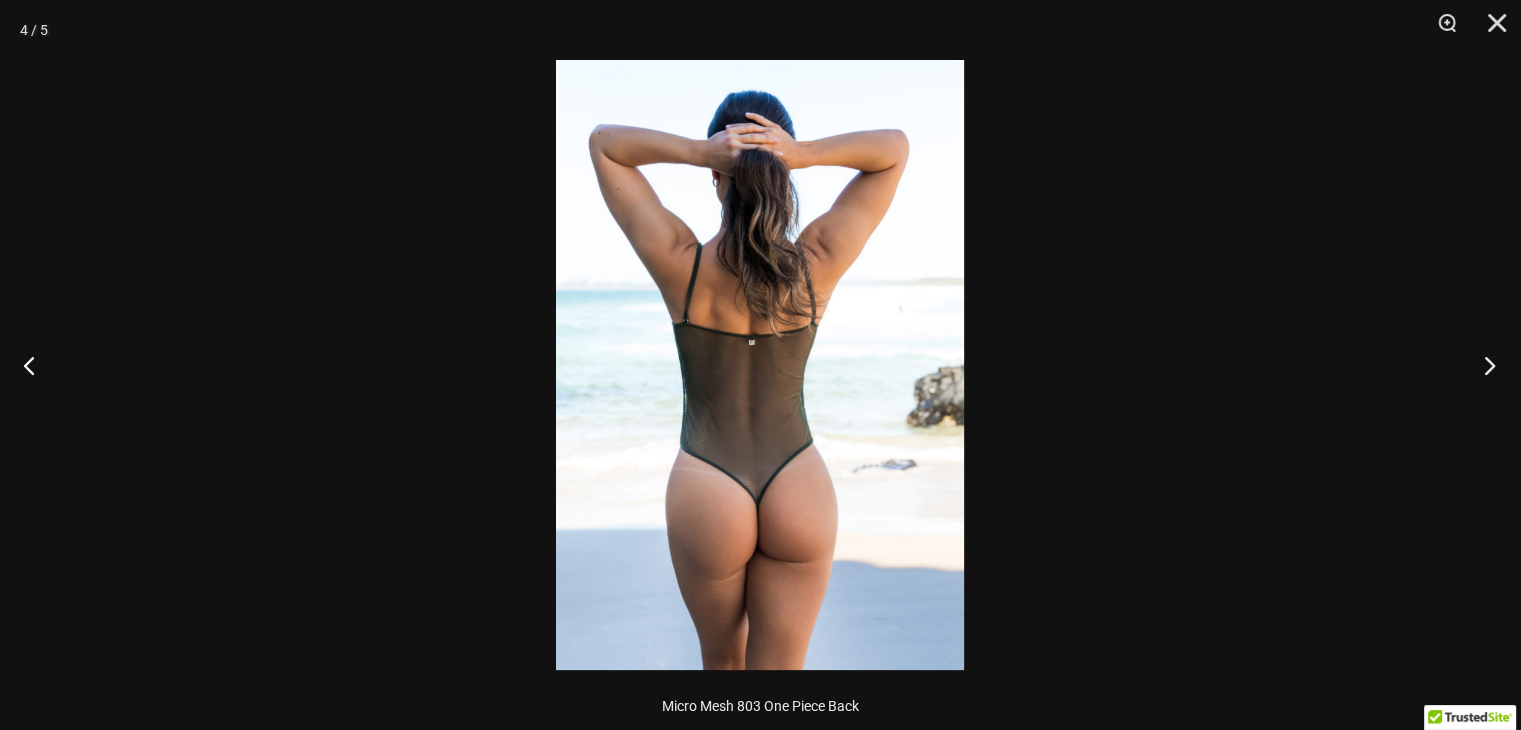 click at bounding box center (1483, 365) 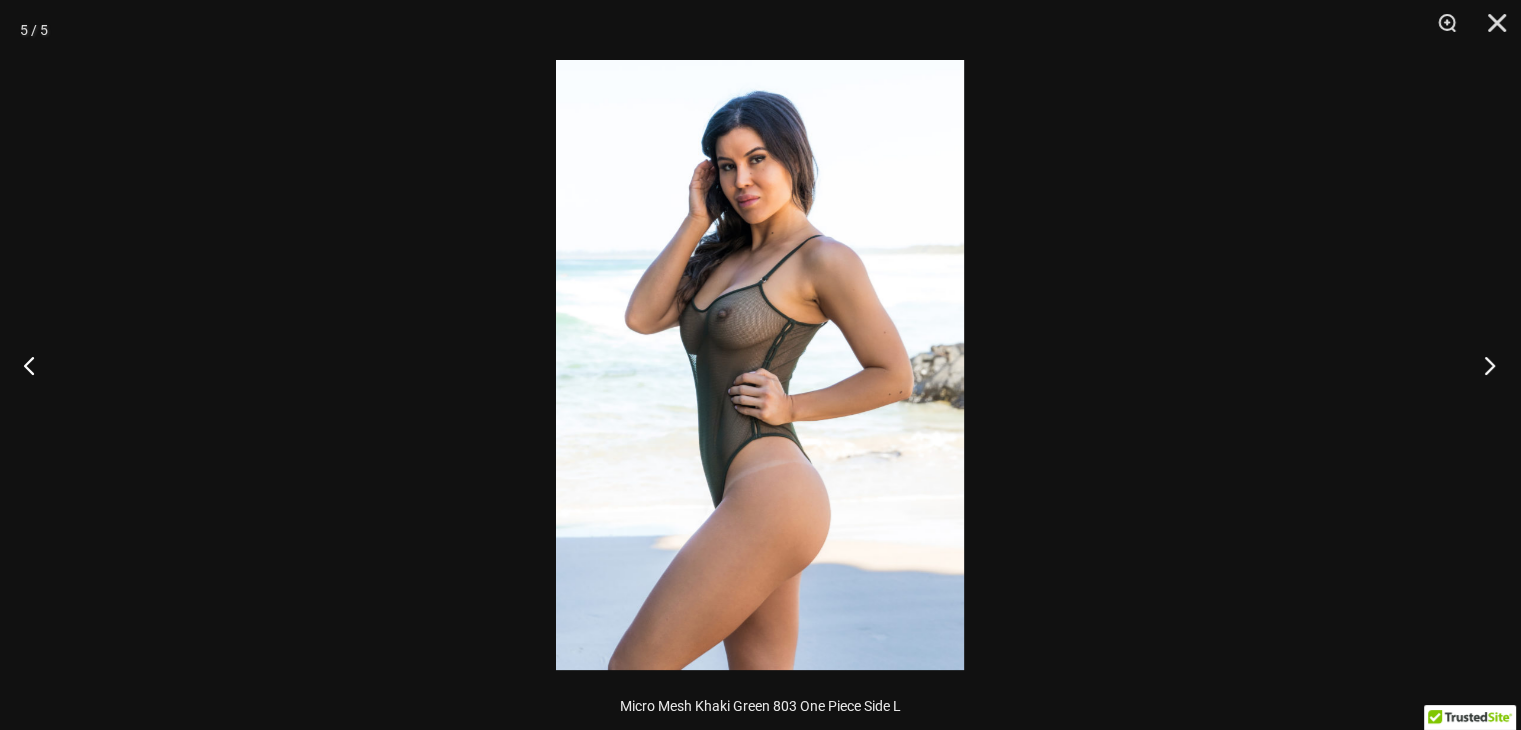 click at bounding box center [1483, 365] 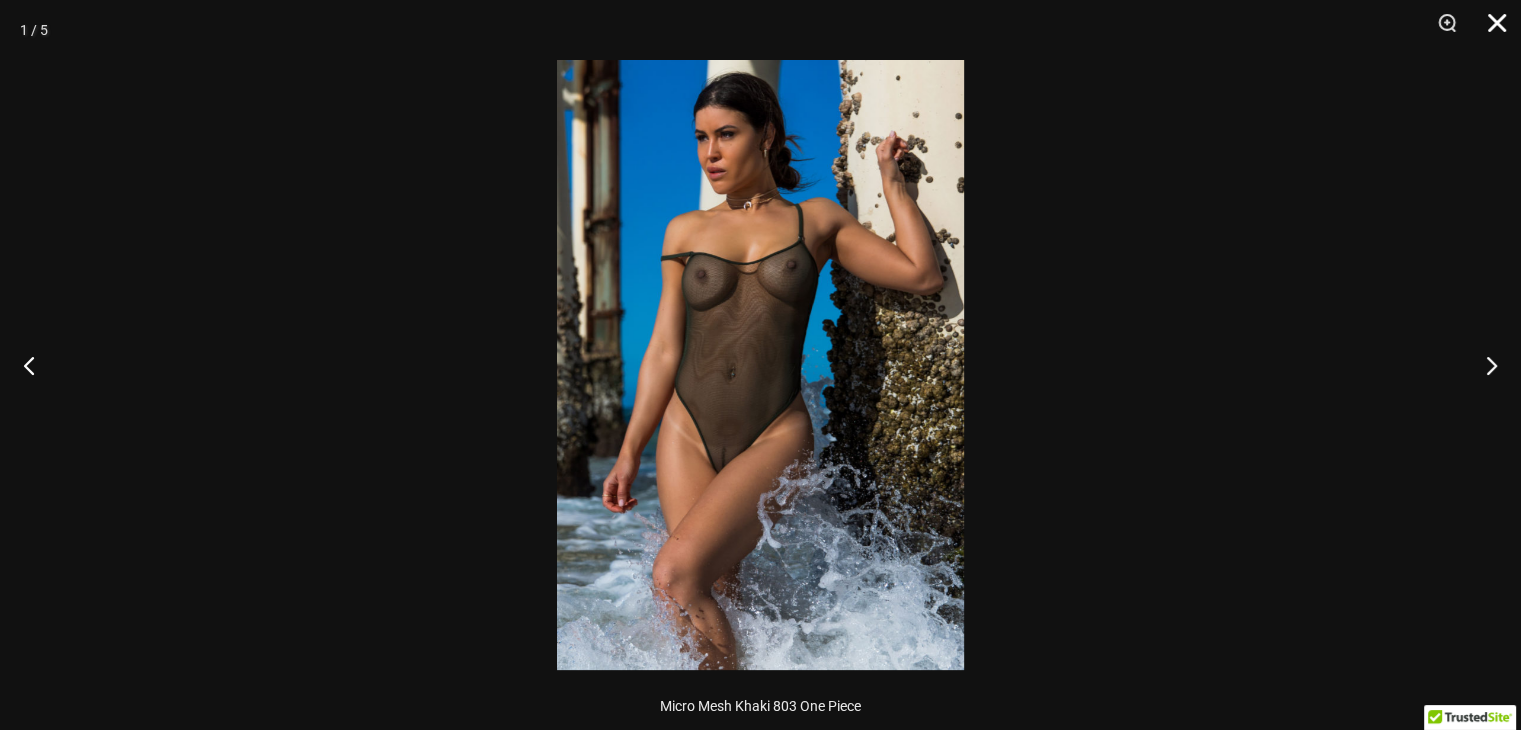click at bounding box center [1490, 30] 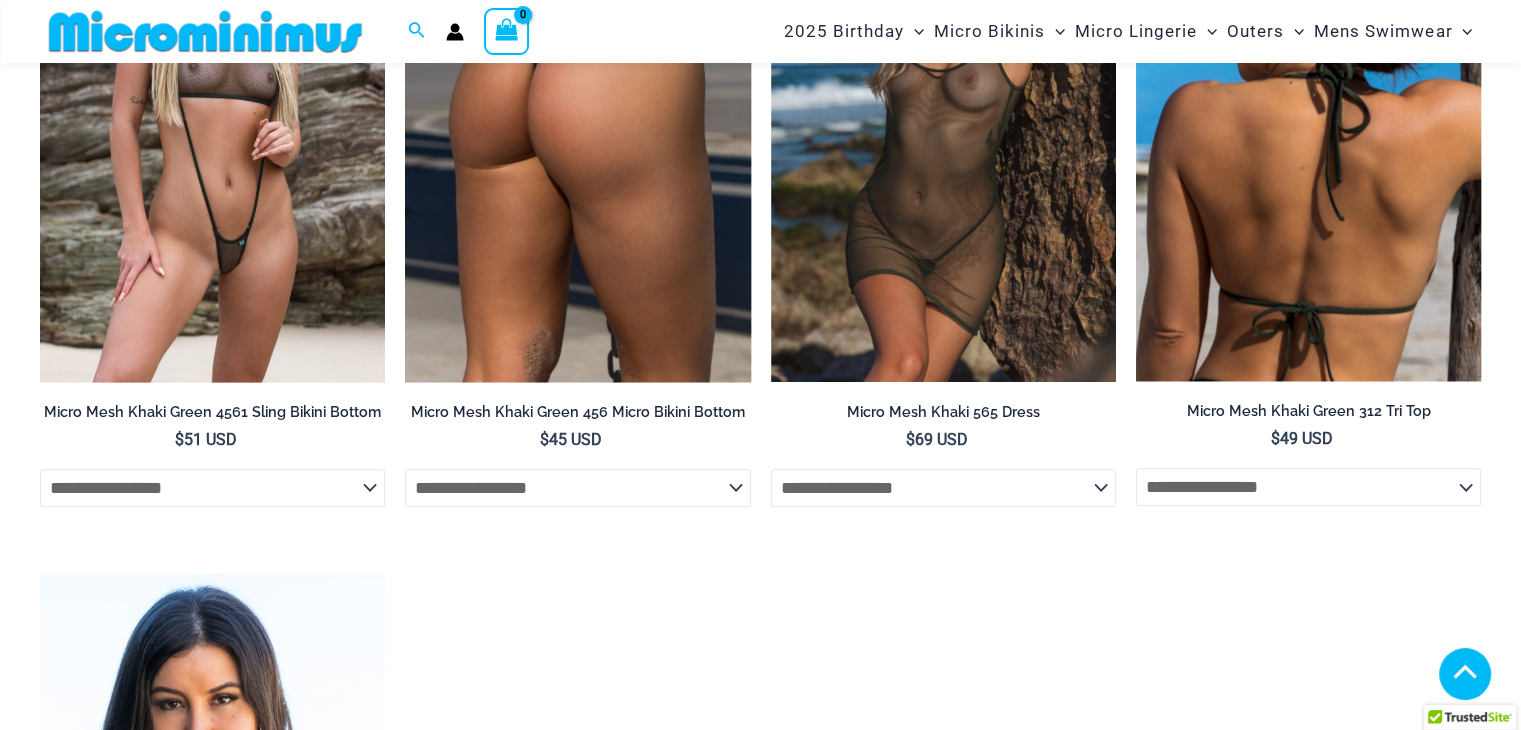 scroll, scrollTop: 2189, scrollLeft: 0, axis: vertical 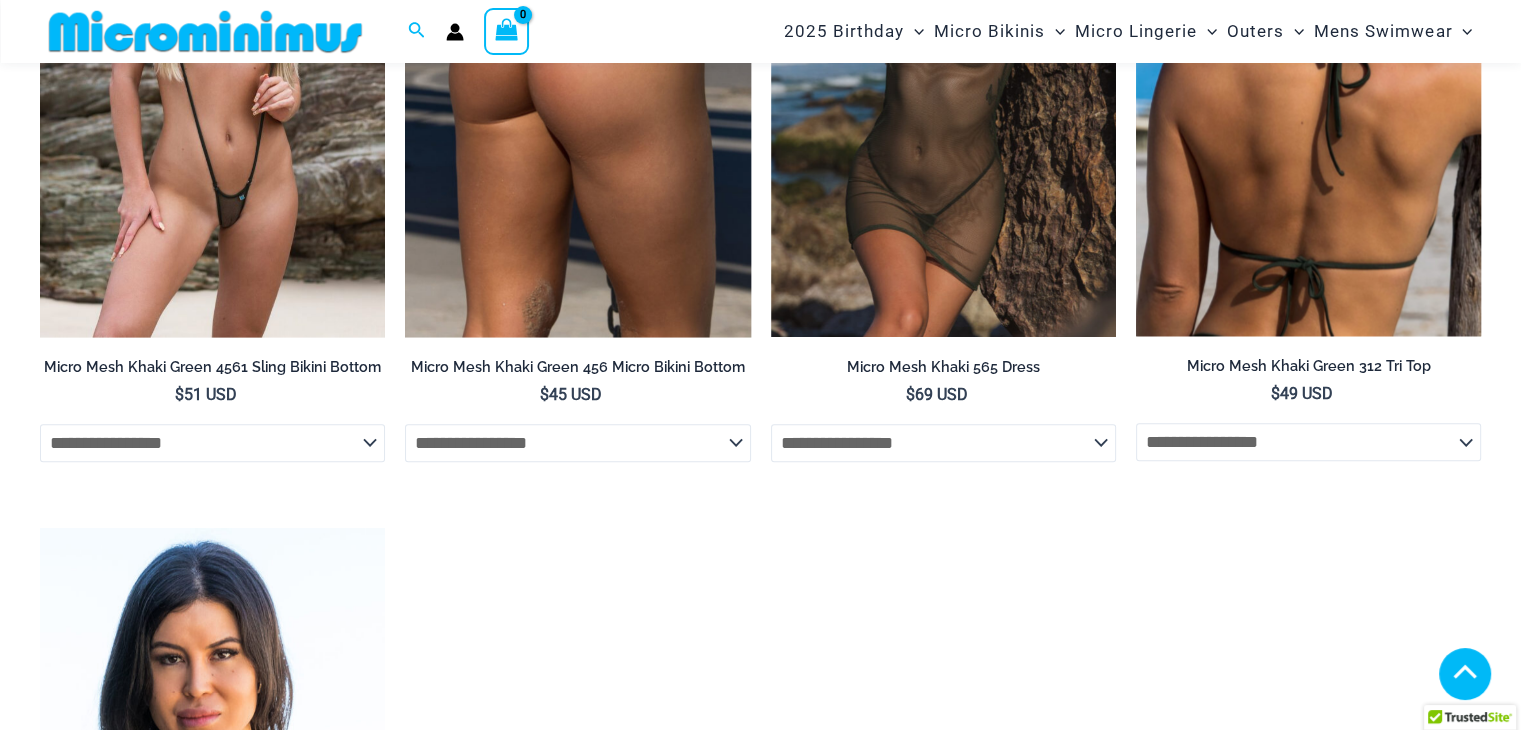 click at bounding box center (1308, 77) 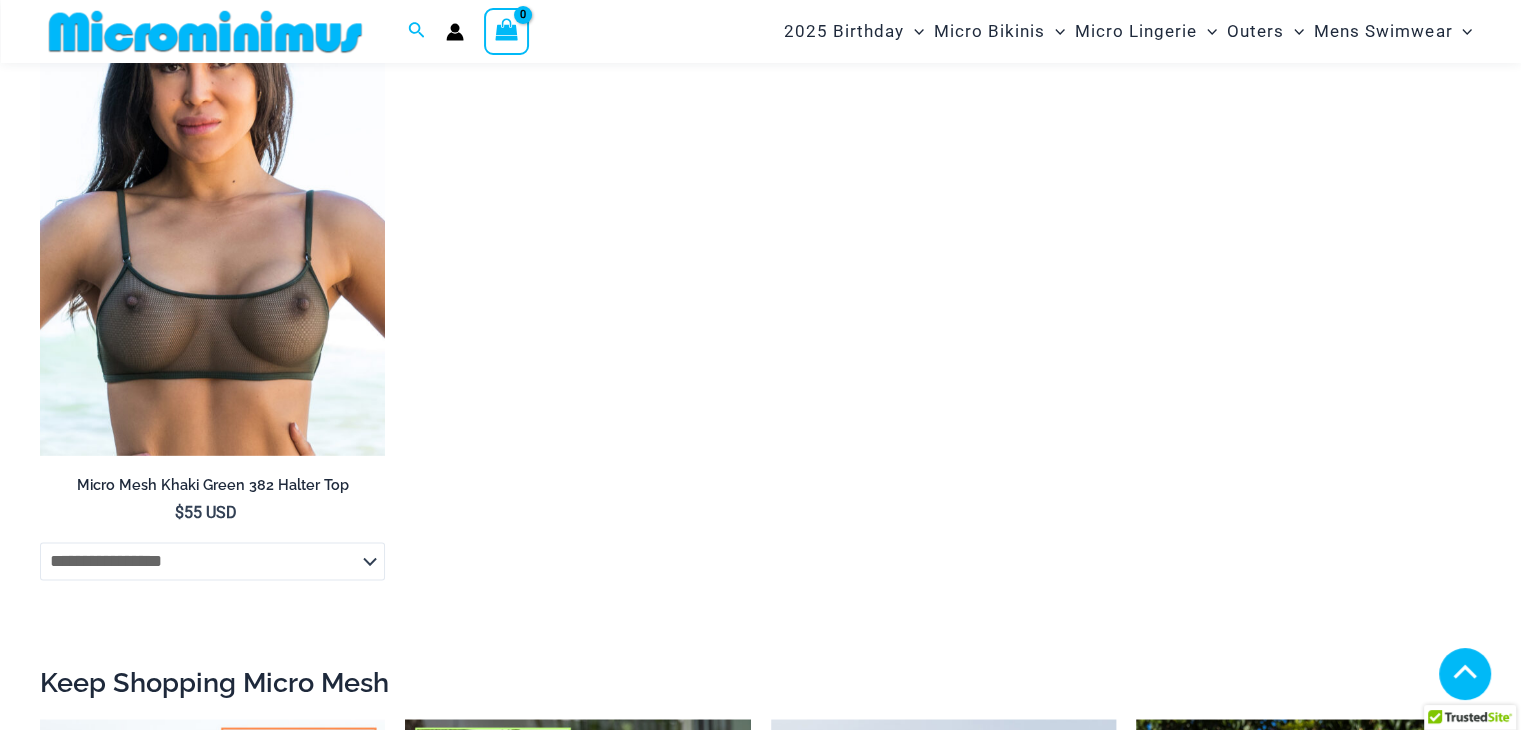 scroll, scrollTop: 2789, scrollLeft: 0, axis: vertical 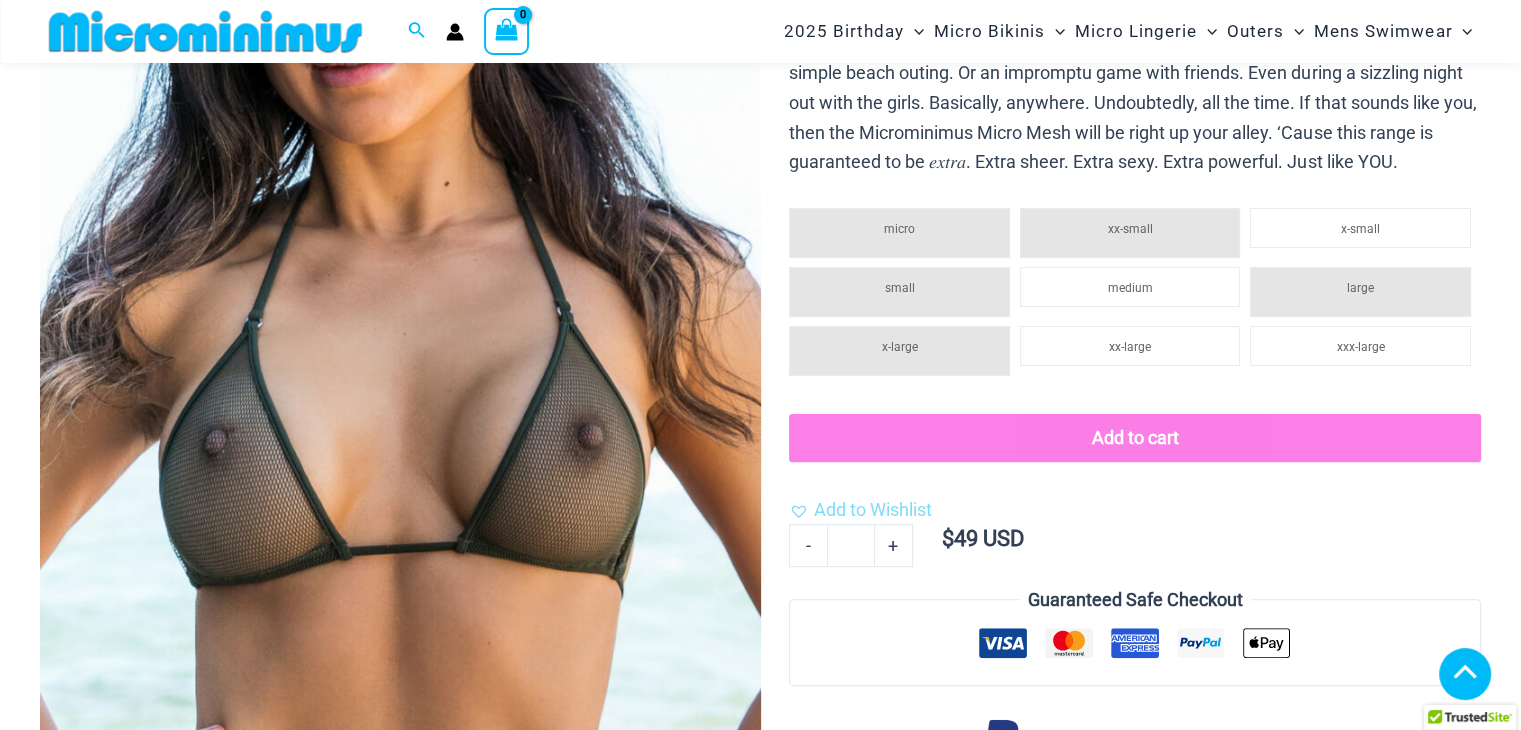 click 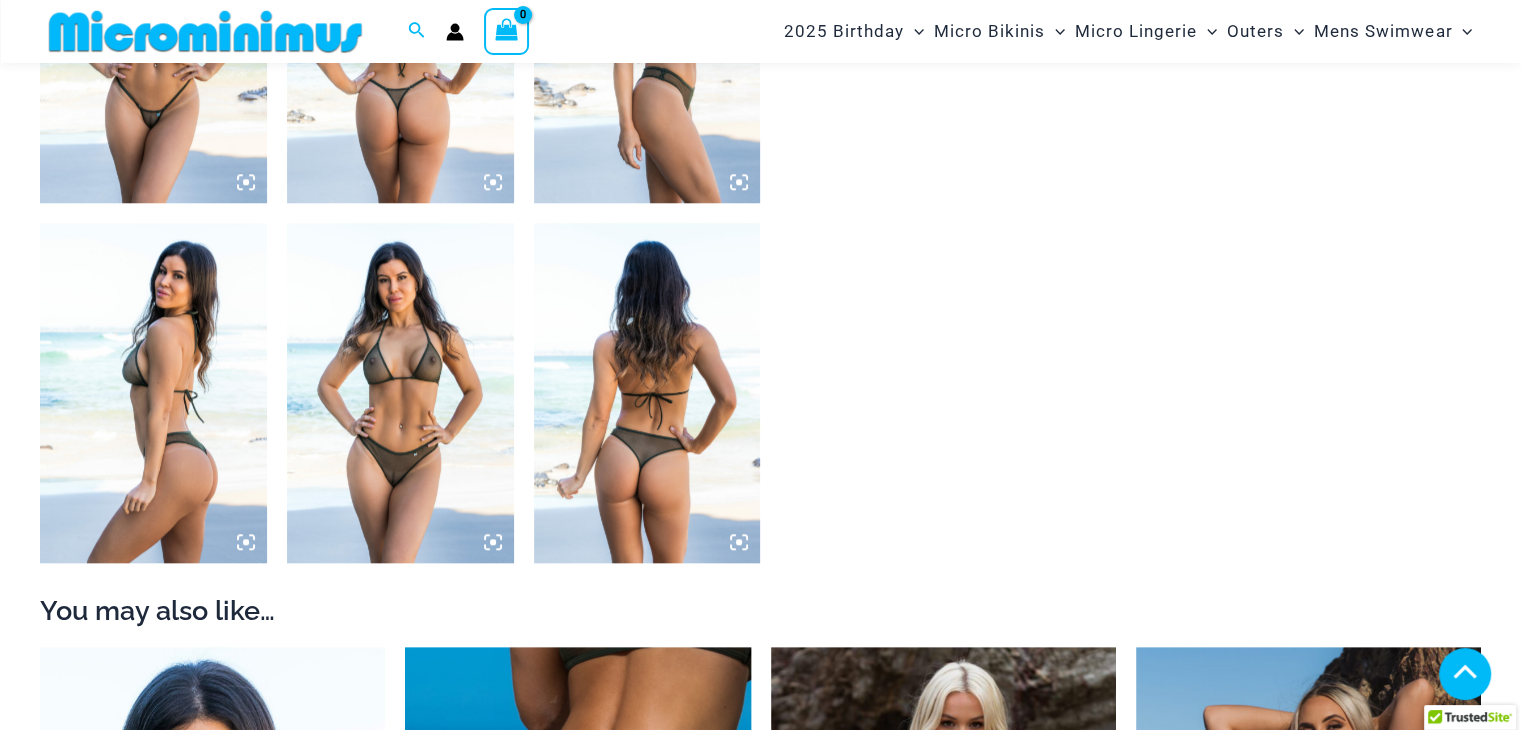 click 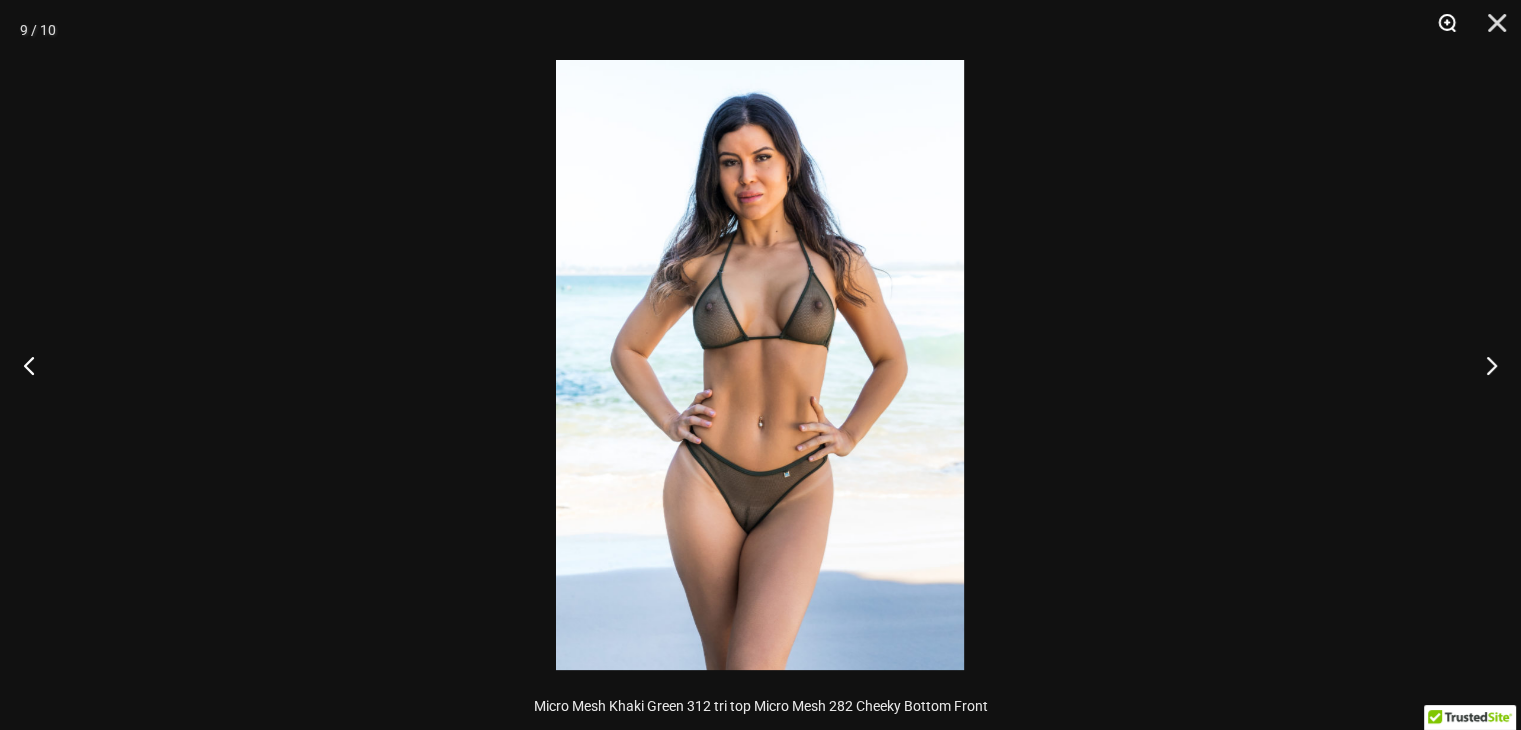 click at bounding box center (1440, 30) 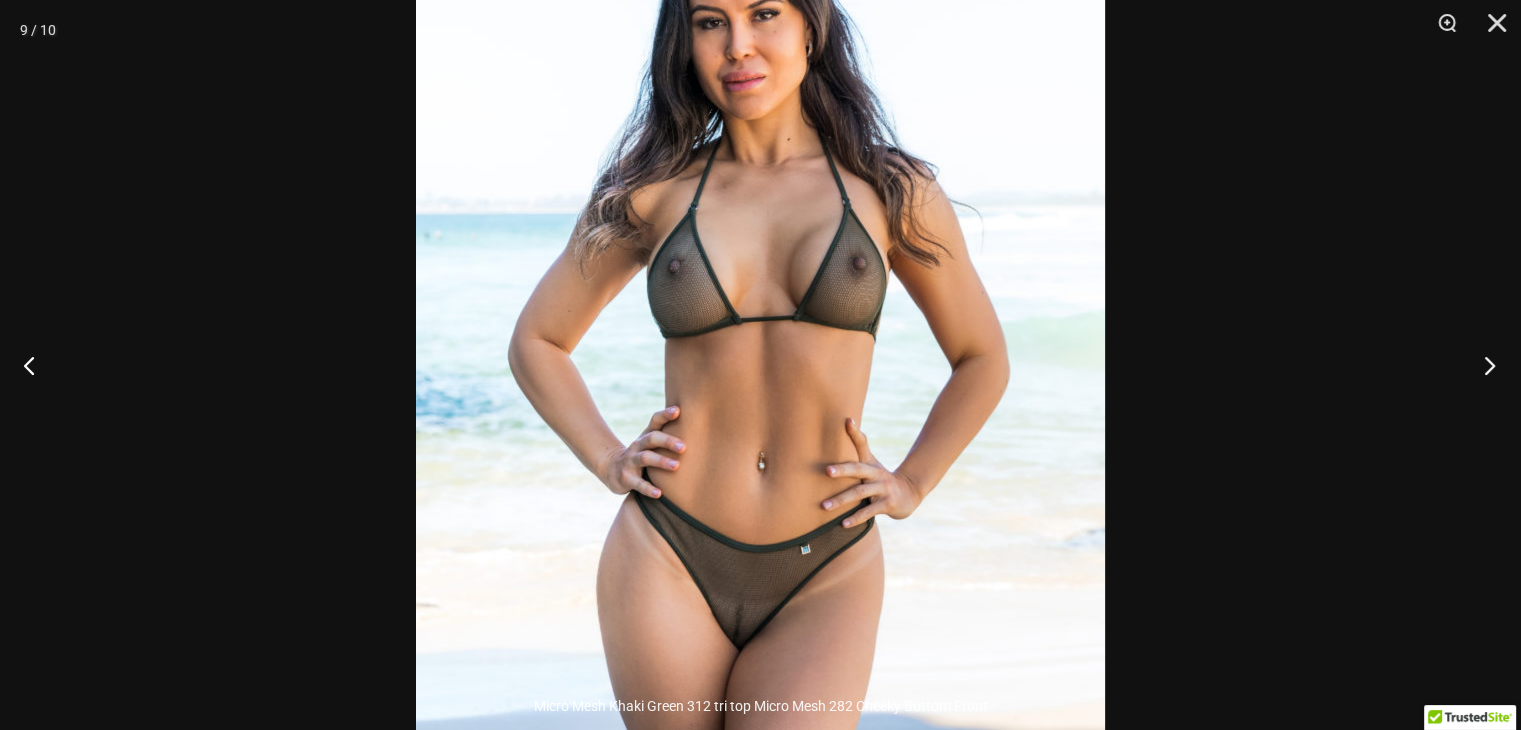 click at bounding box center [1483, 365] 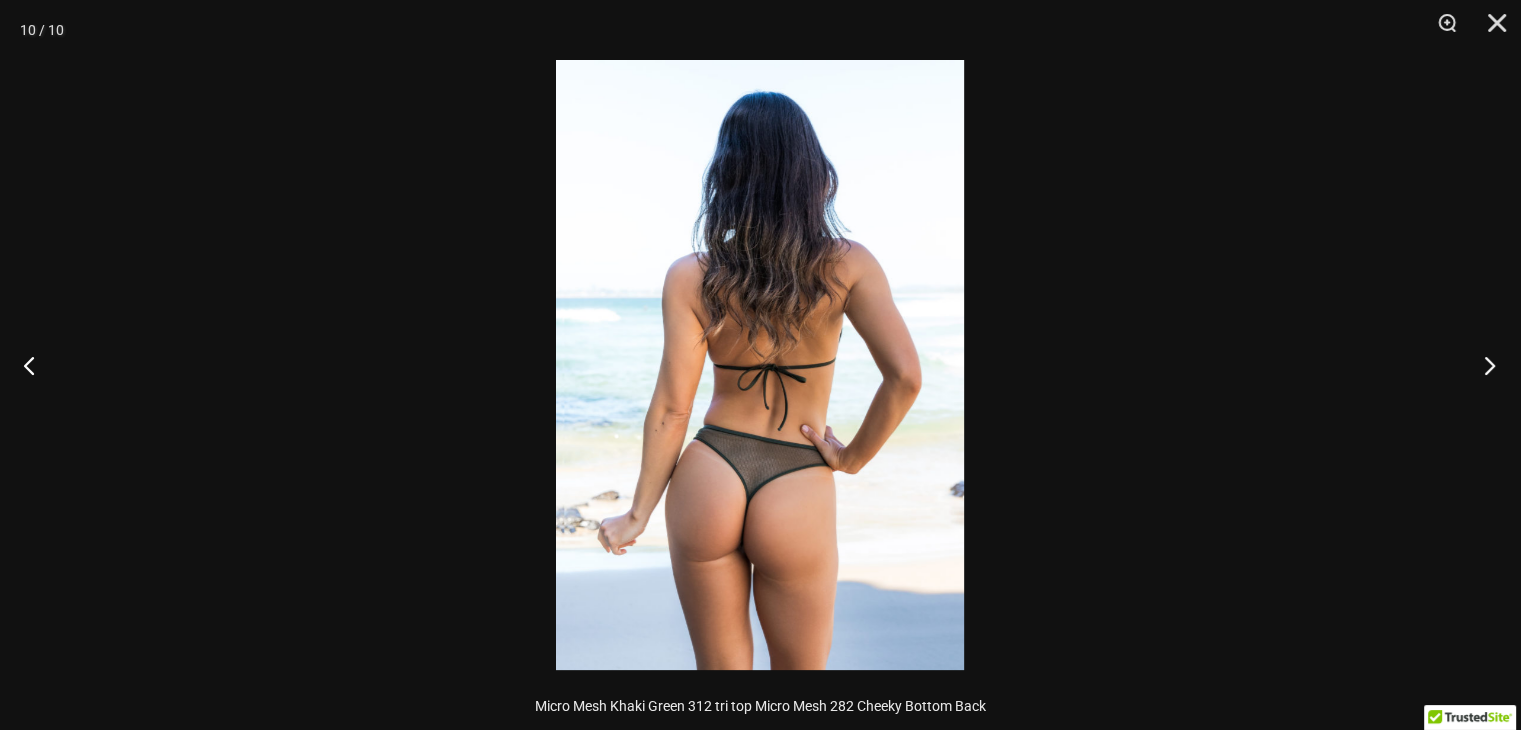 click at bounding box center (1483, 365) 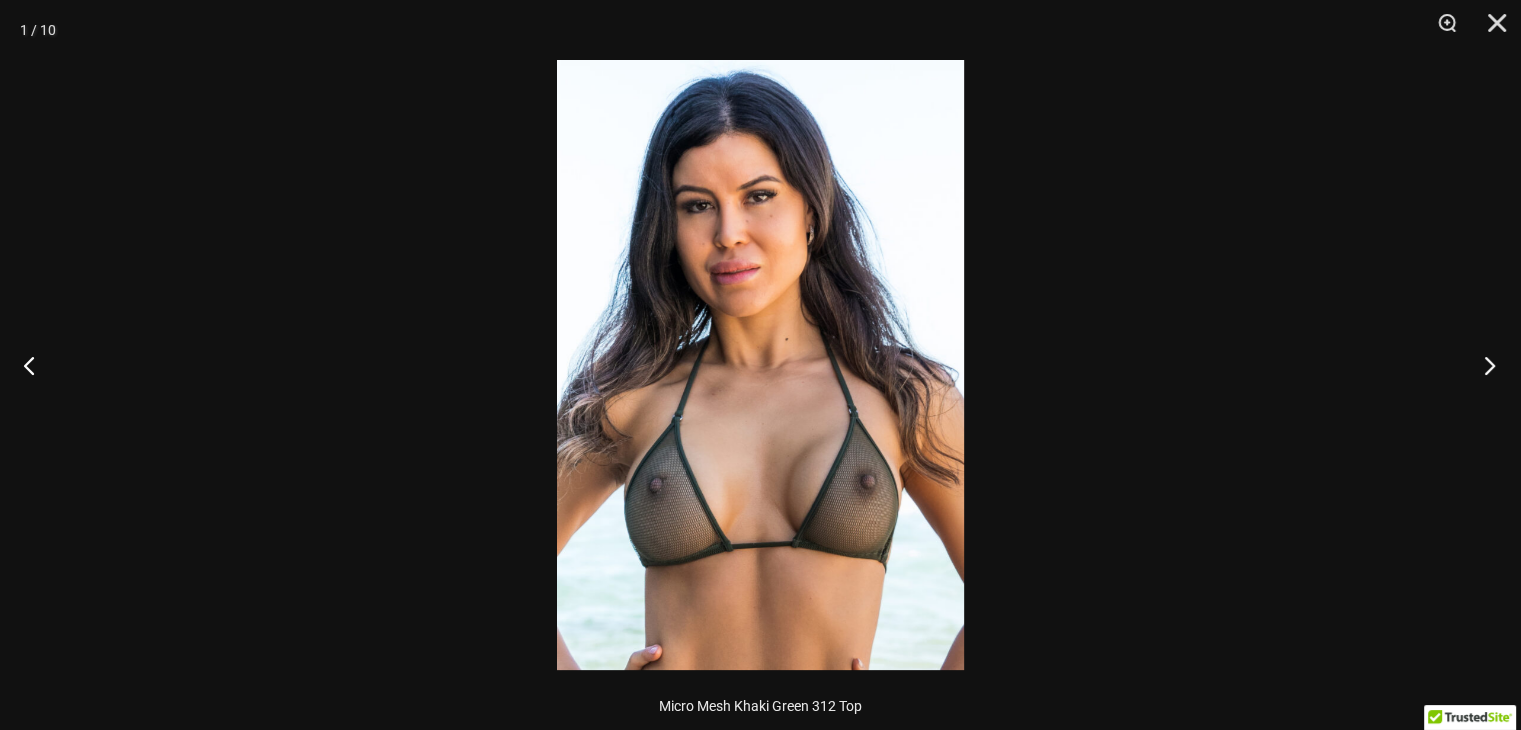 click at bounding box center [1483, 365] 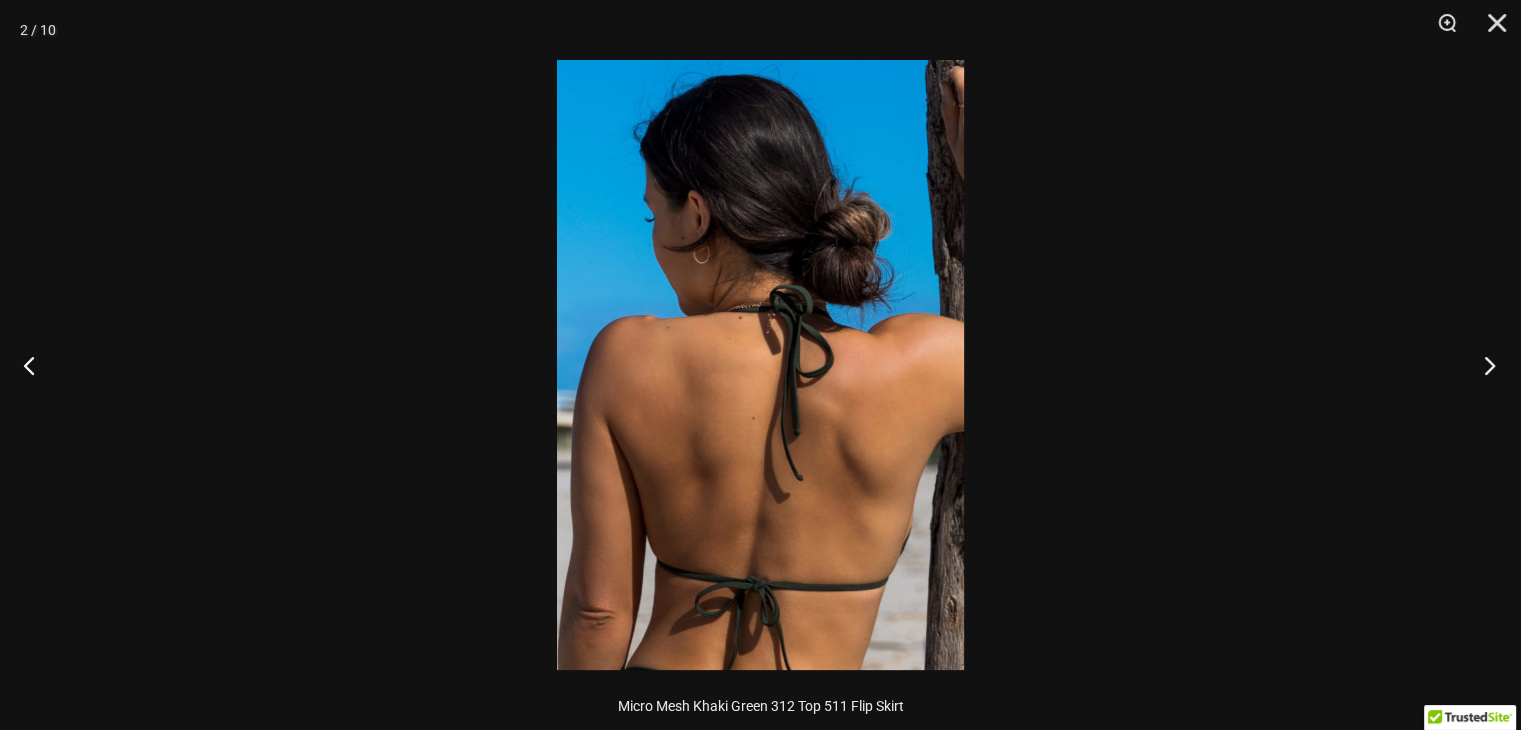 click at bounding box center (1483, 365) 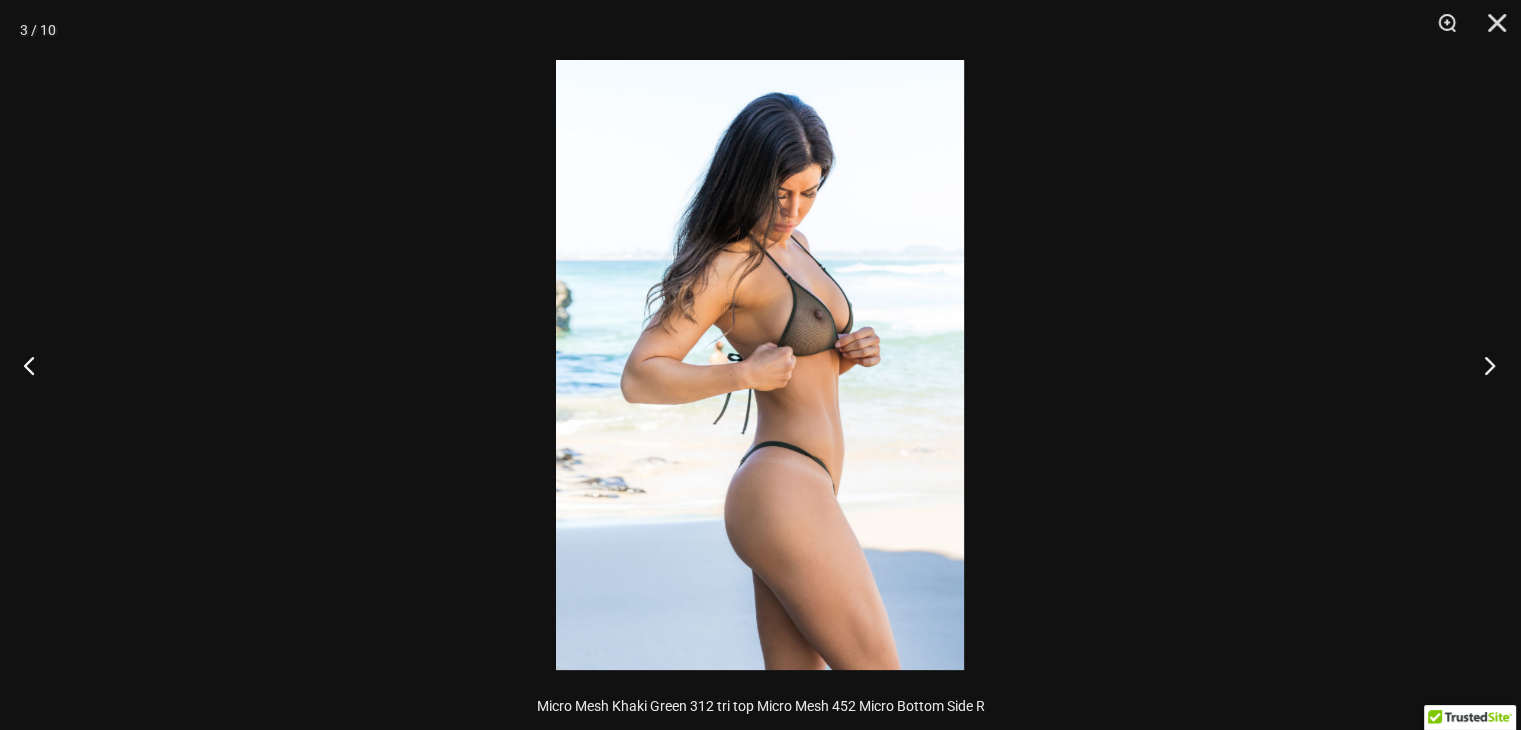 click at bounding box center [1483, 365] 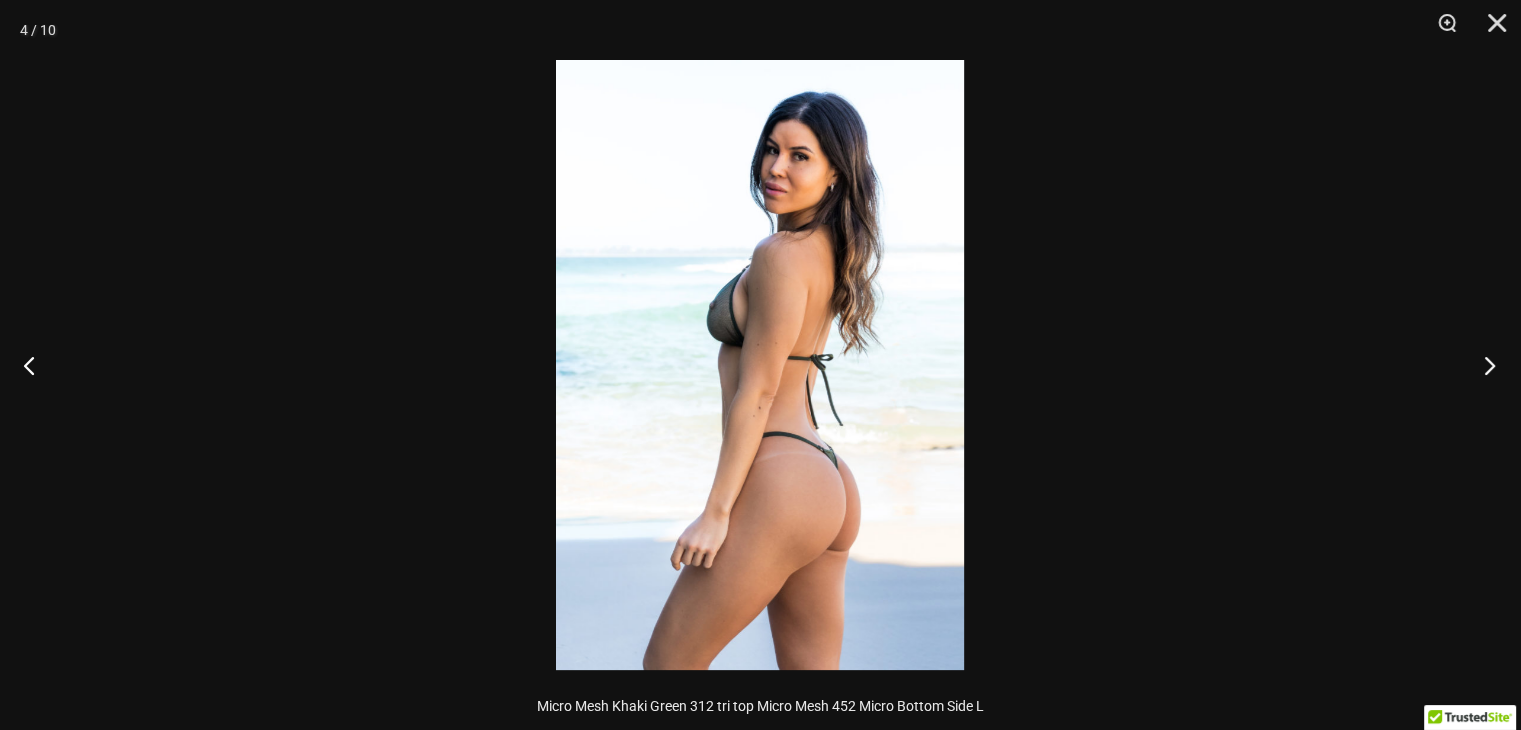 click at bounding box center (1483, 365) 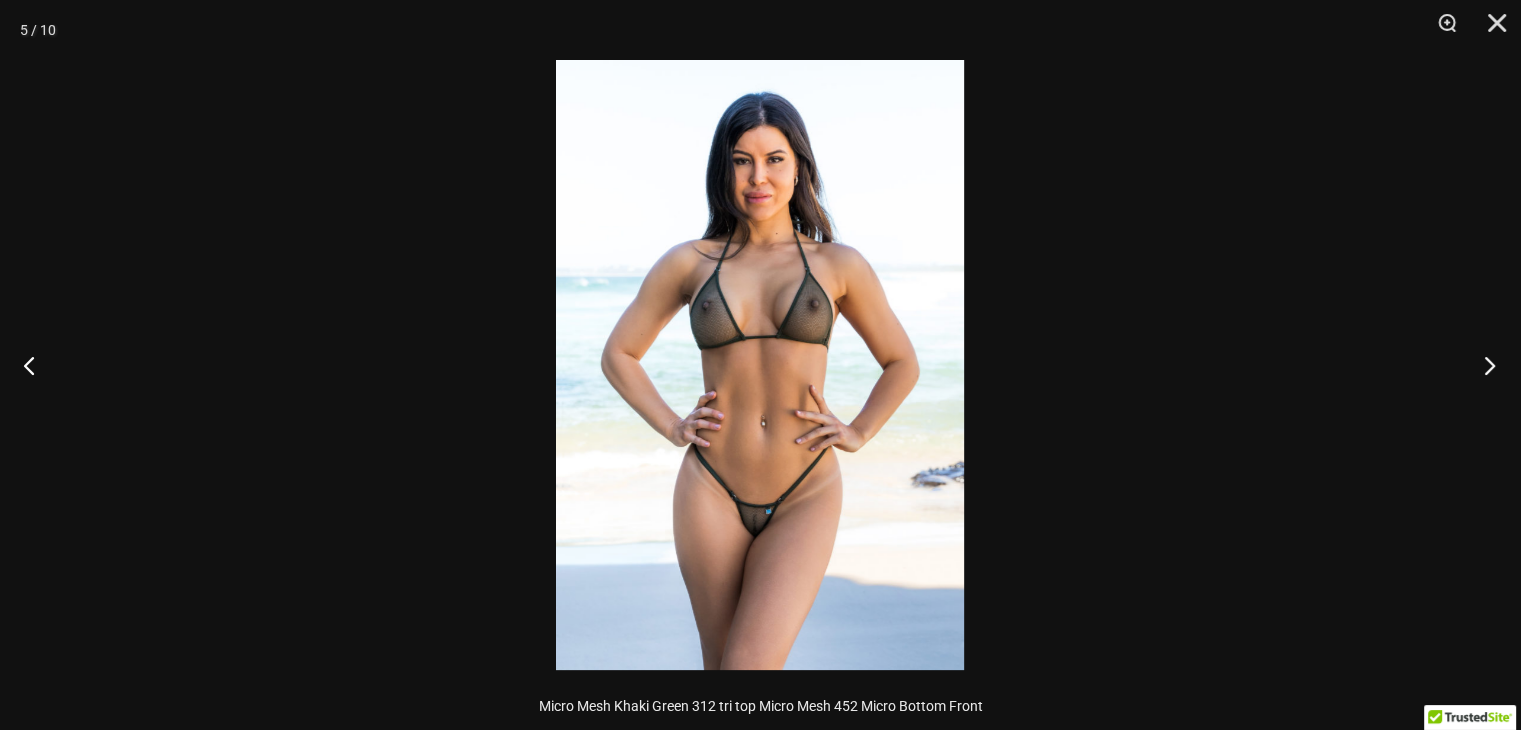 click at bounding box center [1483, 365] 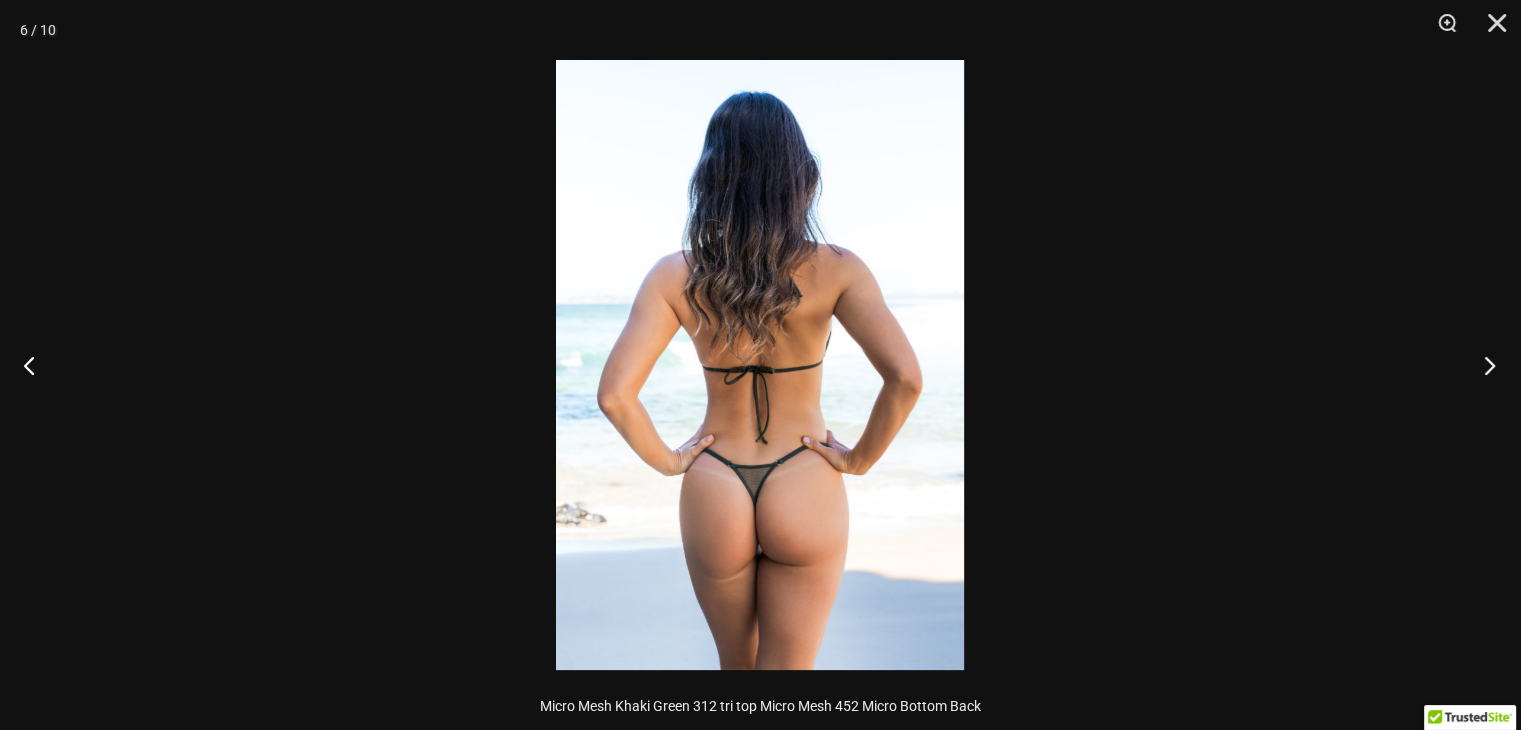 click at bounding box center [1483, 365] 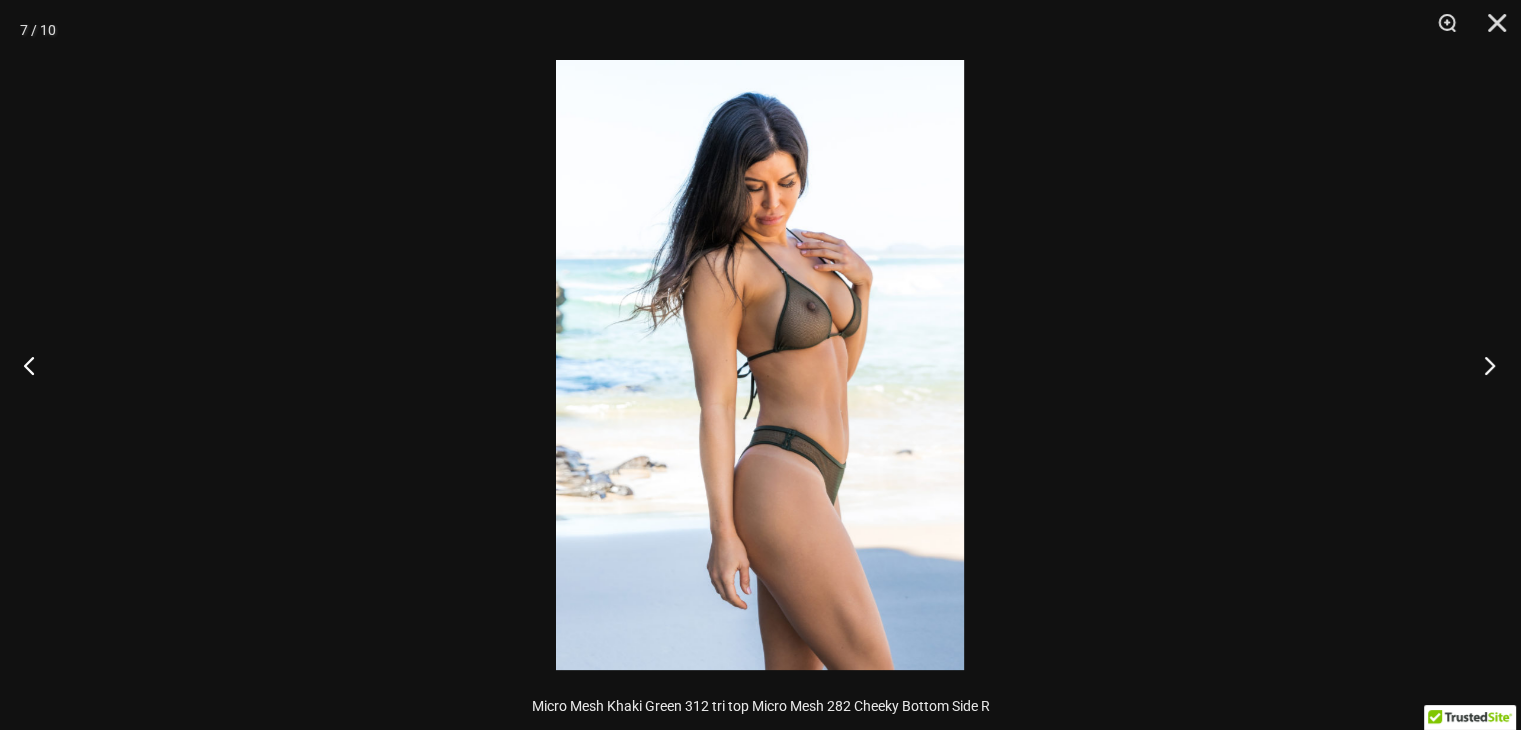 click at bounding box center [1483, 365] 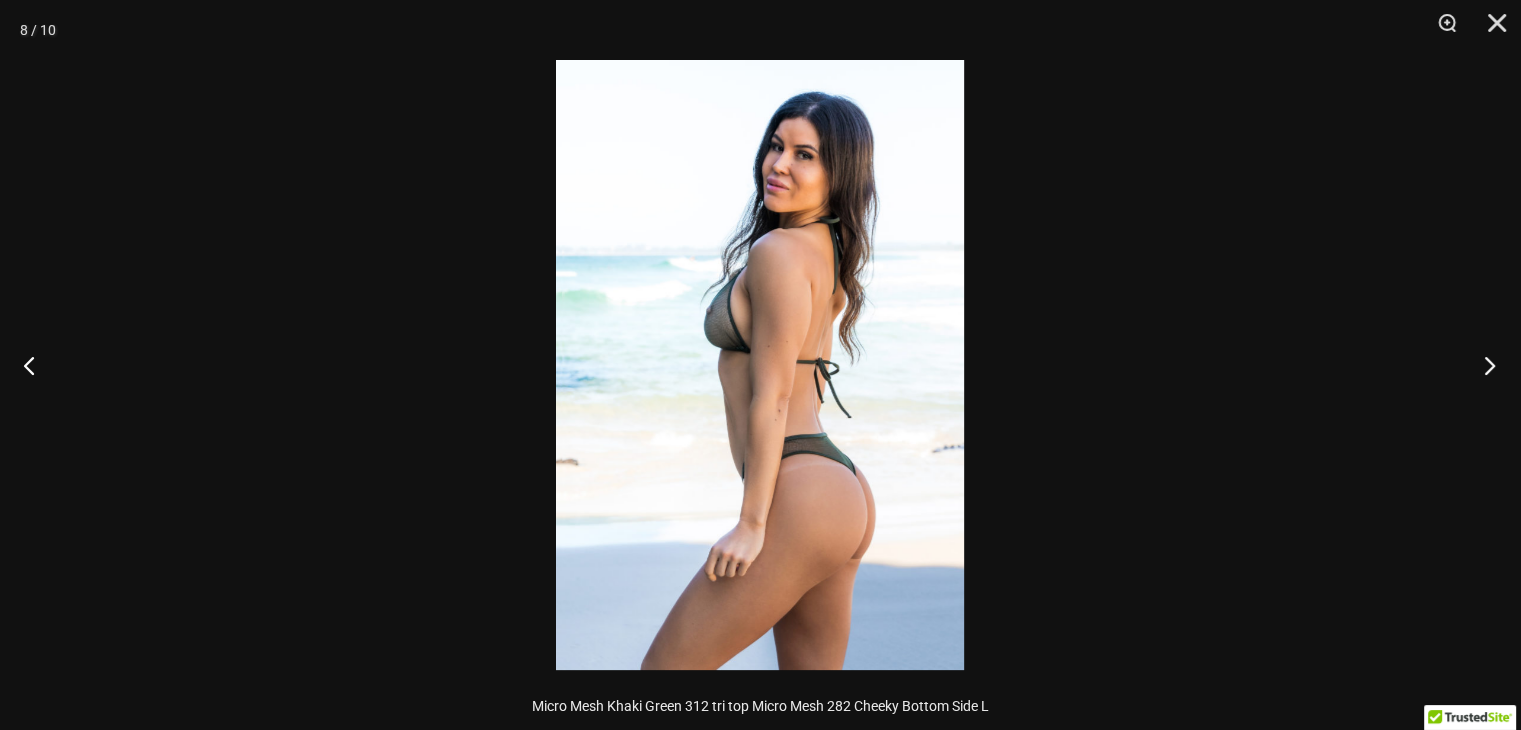 click at bounding box center (1483, 365) 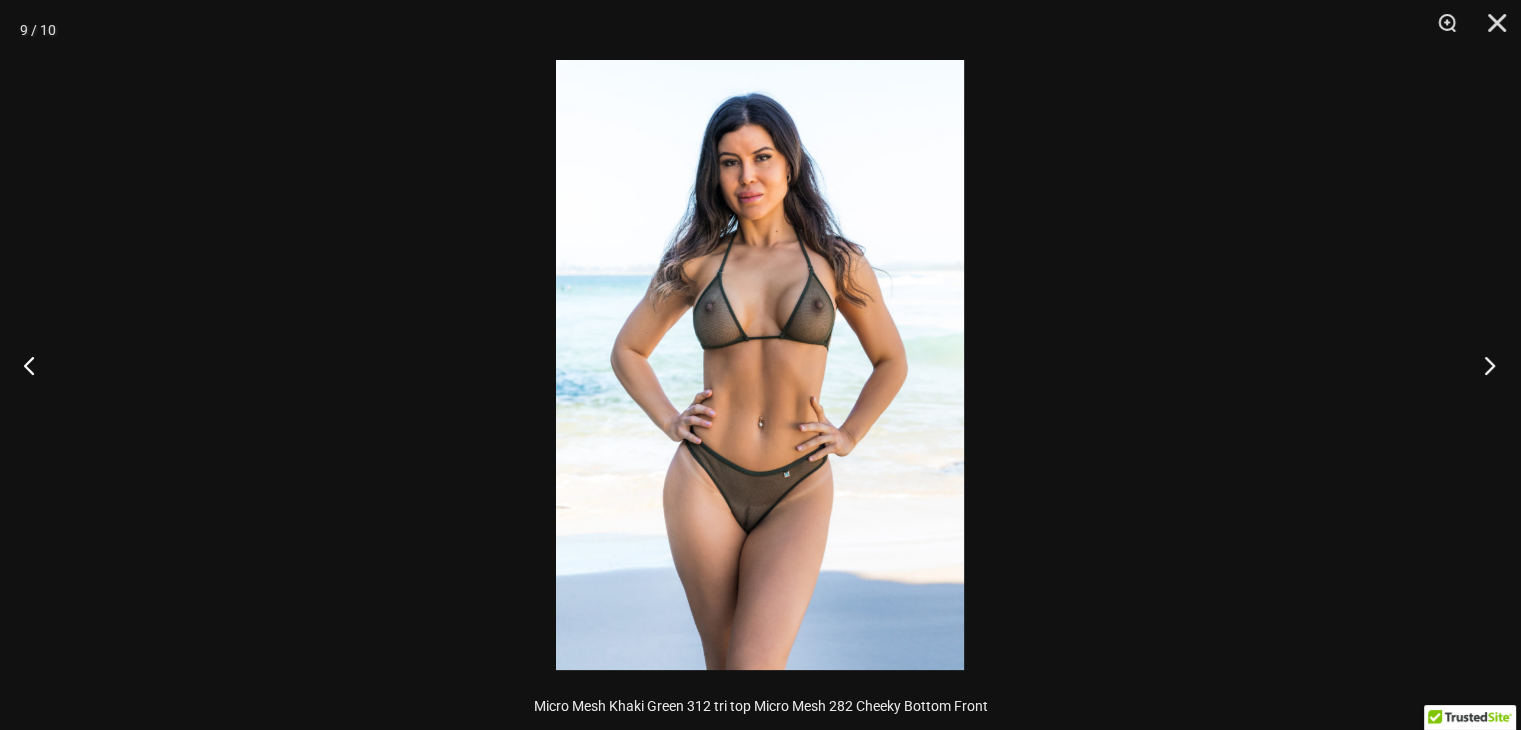 click at bounding box center (1483, 365) 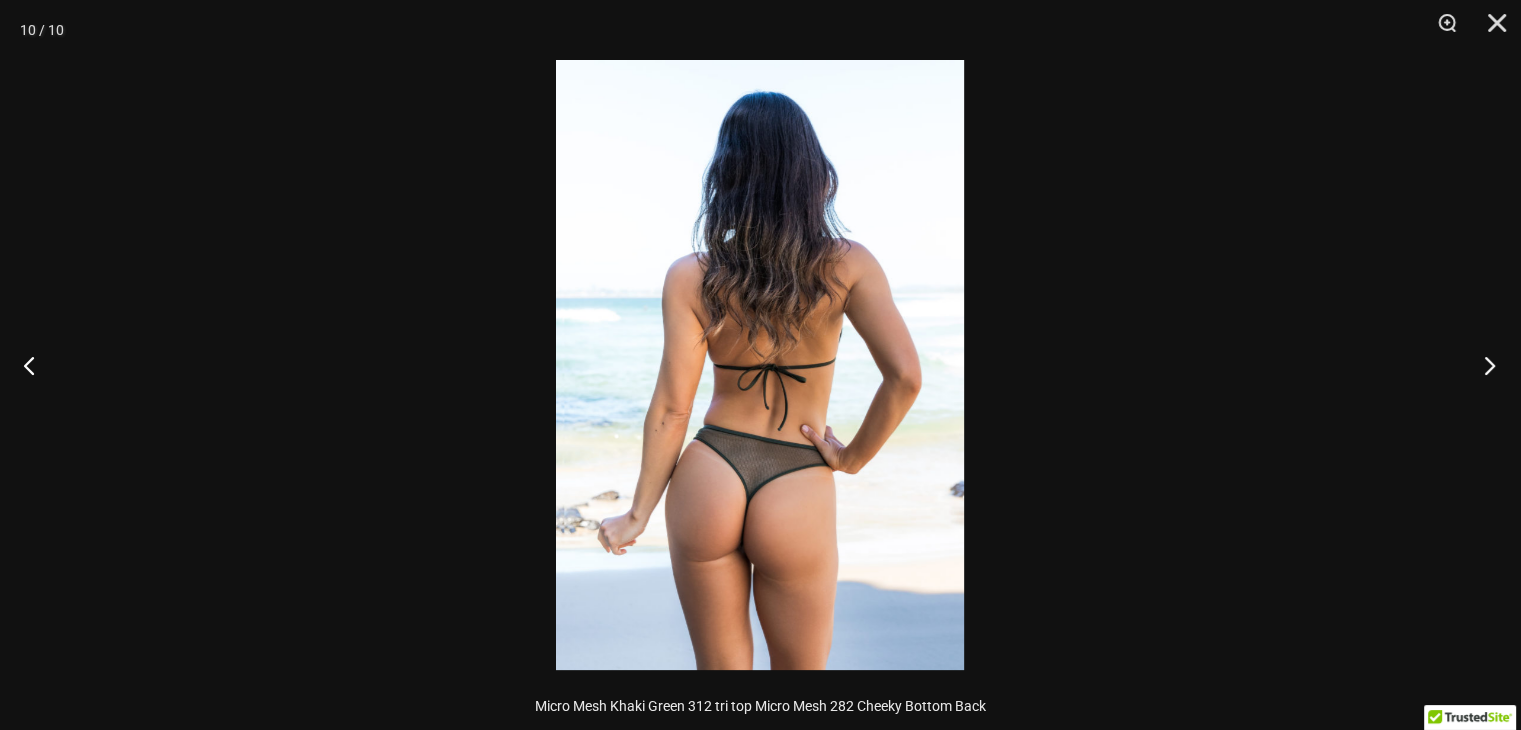click at bounding box center [1483, 365] 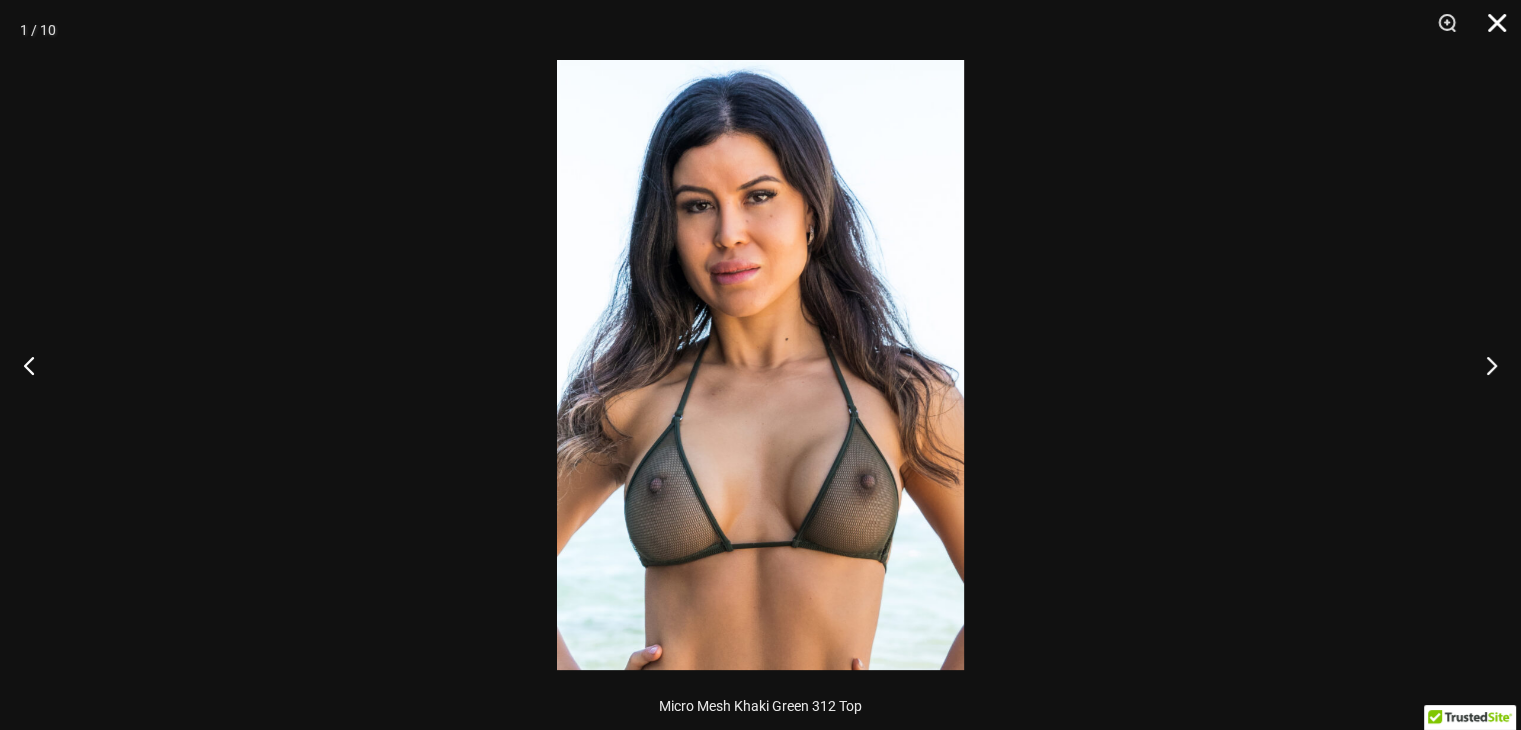click at bounding box center [1490, 30] 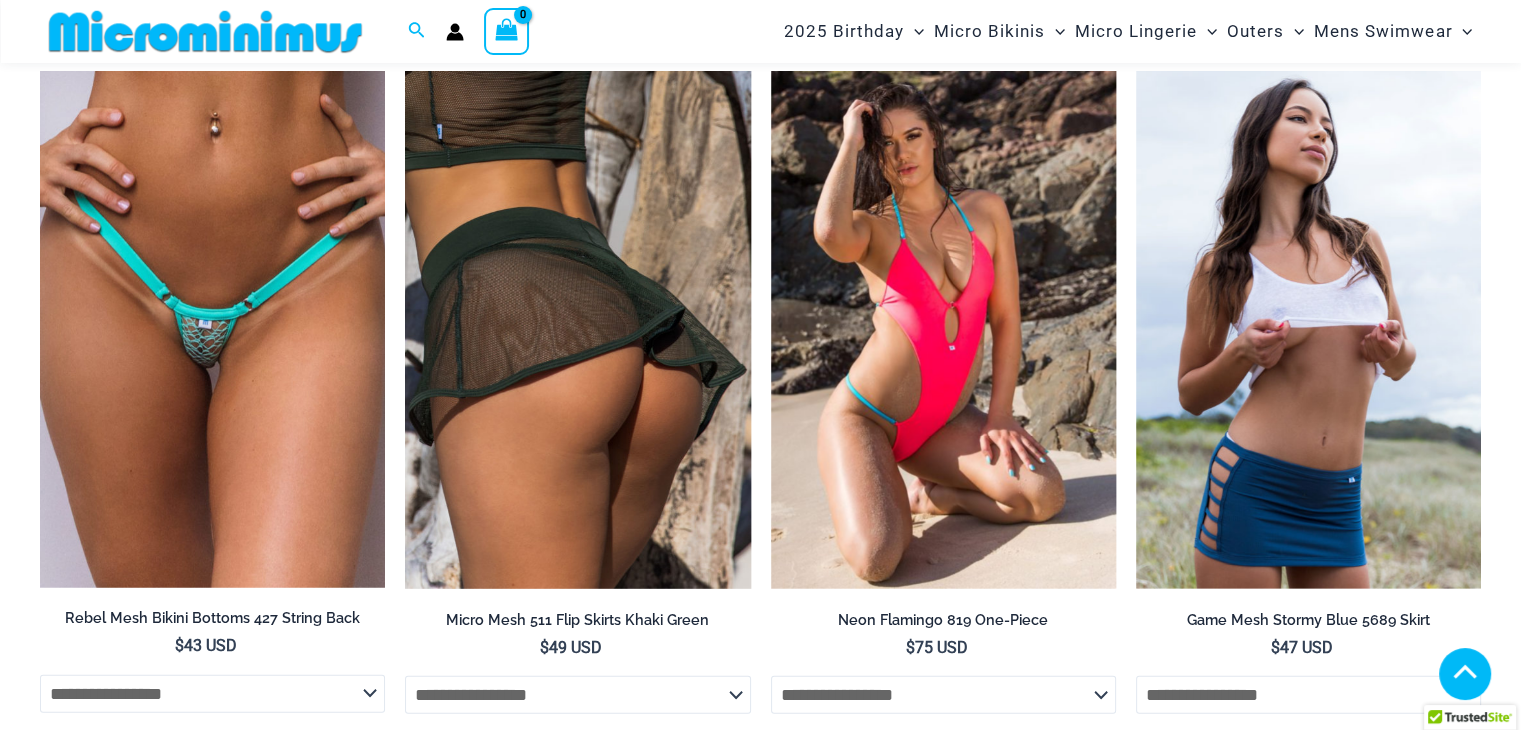 scroll, scrollTop: 4581, scrollLeft: 0, axis: vertical 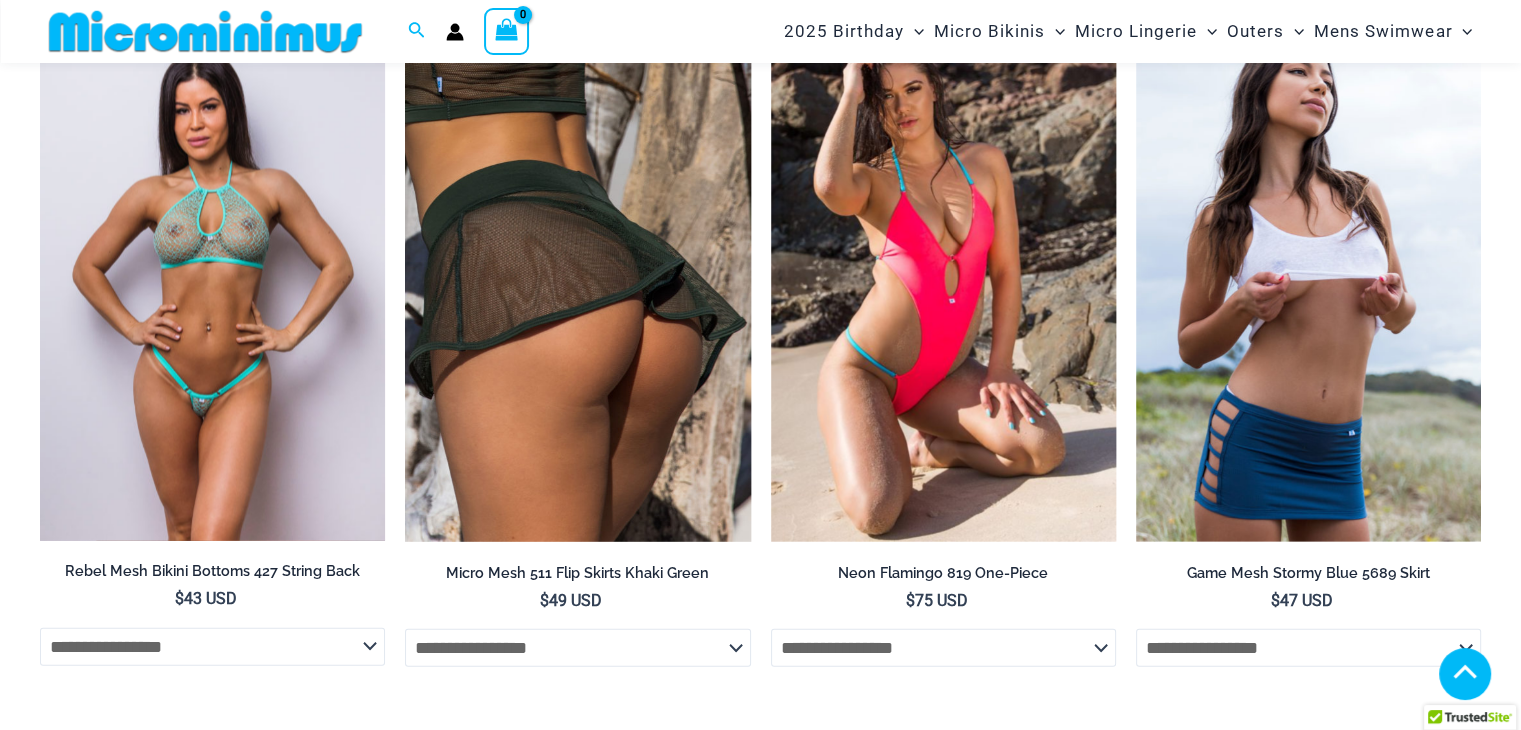 click at bounding box center [212, 282] 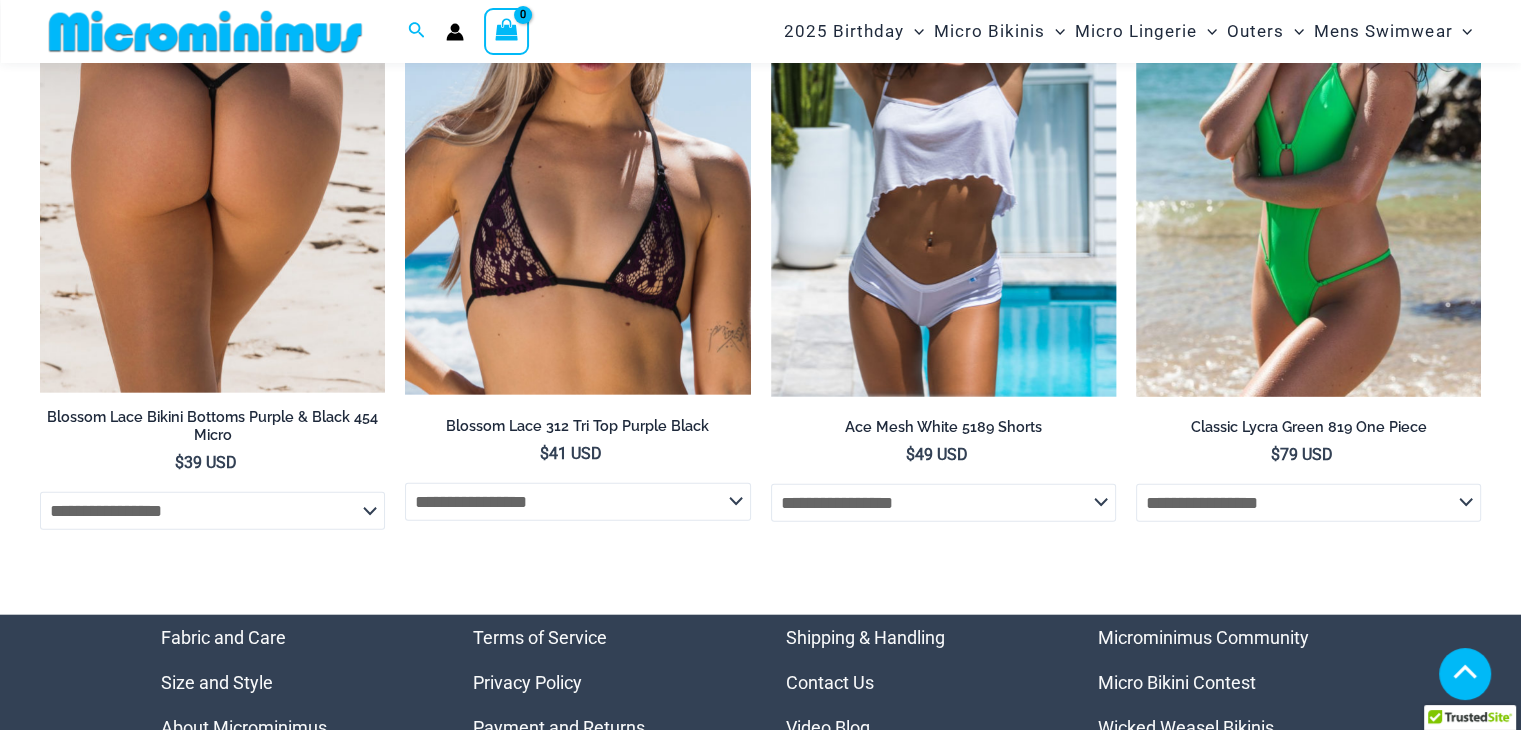 scroll, scrollTop: 4620, scrollLeft: 0, axis: vertical 